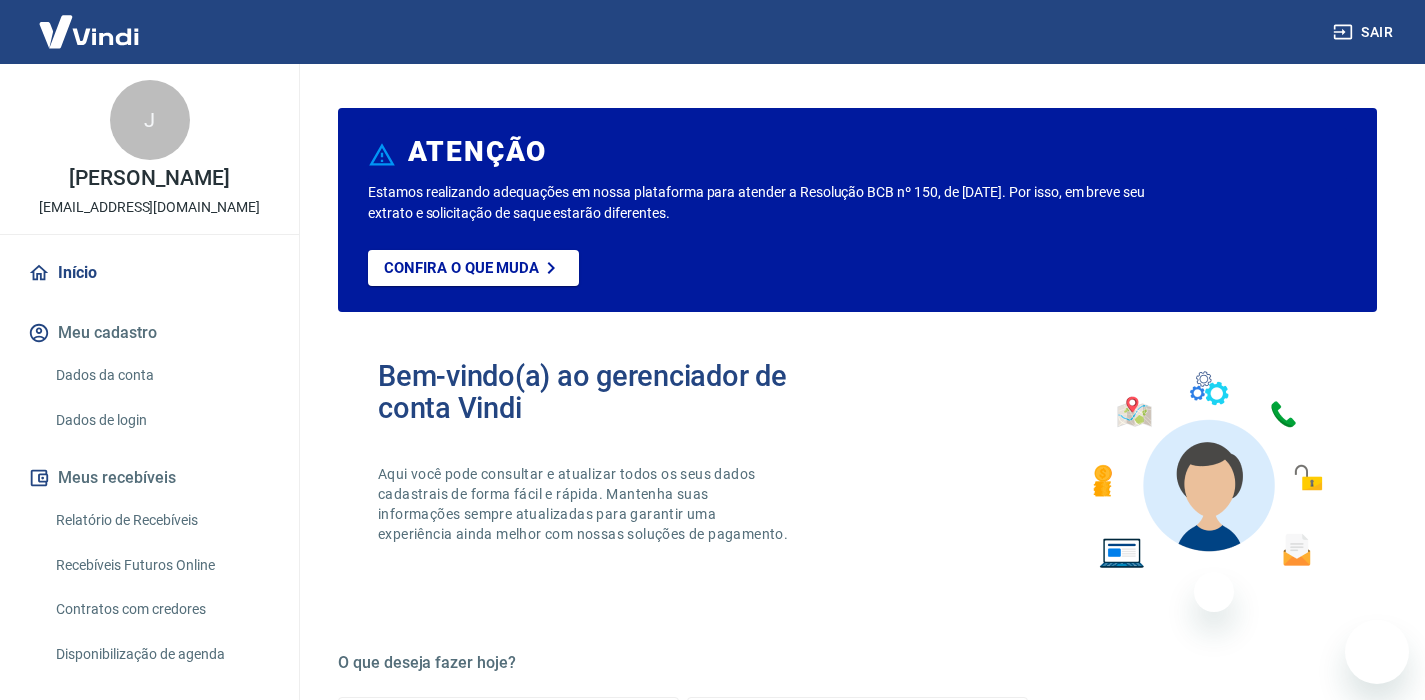 scroll, scrollTop: 1107, scrollLeft: 0, axis: vertical 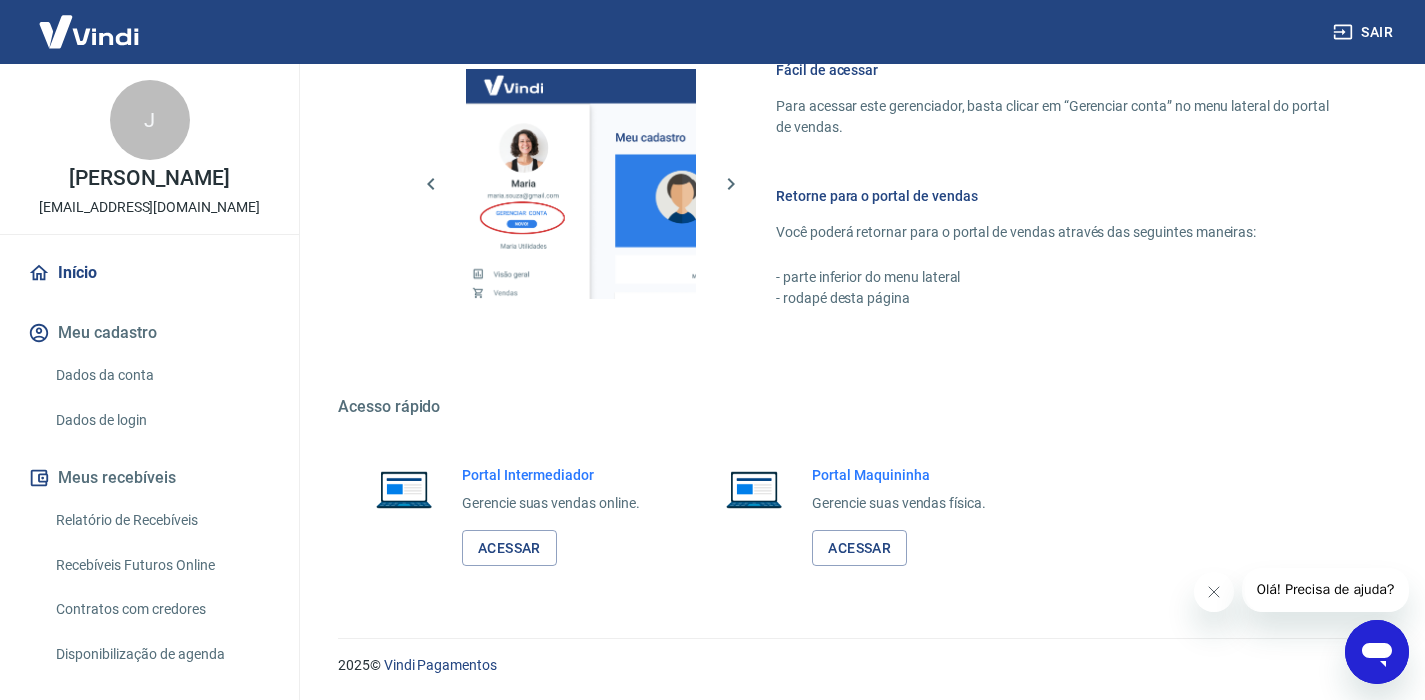click at bounding box center [1377, 652] 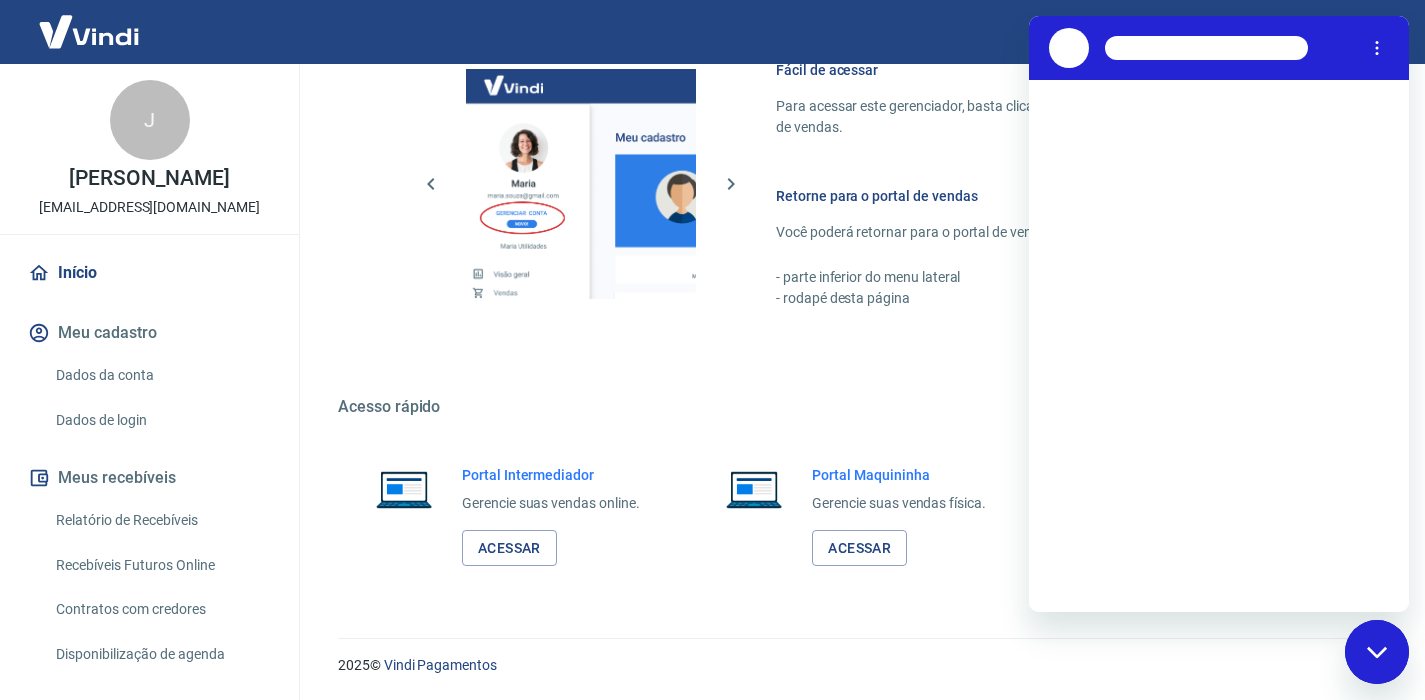 scroll, scrollTop: 0, scrollLeft: 0, axis: both 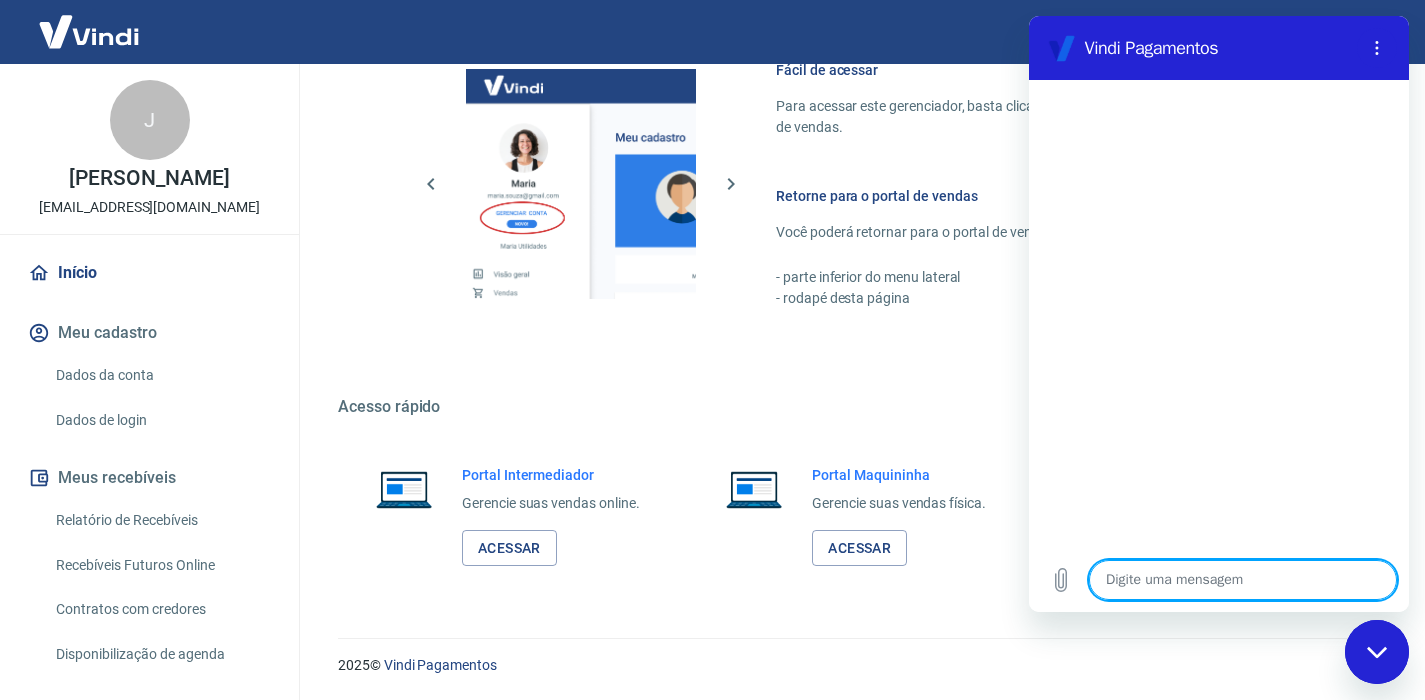 type on "o" 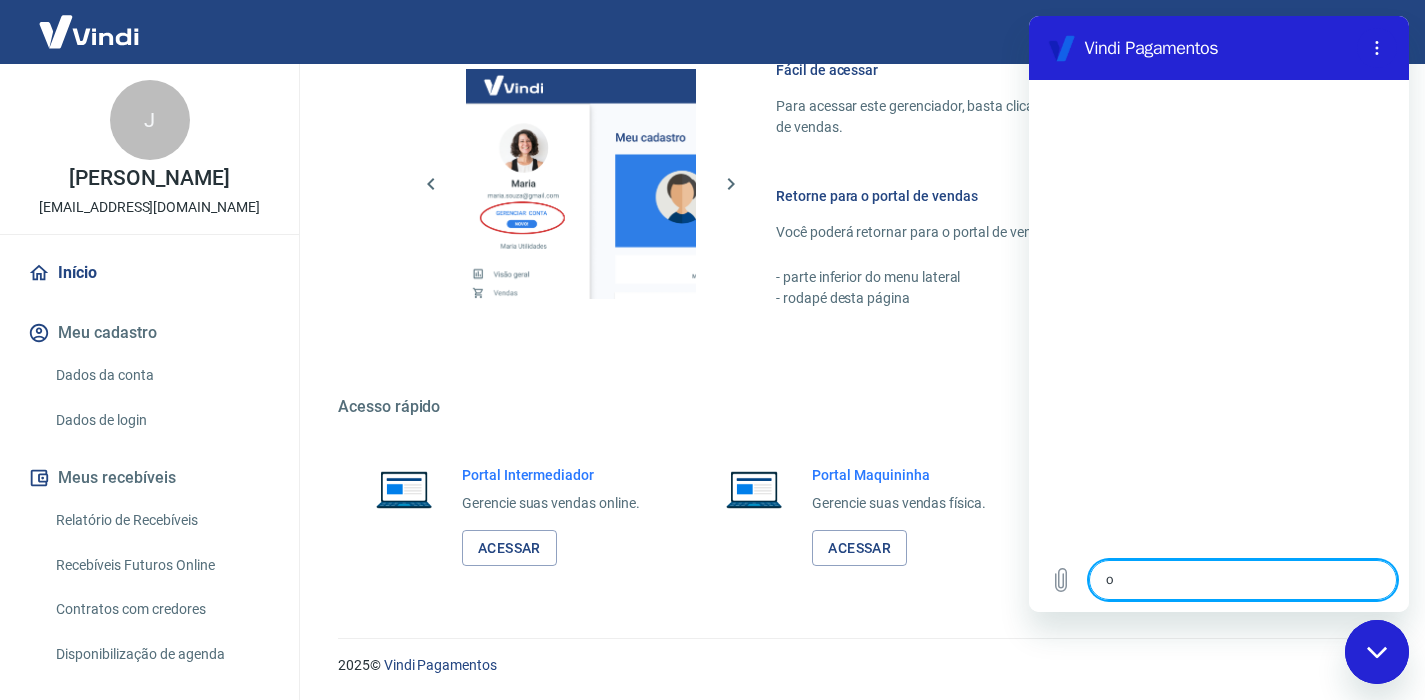 type on "x" 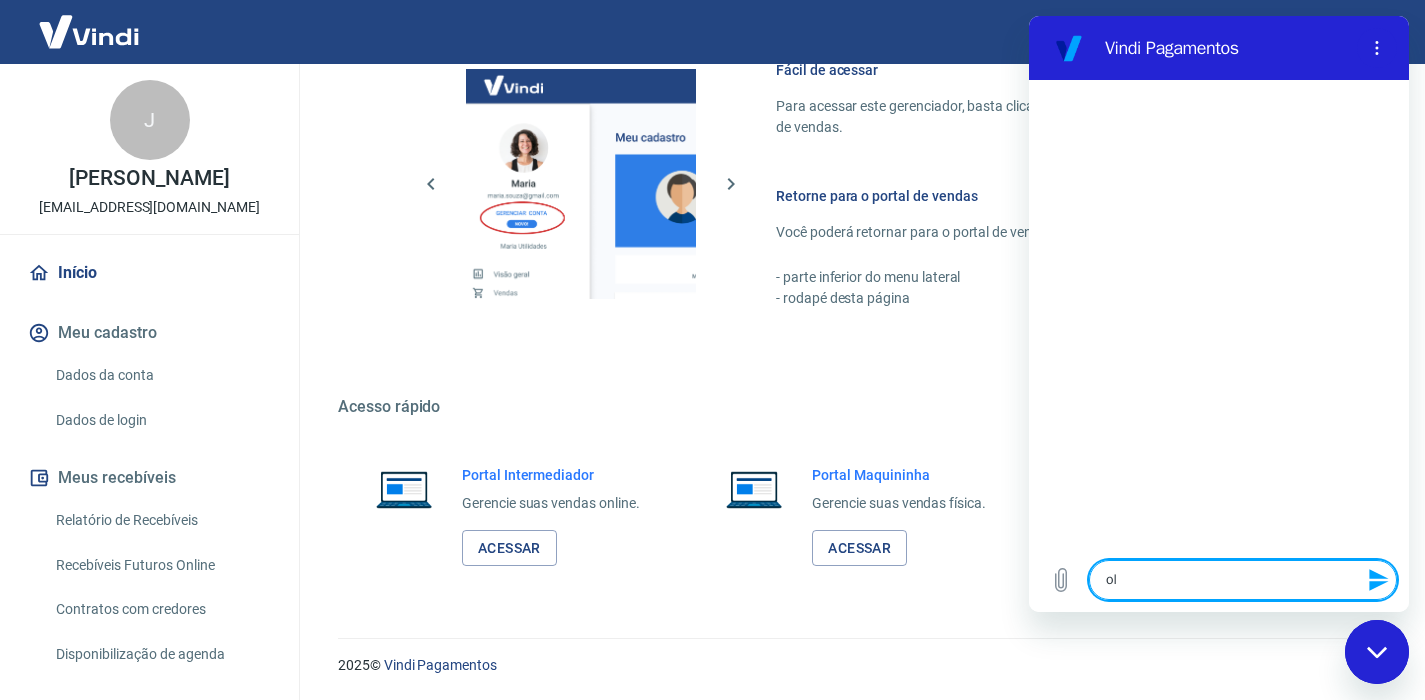 type on "ol'" 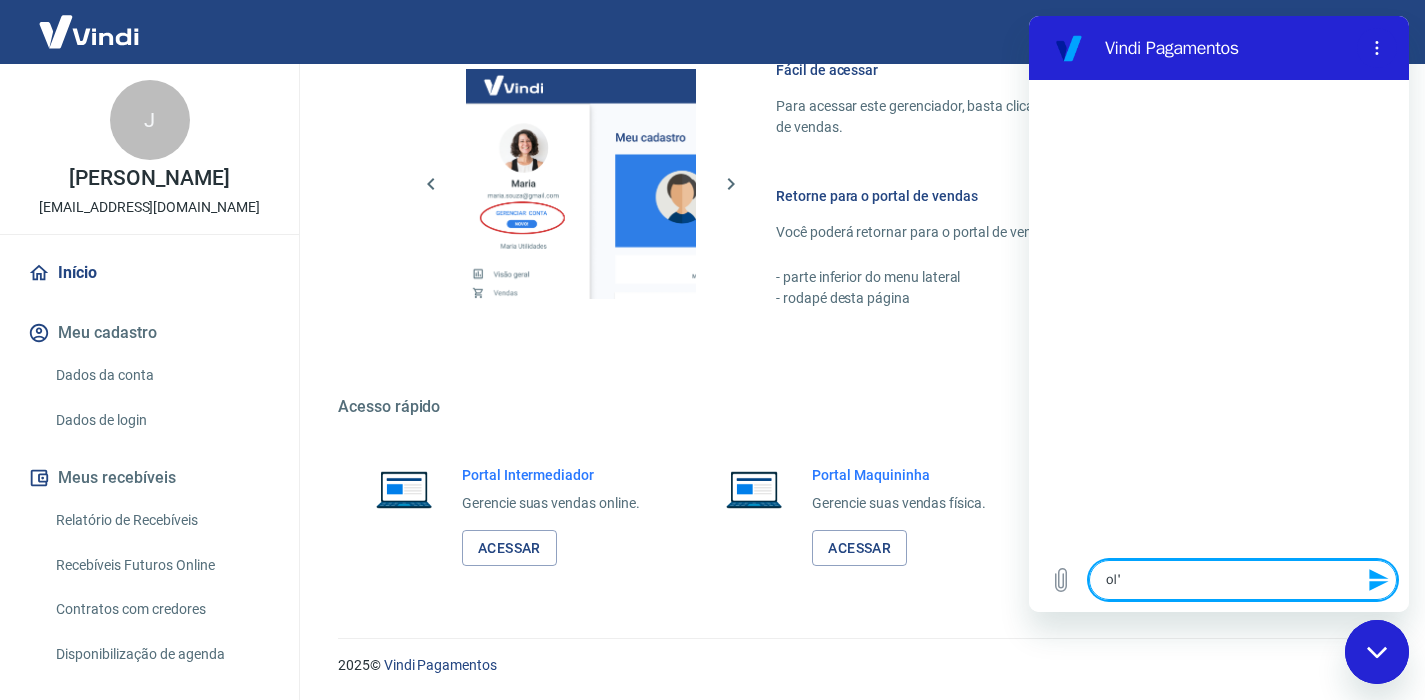type on "olá" 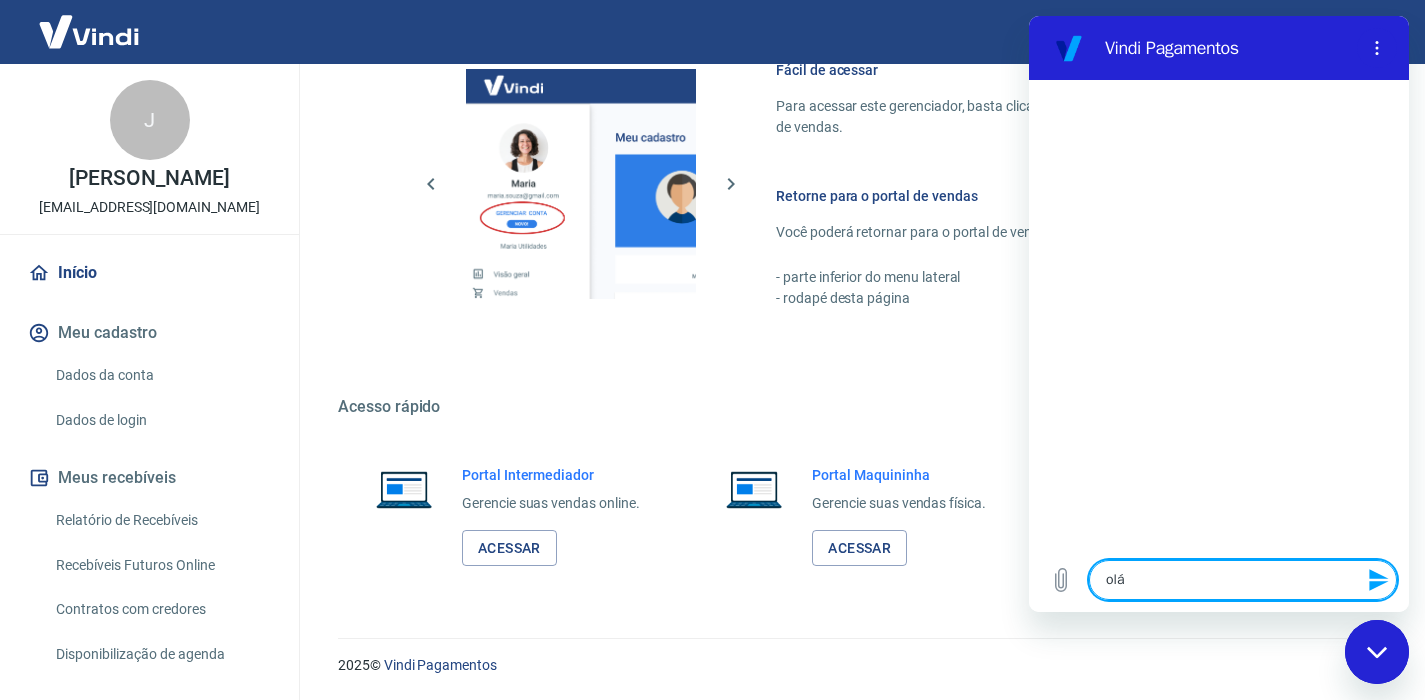 type 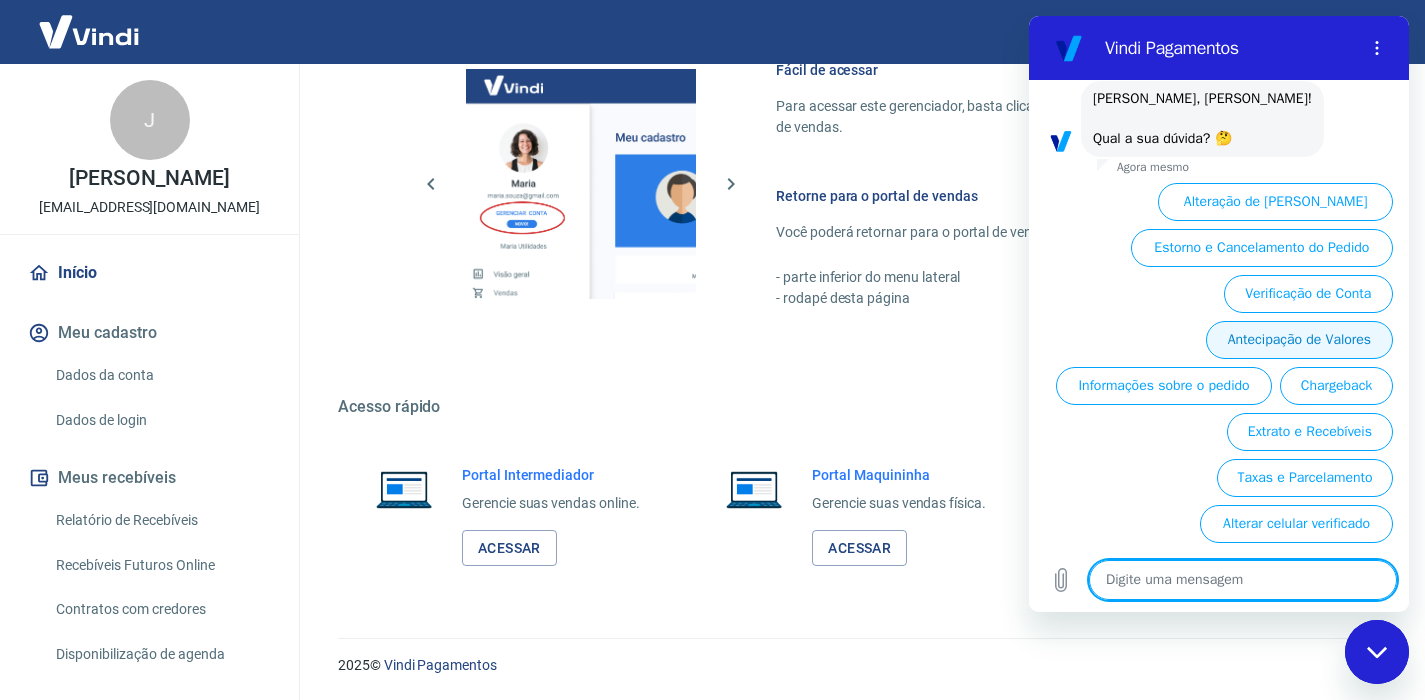 scroll, scrollTop: 106, scrollLeft: 0, axis: vertical 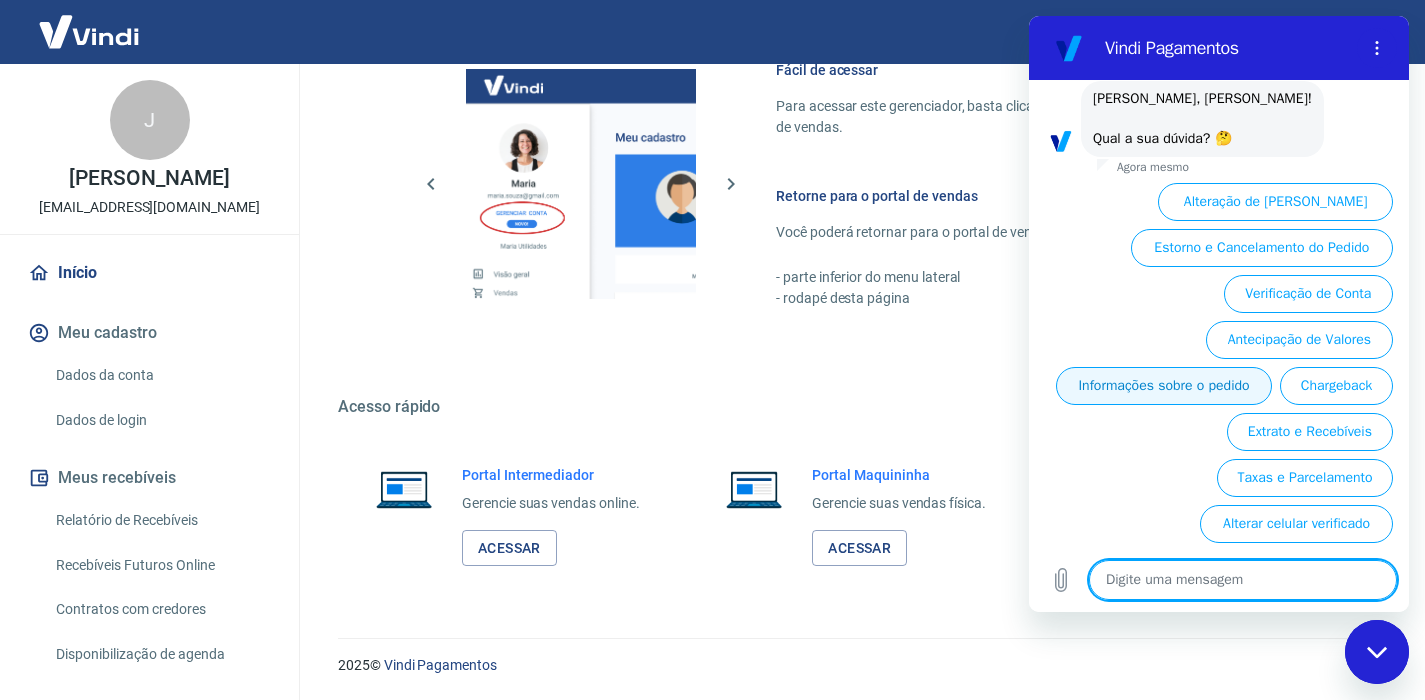 click on "Informações sobre o pedido" at bounding box center [1164, 386] 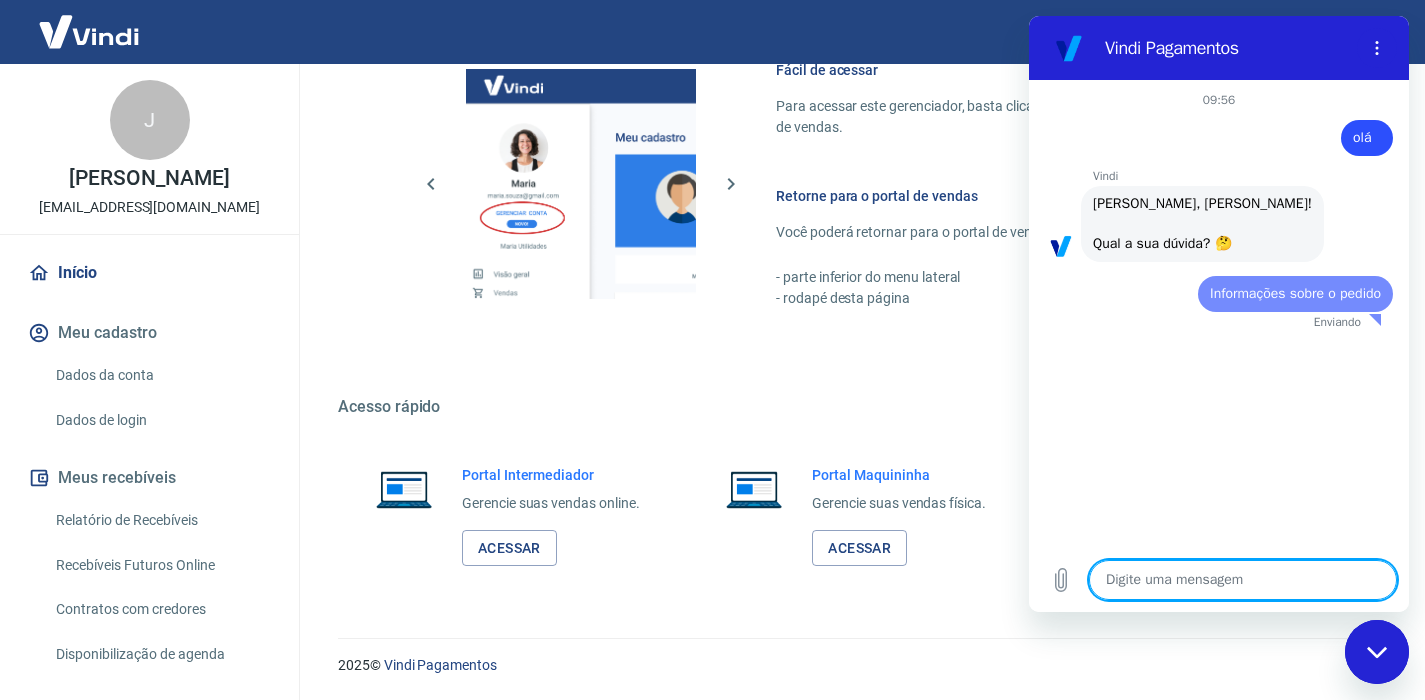 scroll, scrollTop: 0, scrollLeft: 0, axis: both 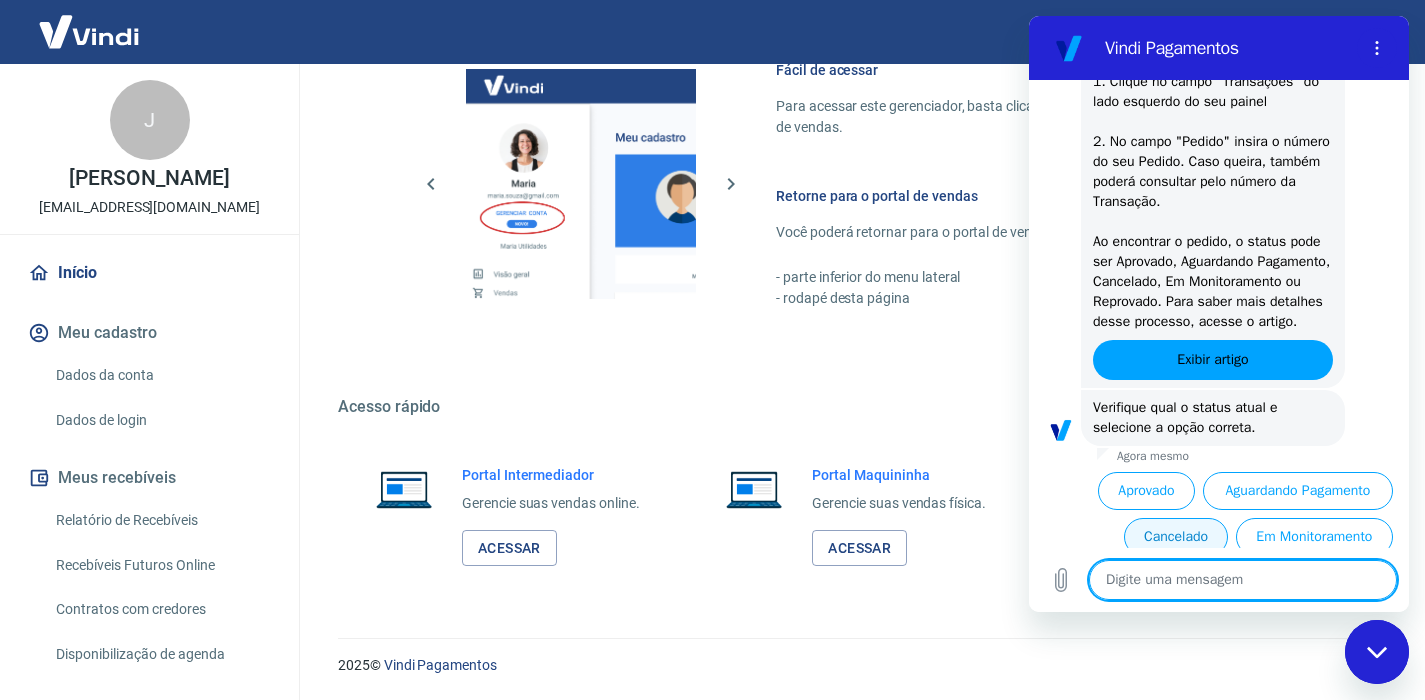 click on "Cancelado" at bounding box center [1176, 537] 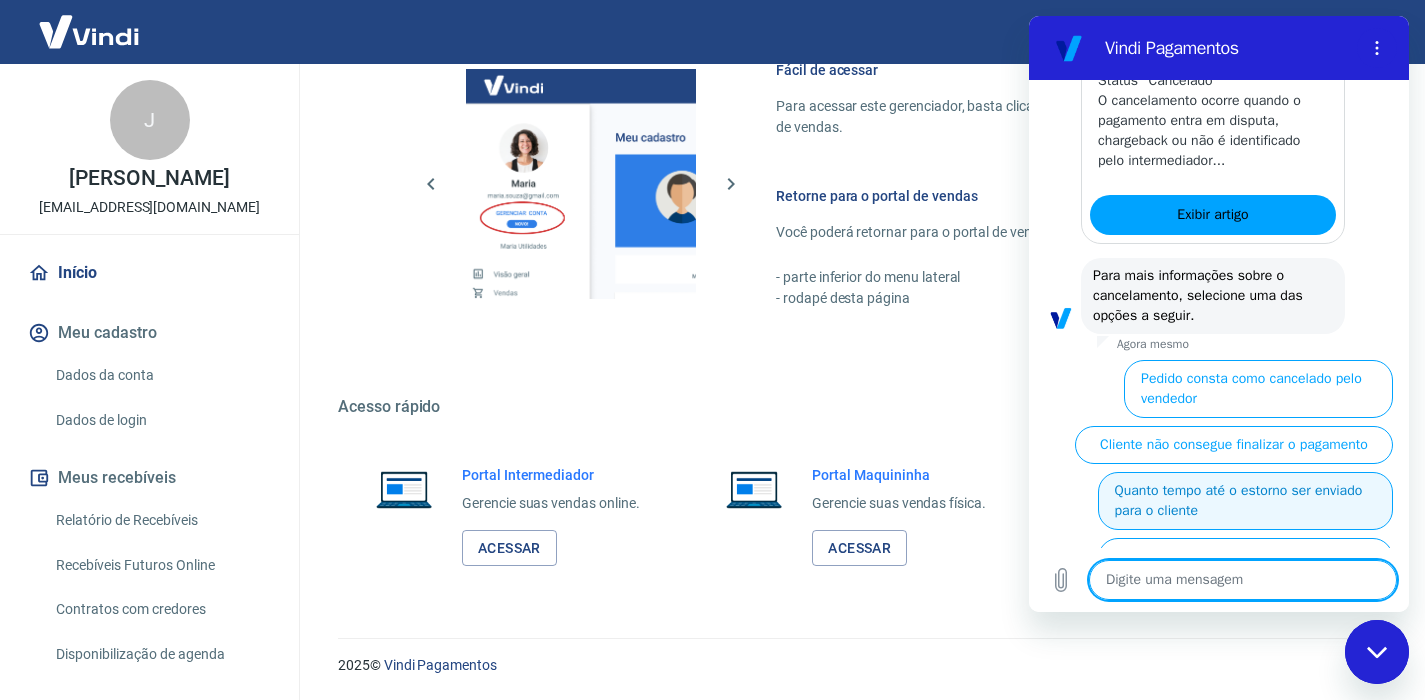 scroll, scrollTop: 1334, scrollLeft: 0, axis: vertical 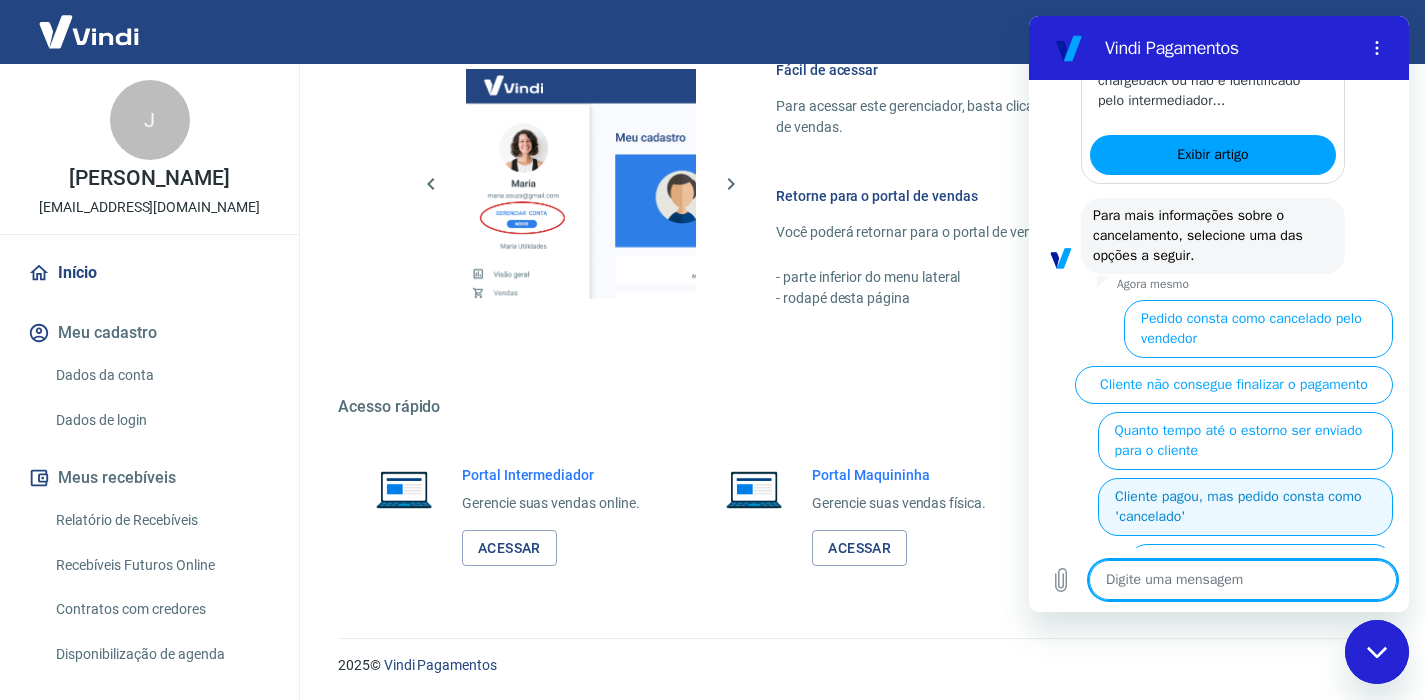 click on "Cliente pagou, mas pedido consta como 'cancelado'" at bounding box center [1245, 507] 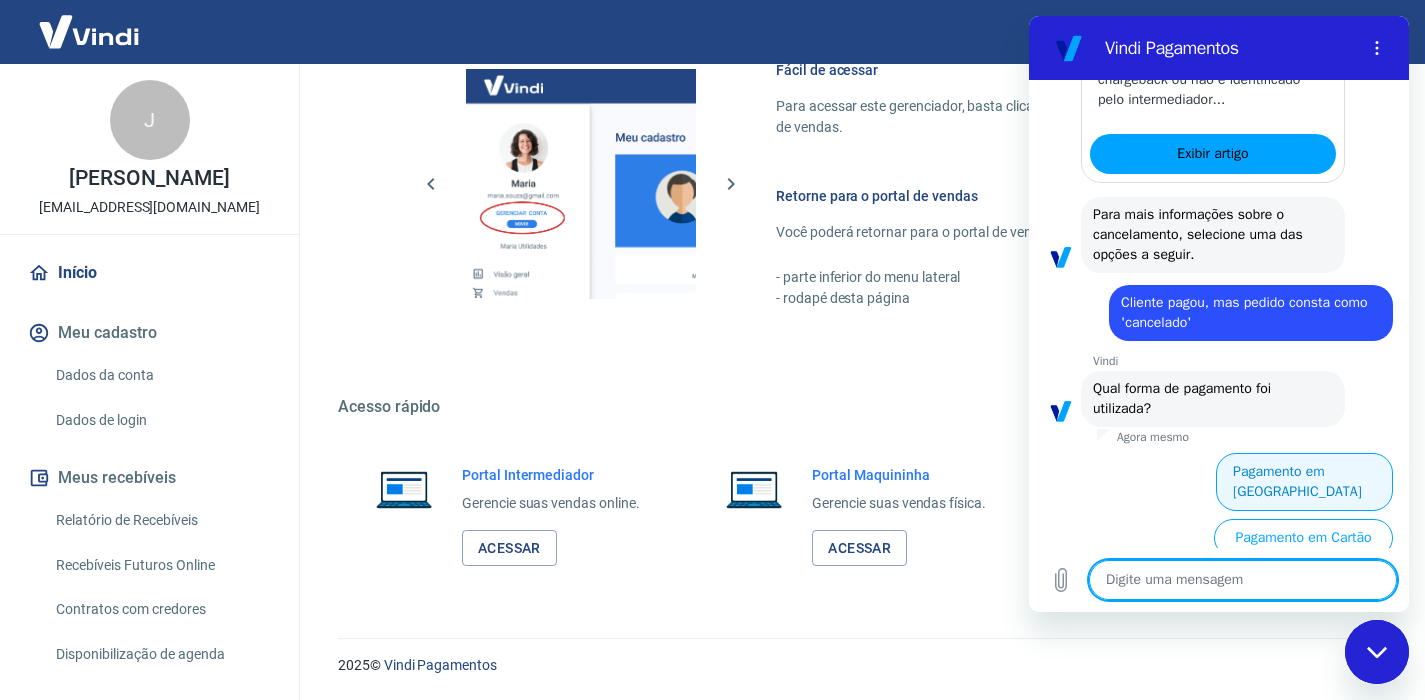 scroll, scrollTop: 1336, scrollLeft: 0, axis: vertical 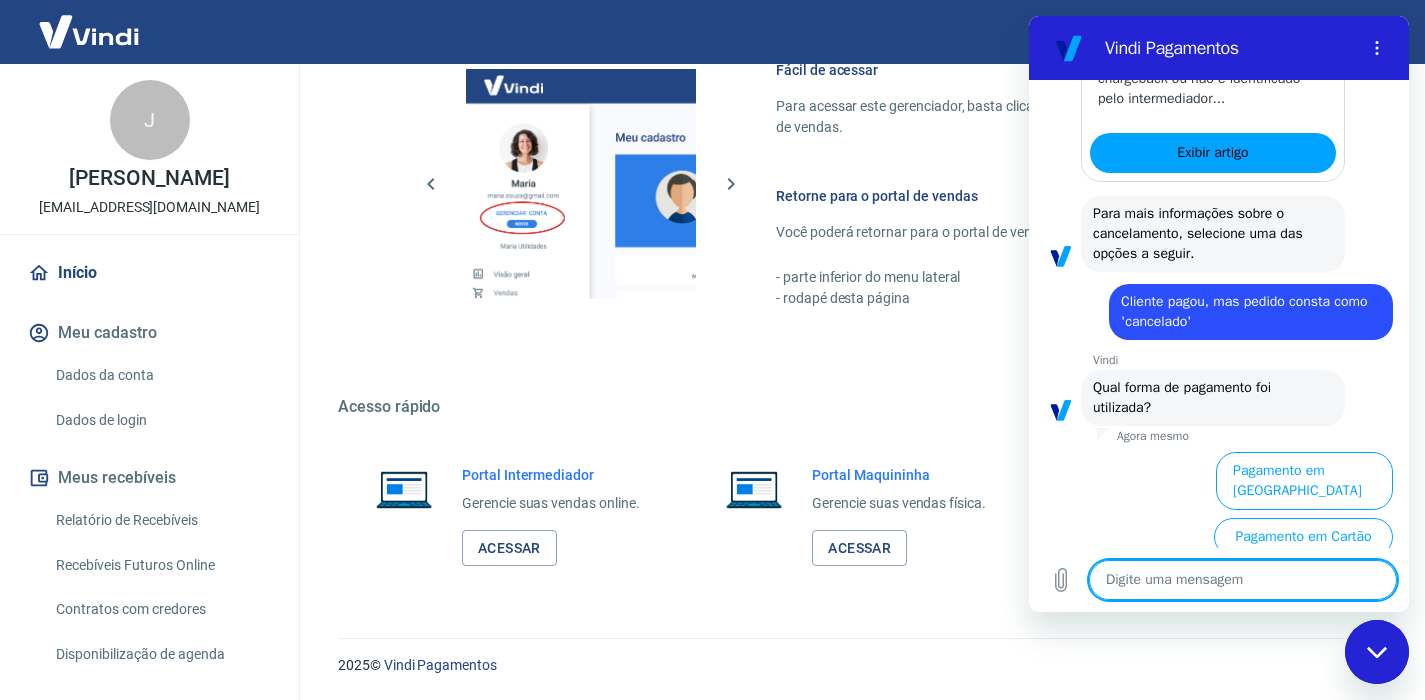 click on "Pagamento em Pix" at bounding box center [1315, 583] 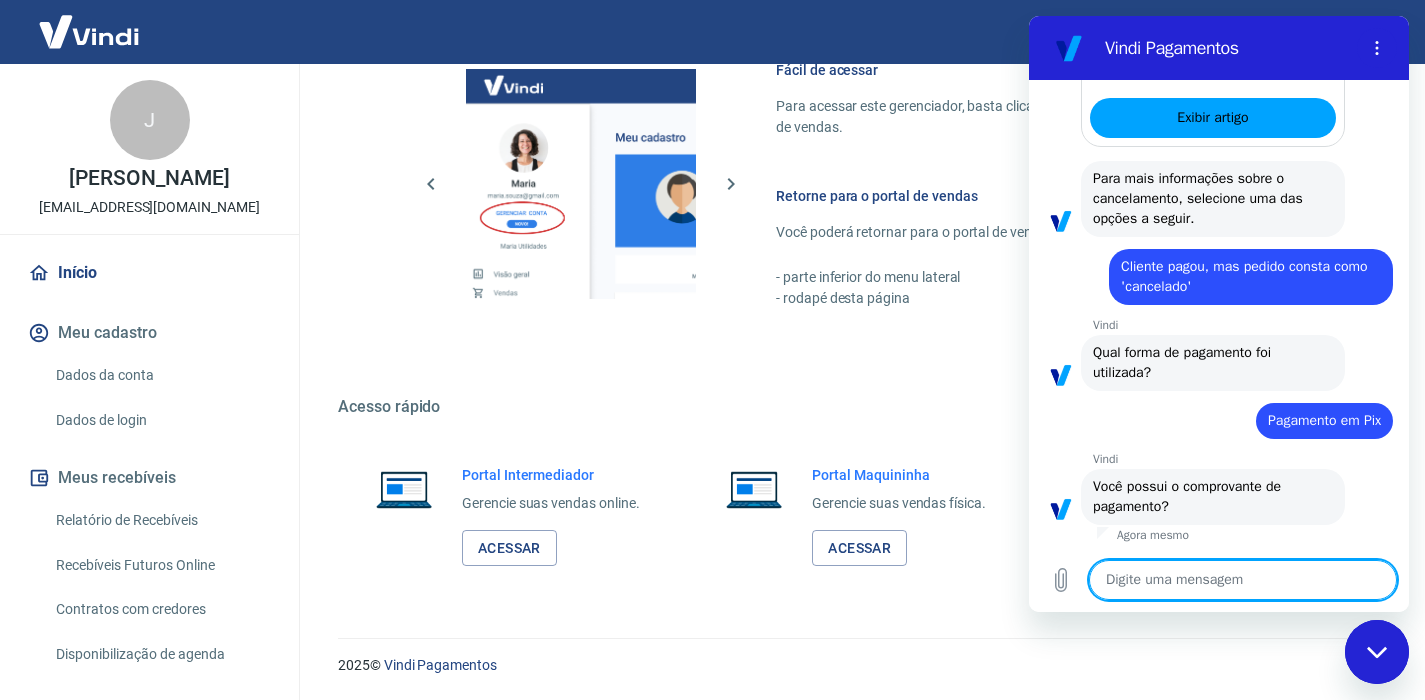 scroll, scrollTop: 1378, scrollLeft: 0, axis: vertical 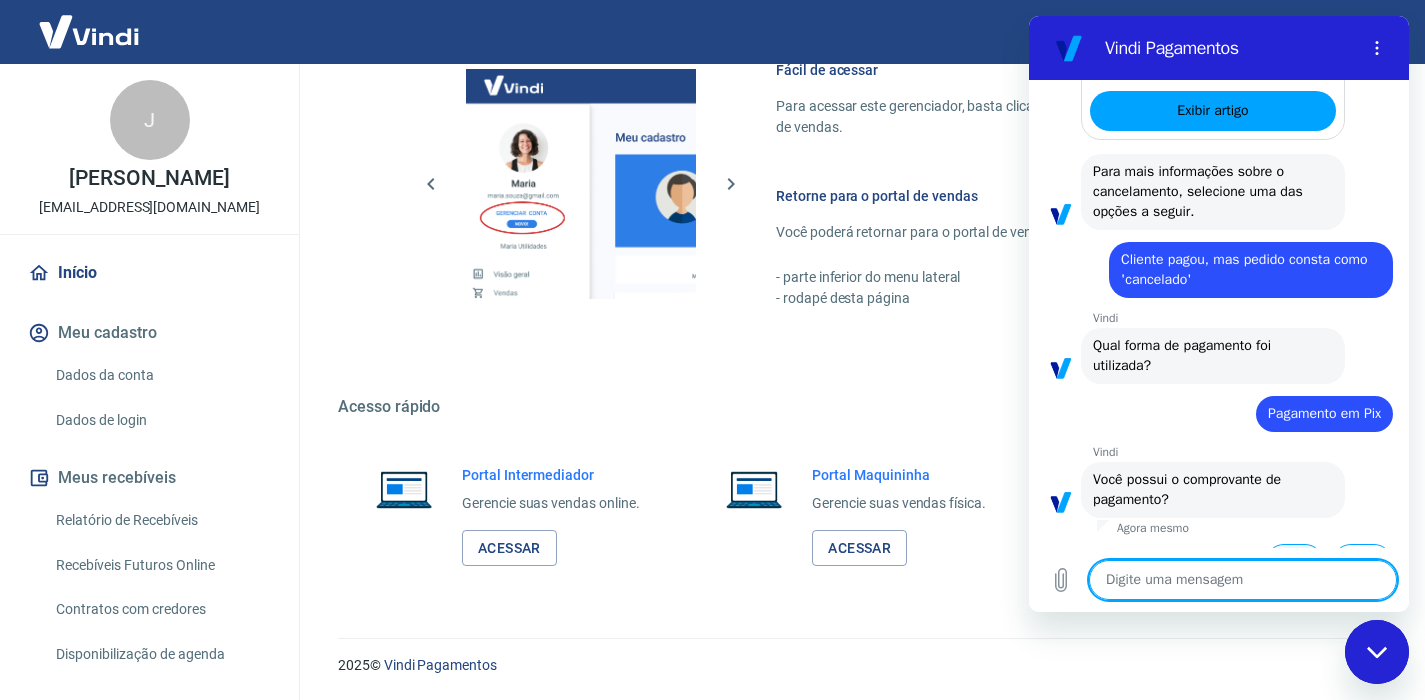 click on "Sim" at bounding box center [1294, 563] 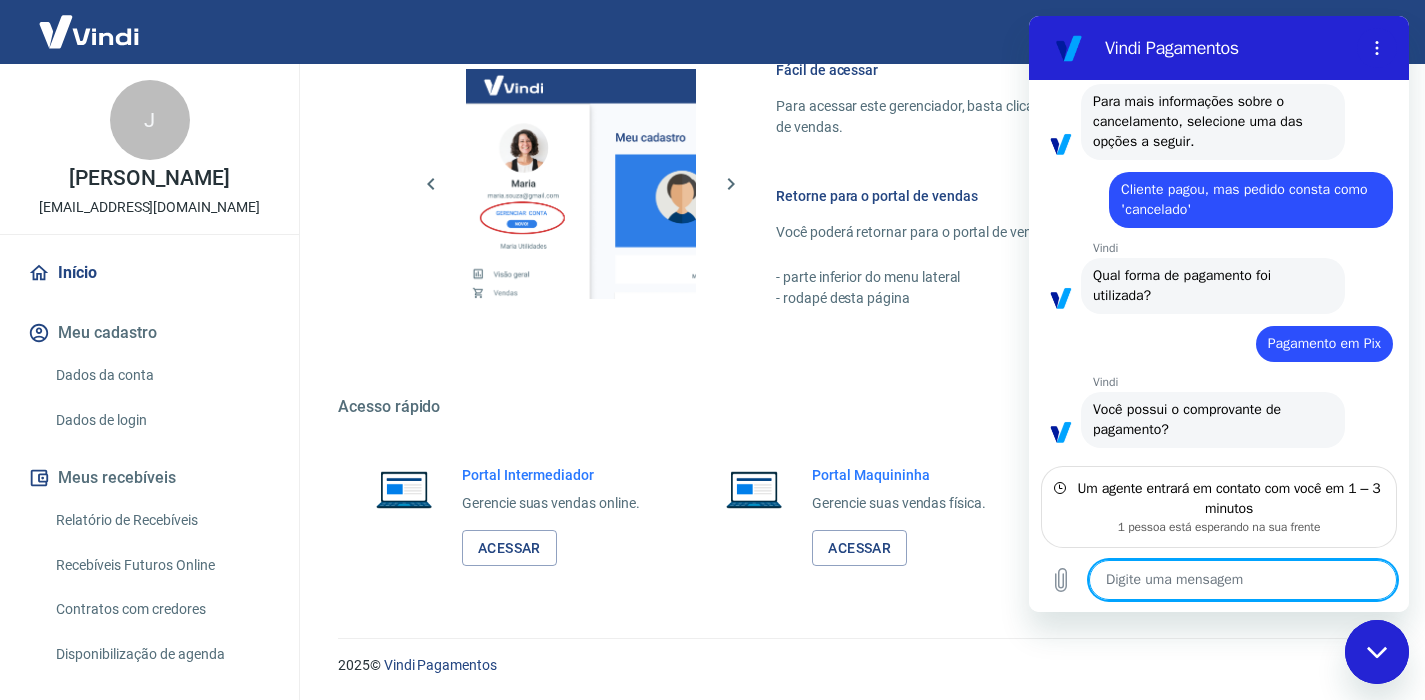 type on "x" 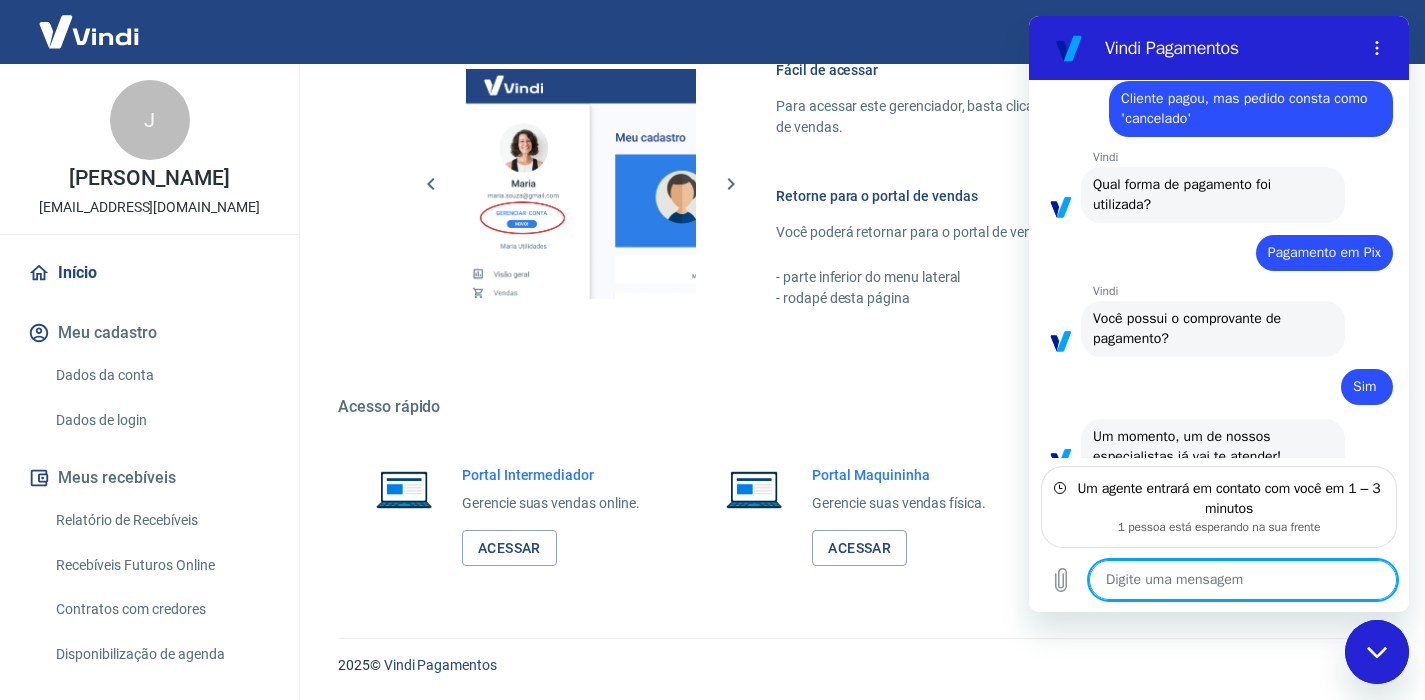 scroll, scrollTop: 1540, scrollLeft: 0, axis: vertical 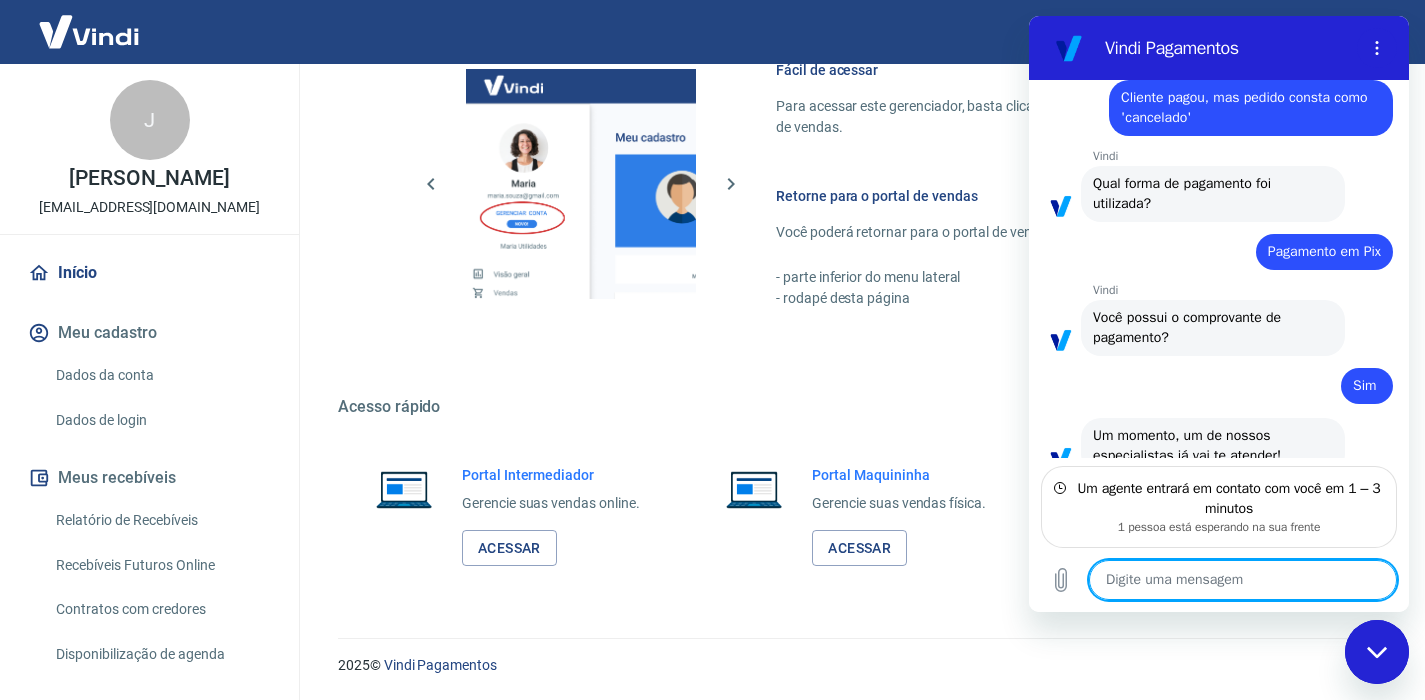 click at bounding box center (1243, 580) 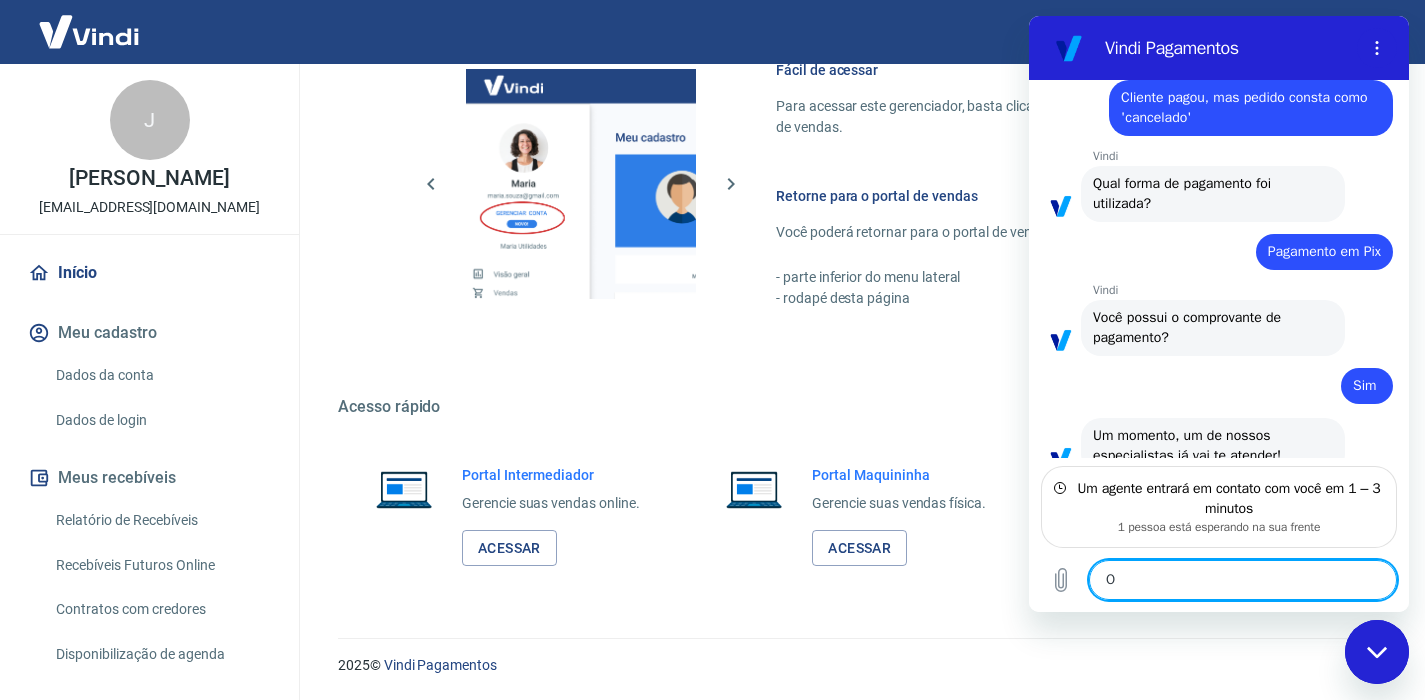 type on "O" 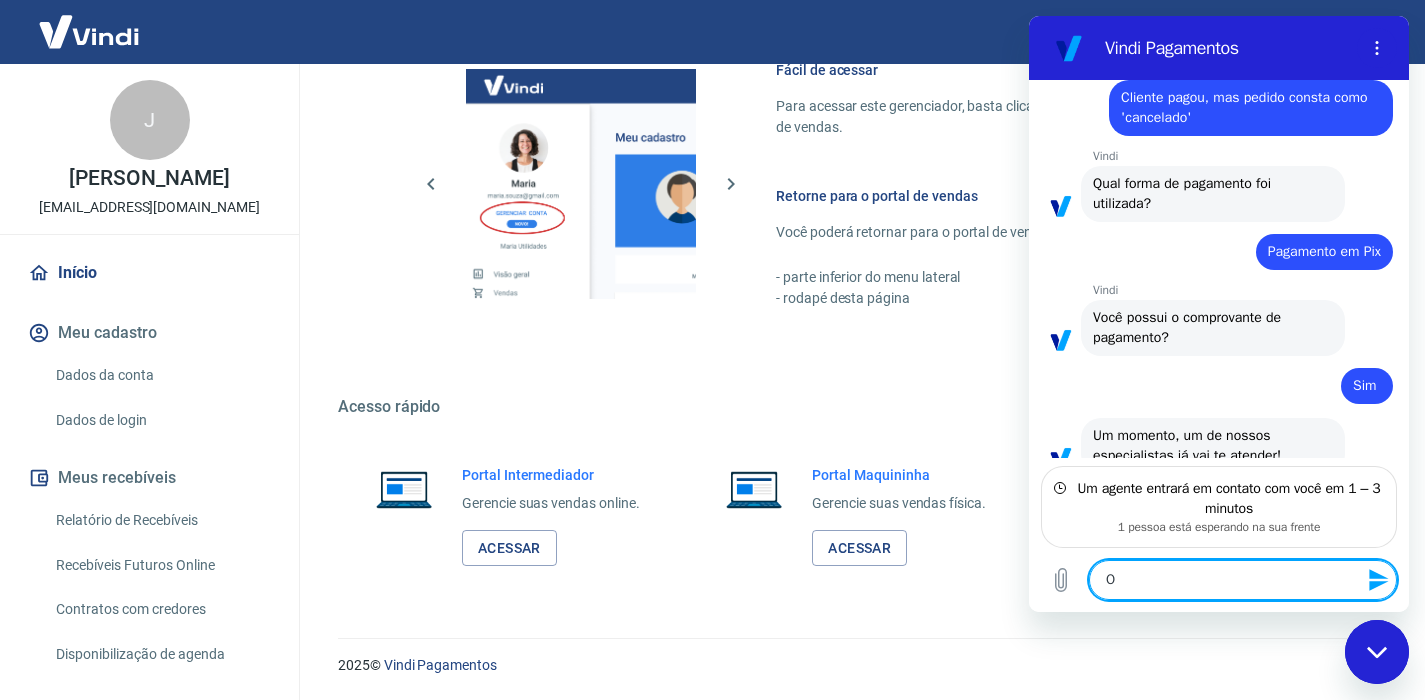 type on "O q" 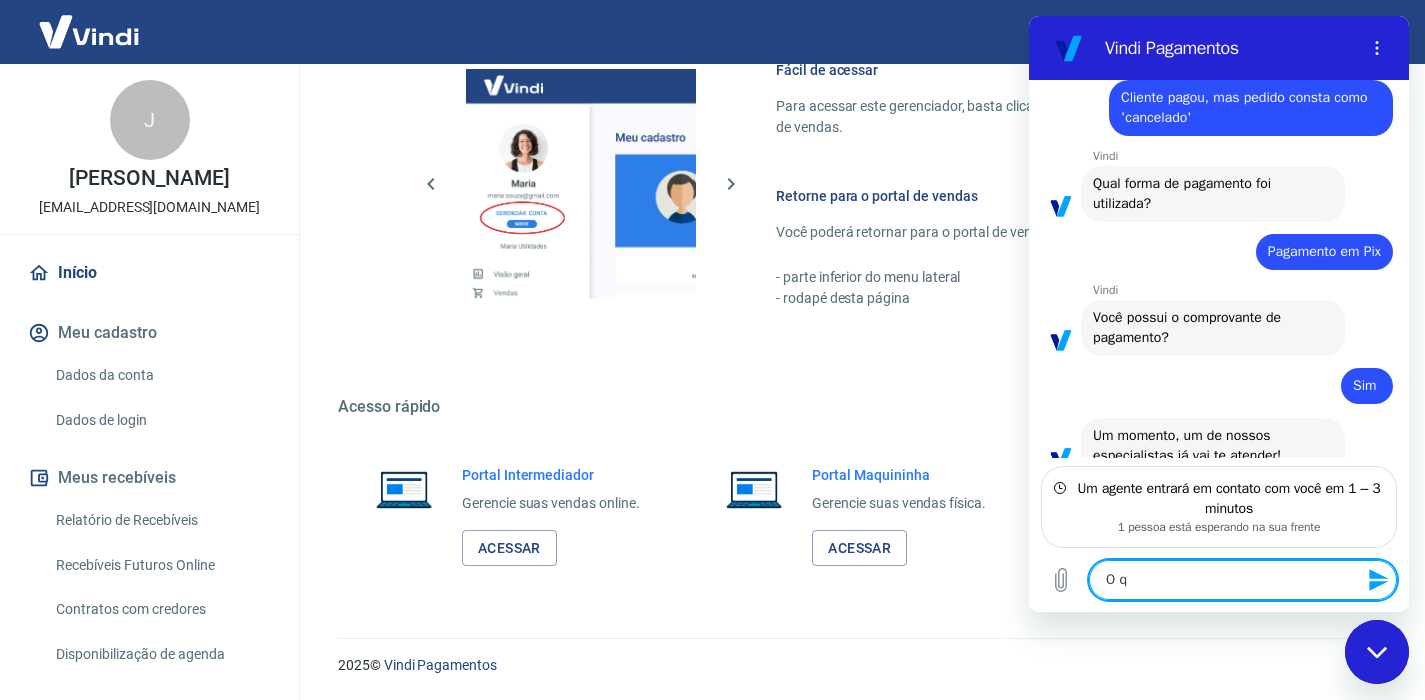 type on "O qu" 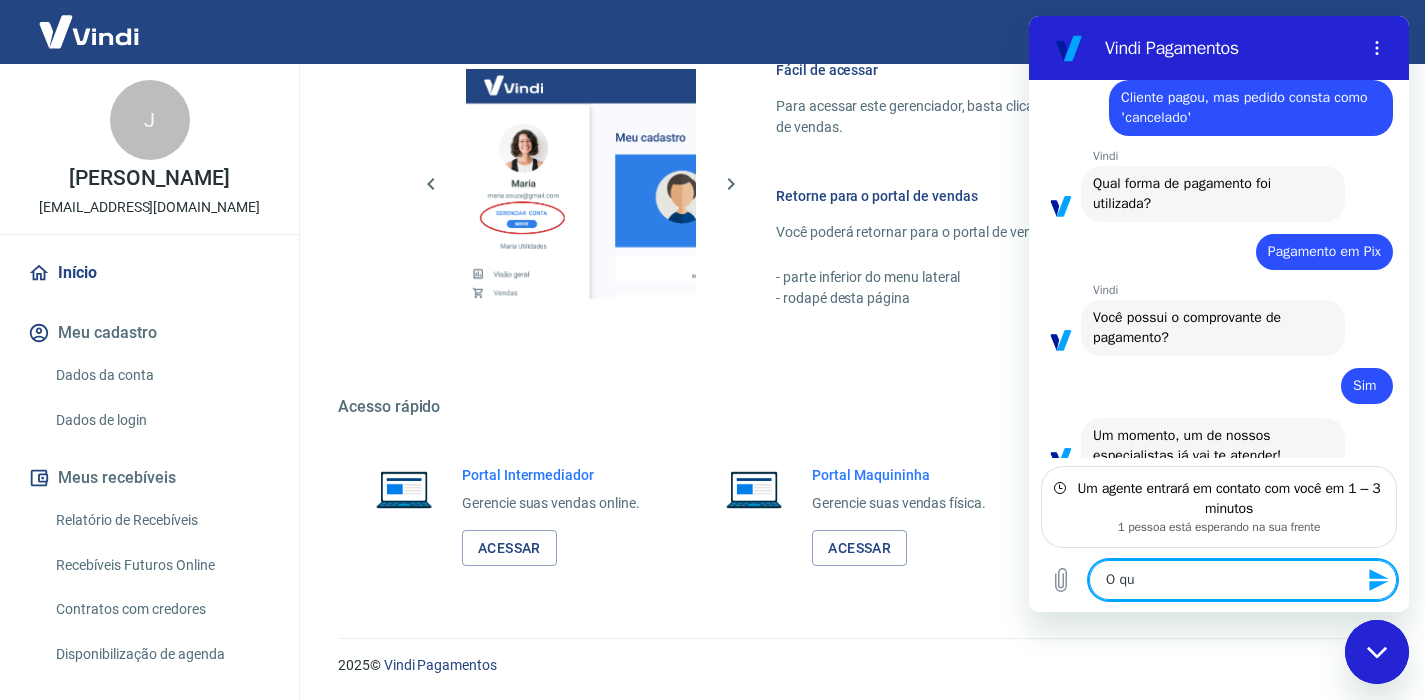 type on "O que" 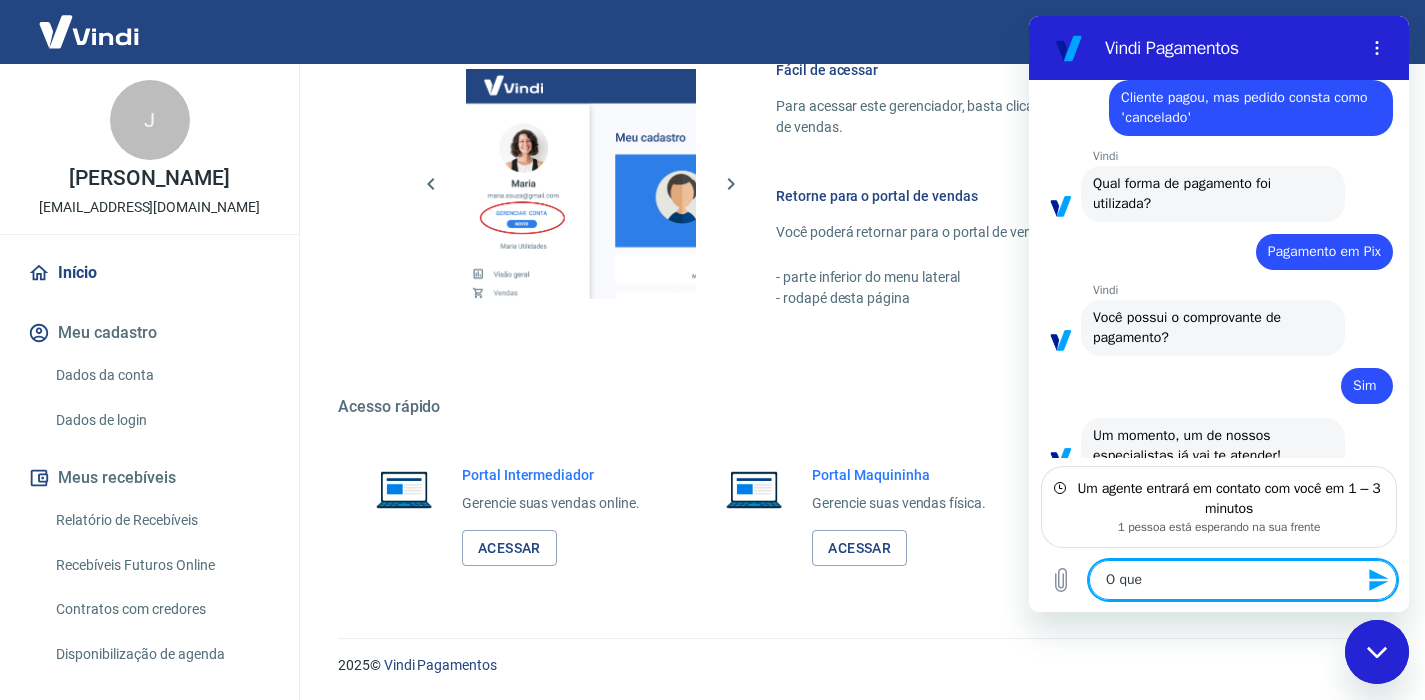 type on "O que" 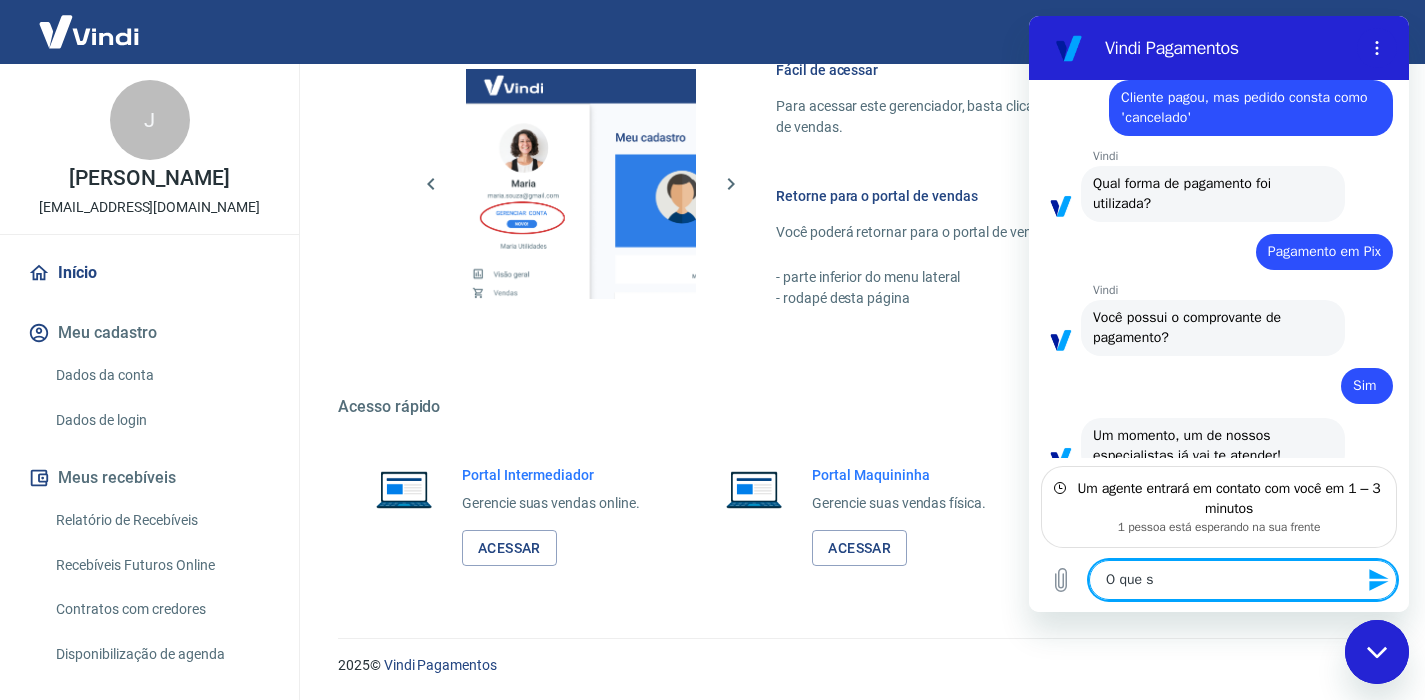 type on "O que se" 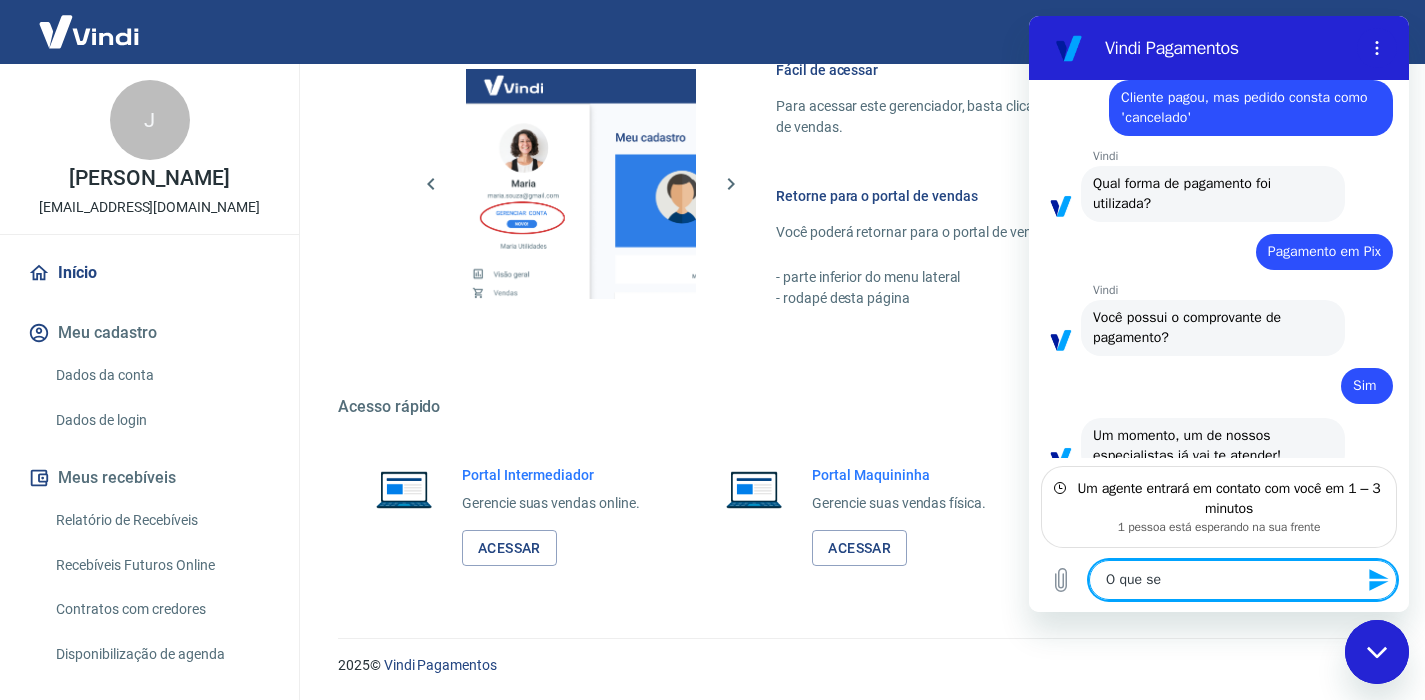 type on "O que s" 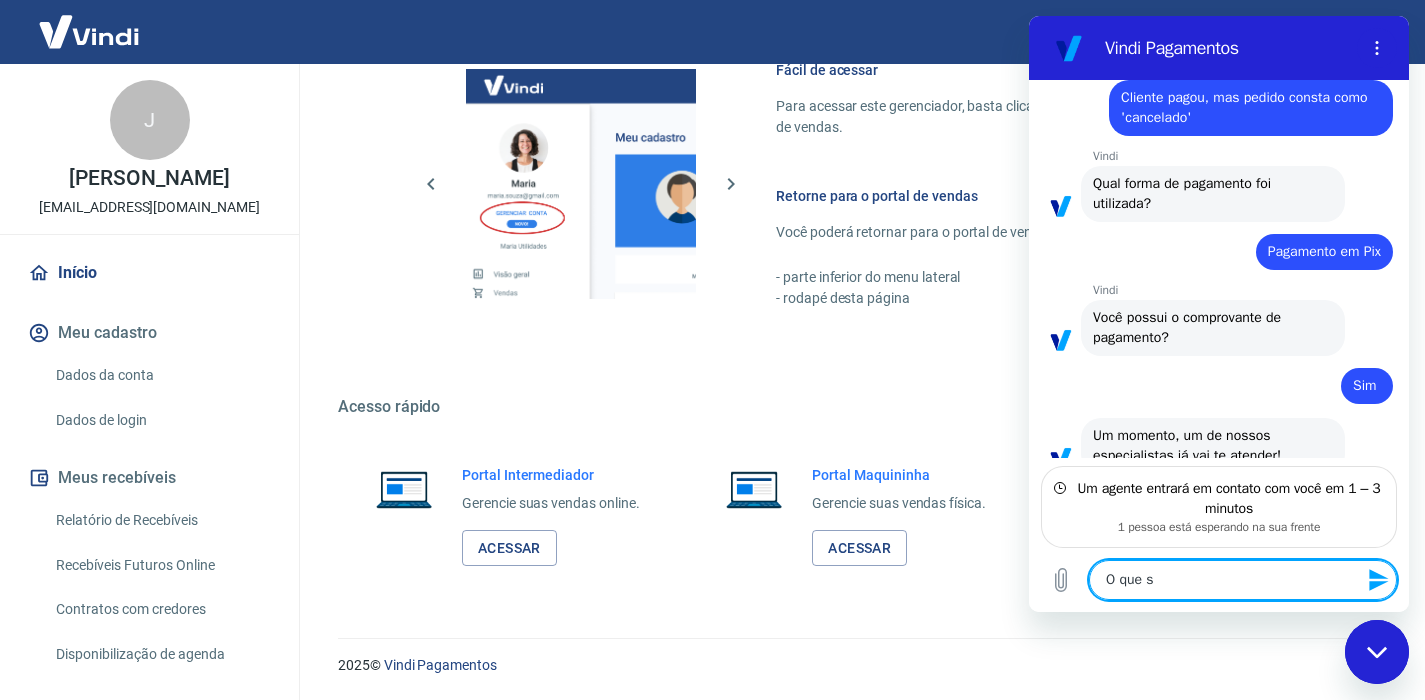 type on "O que" 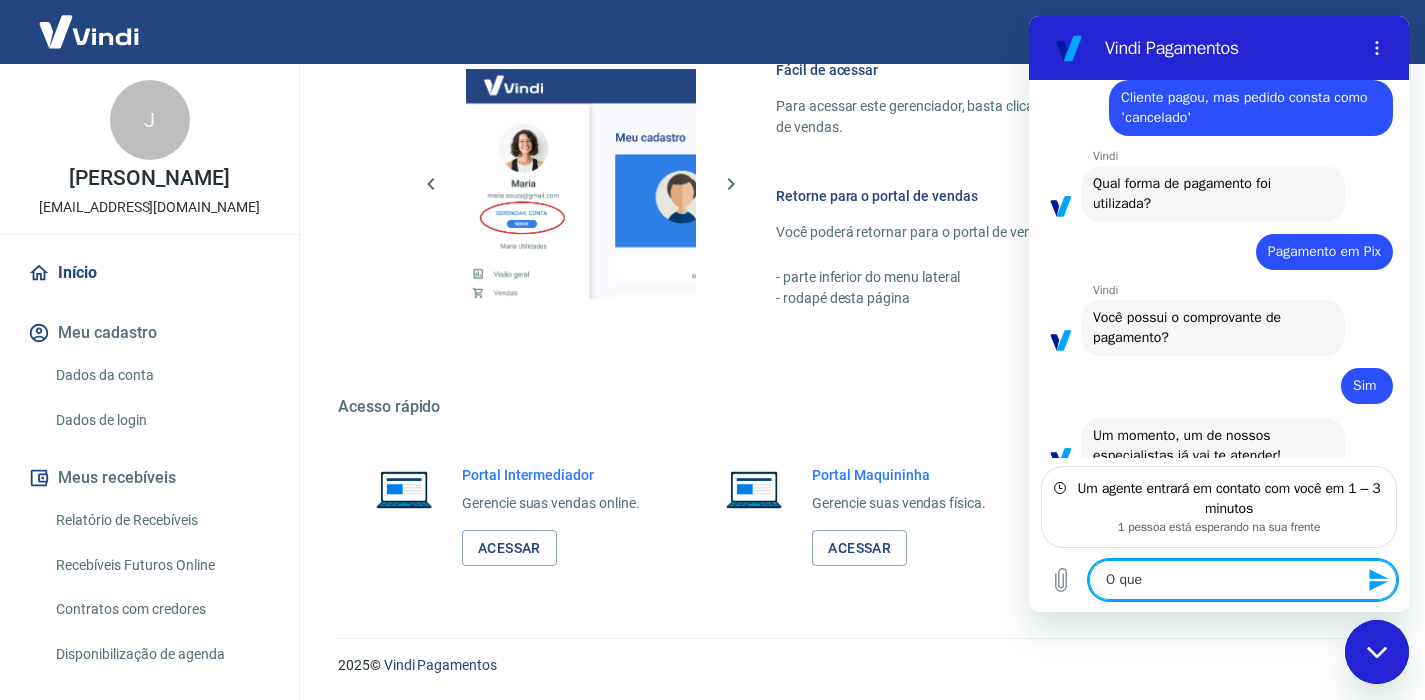type on "O que e" 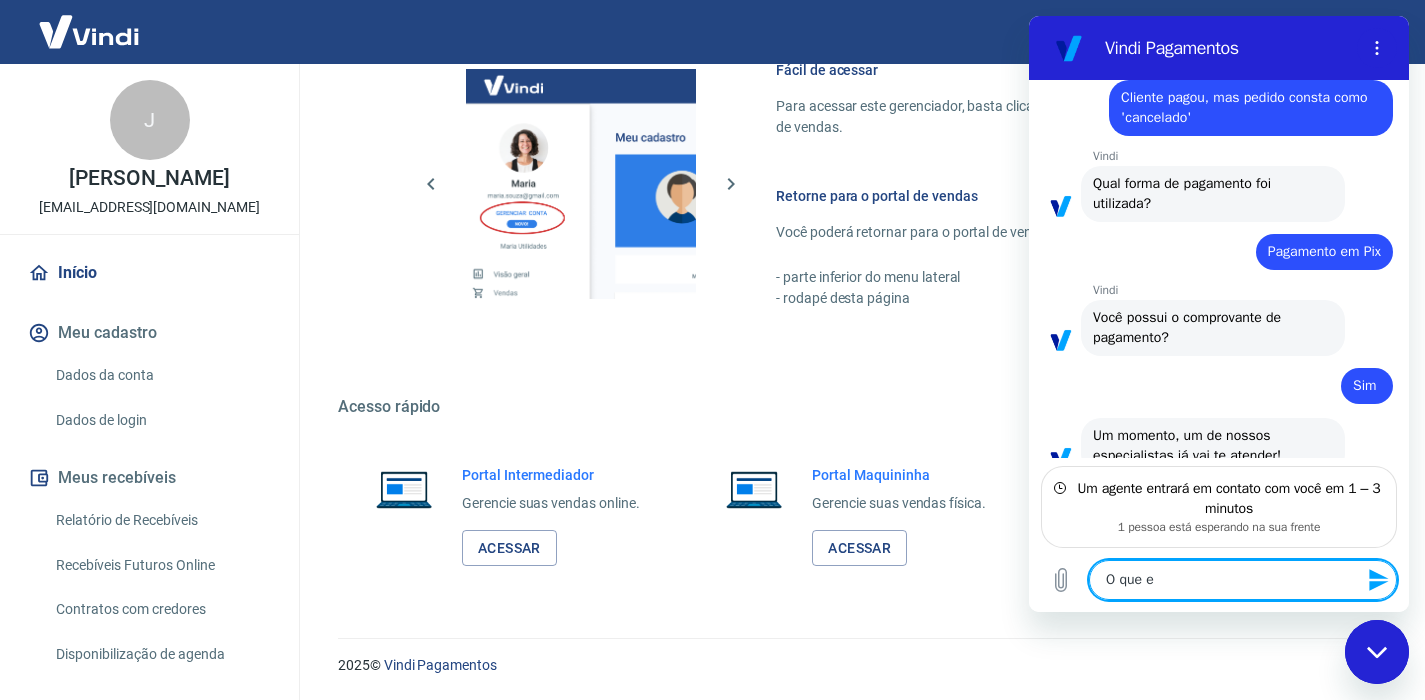 scroll, scrollTop: 1520, scrollLeft: 0, axis: vertical 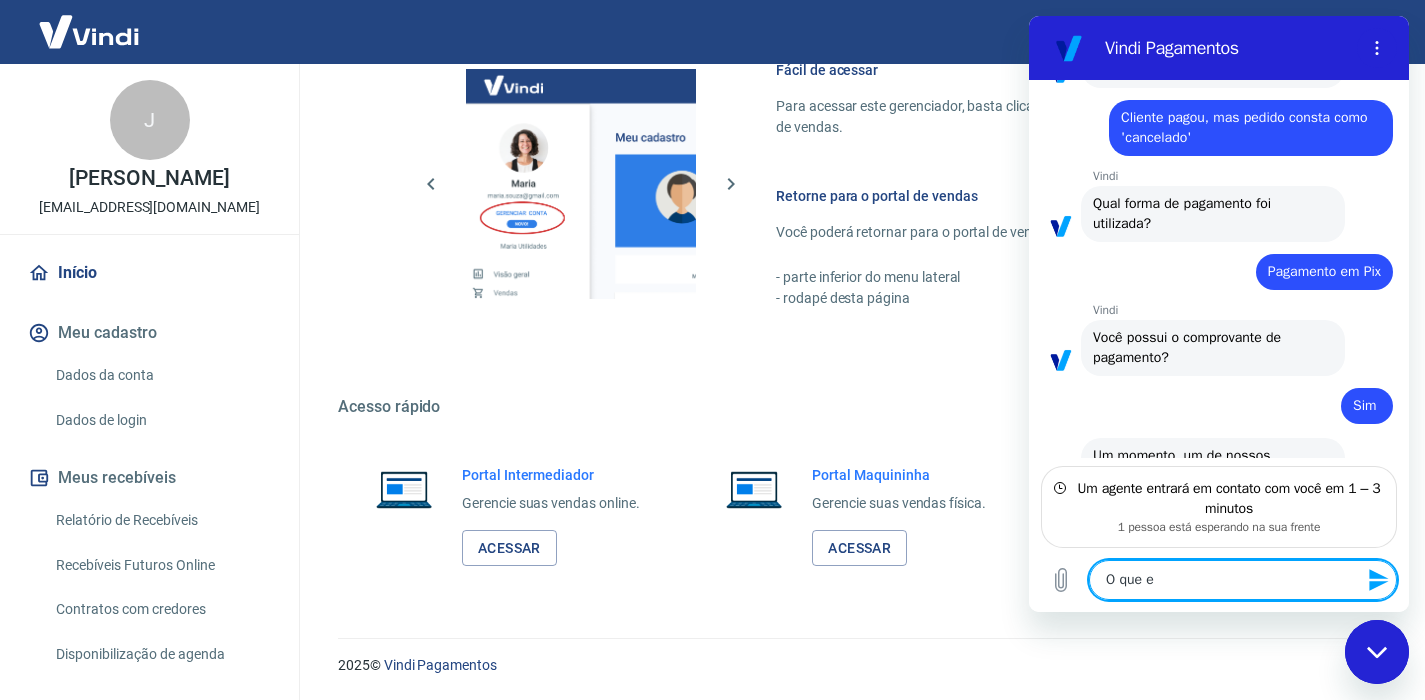 type on "O que es" 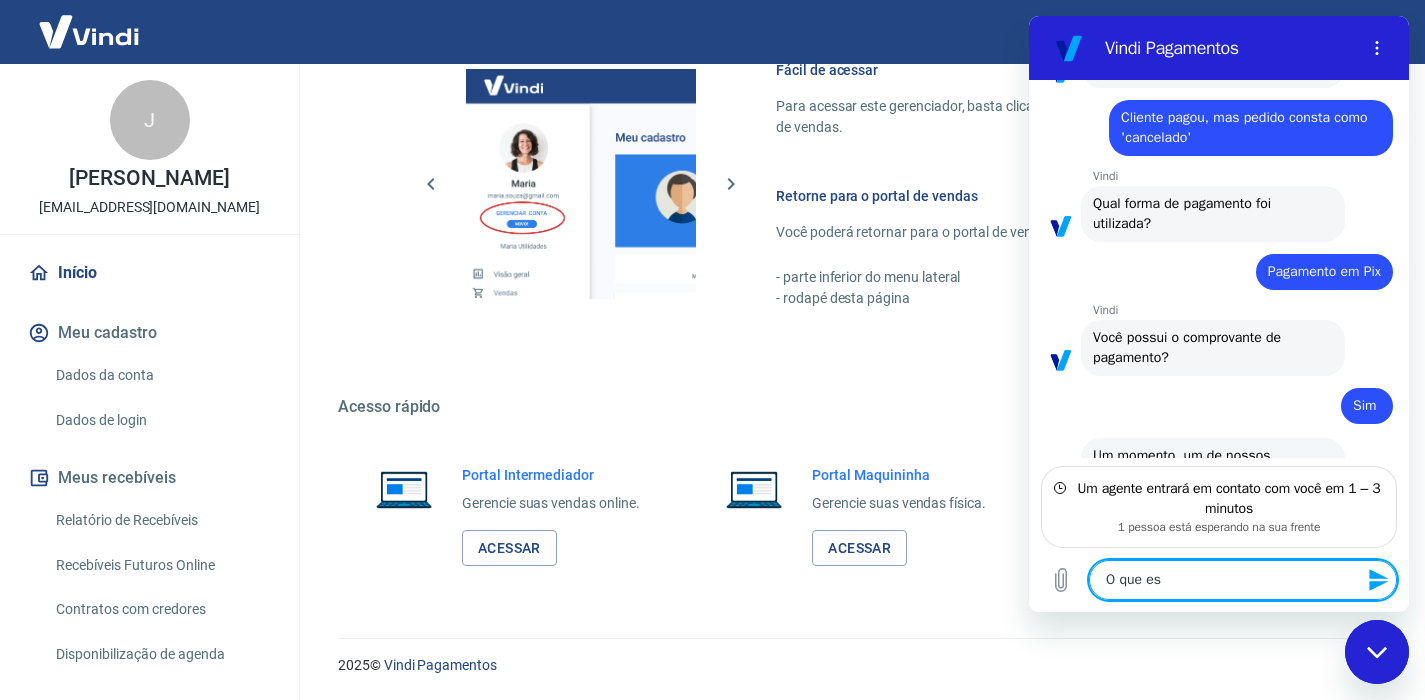 type on "x" 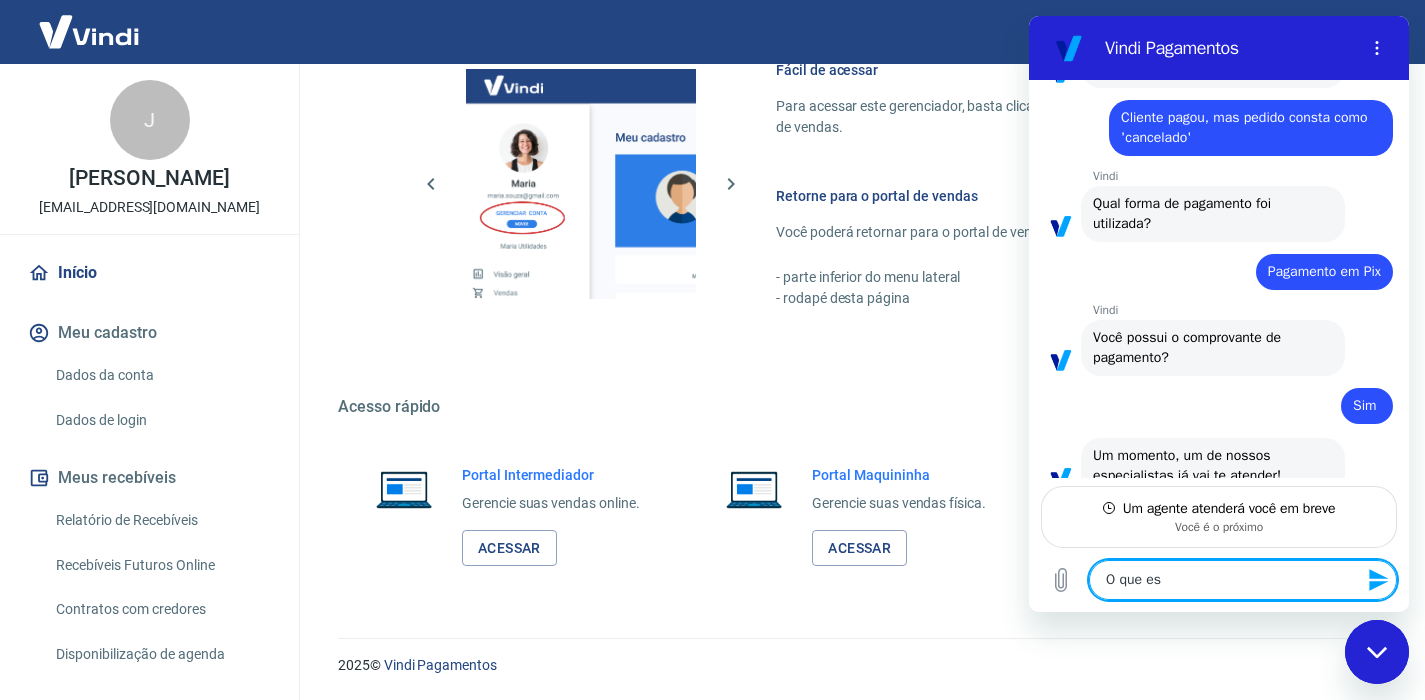 type on "O que est" 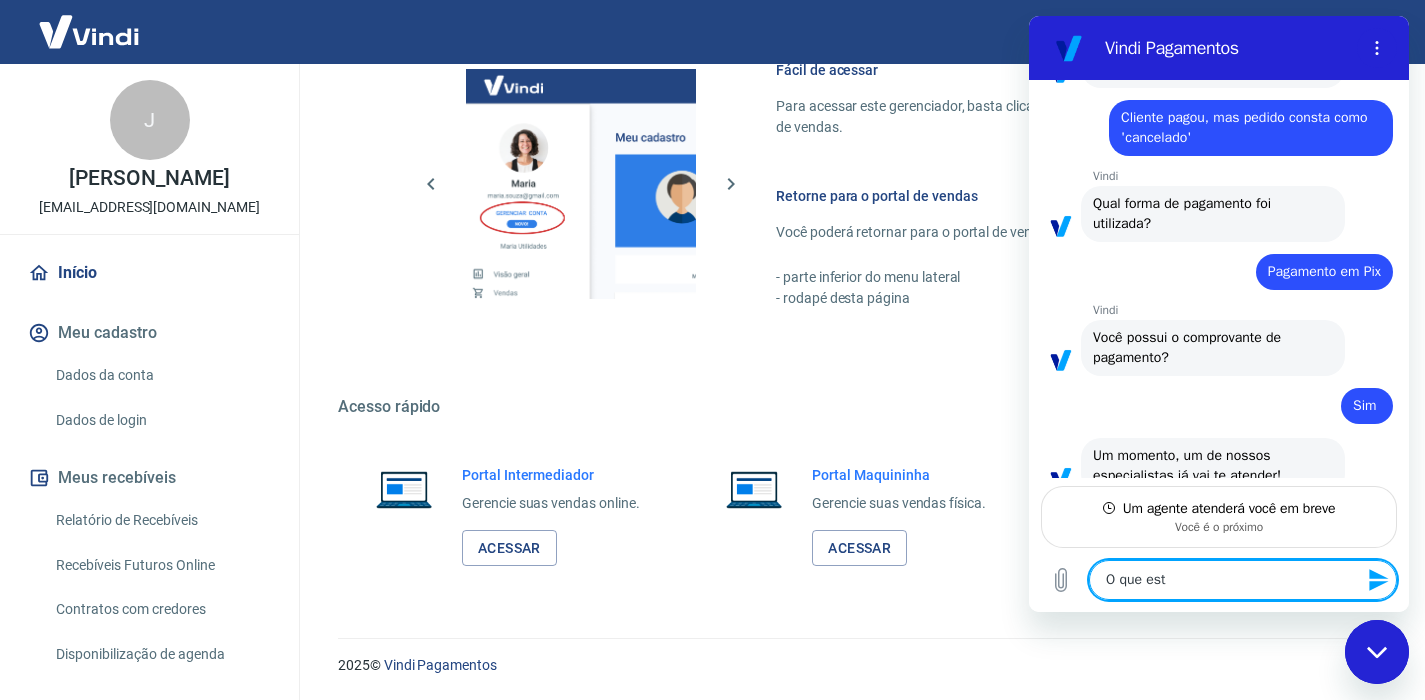 type on "O que est'" 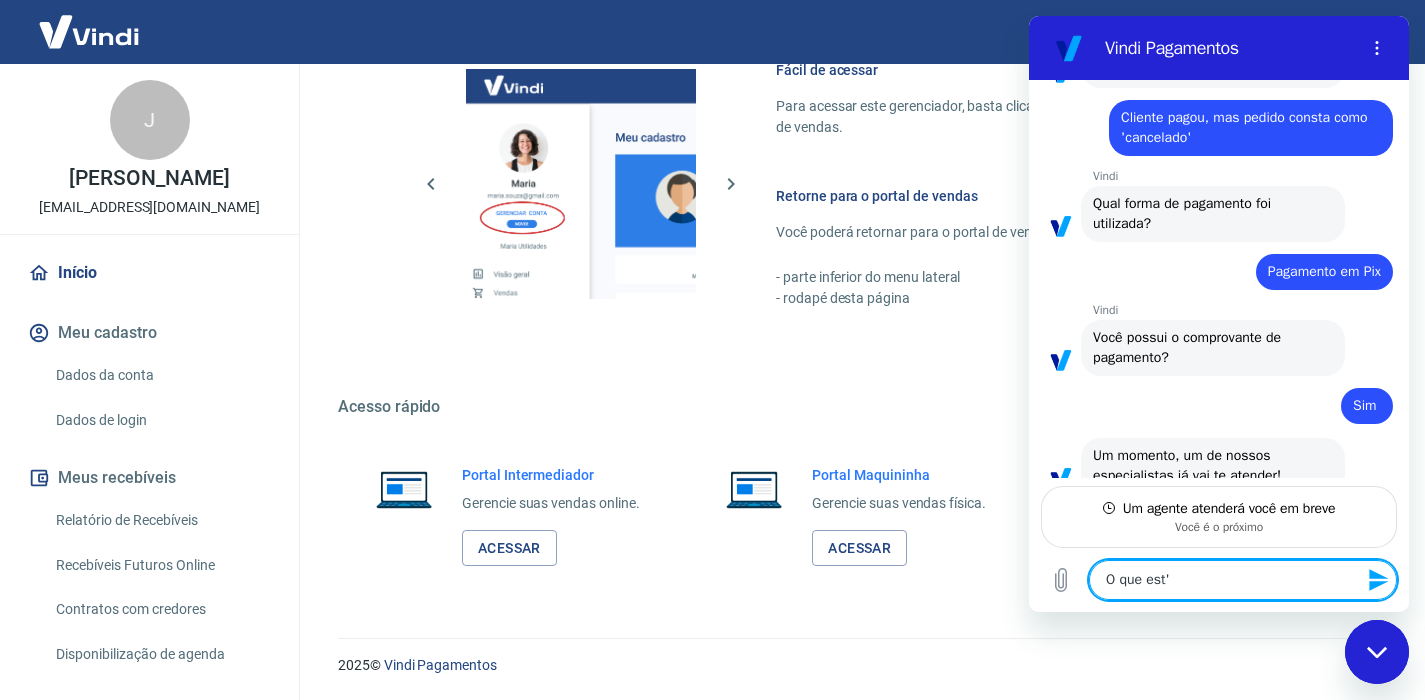 type on "O que está" 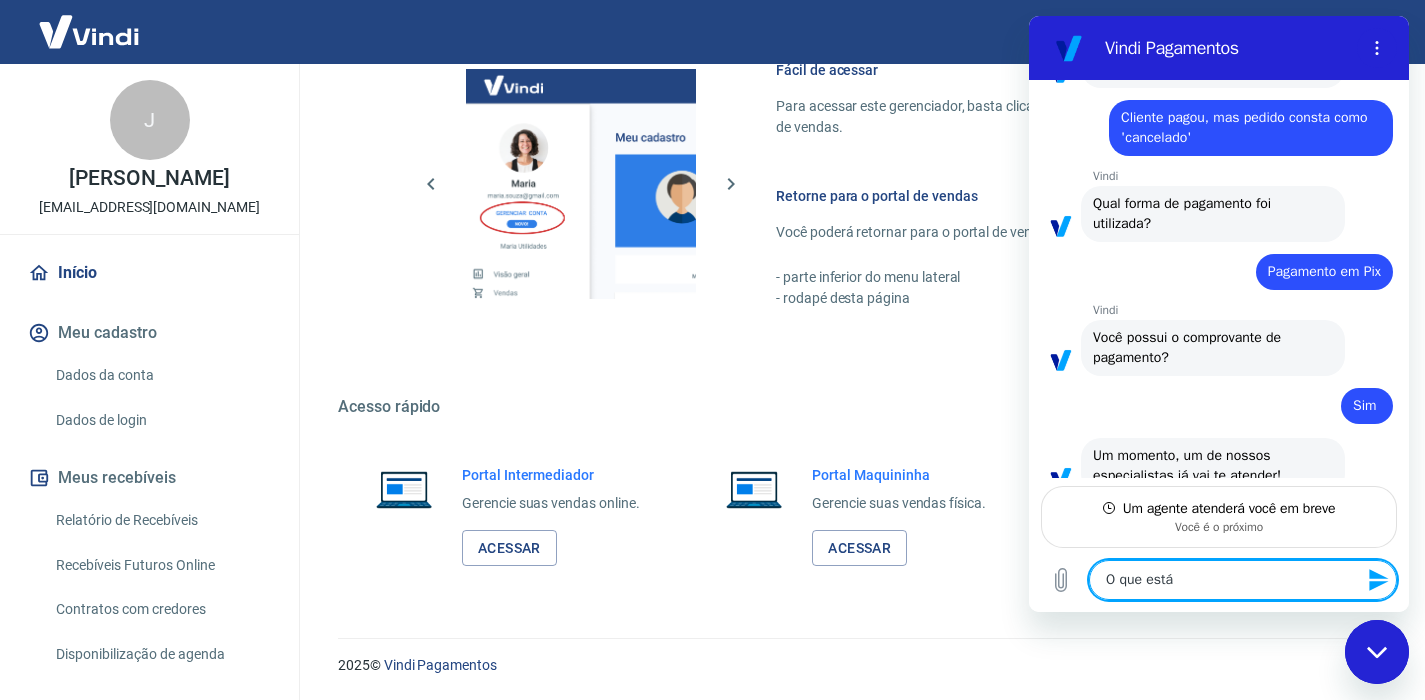 type on "O que está" 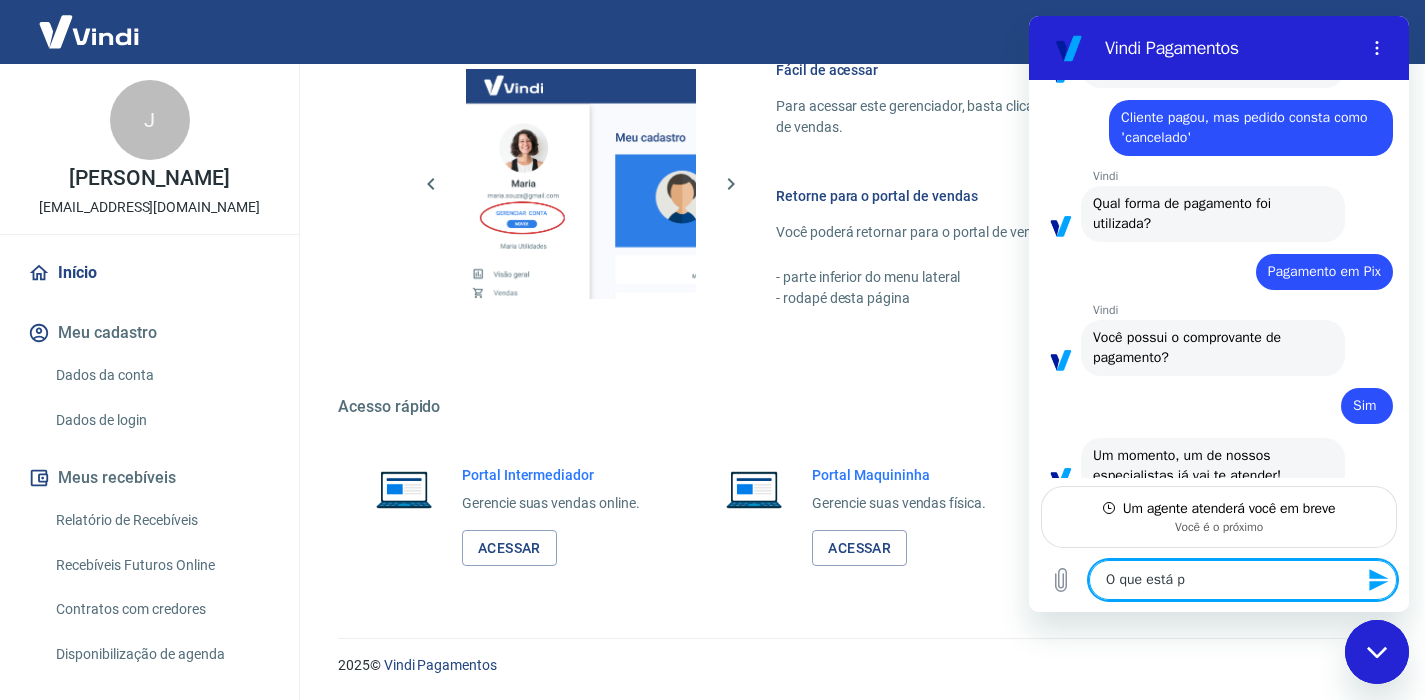 type on "O que está" 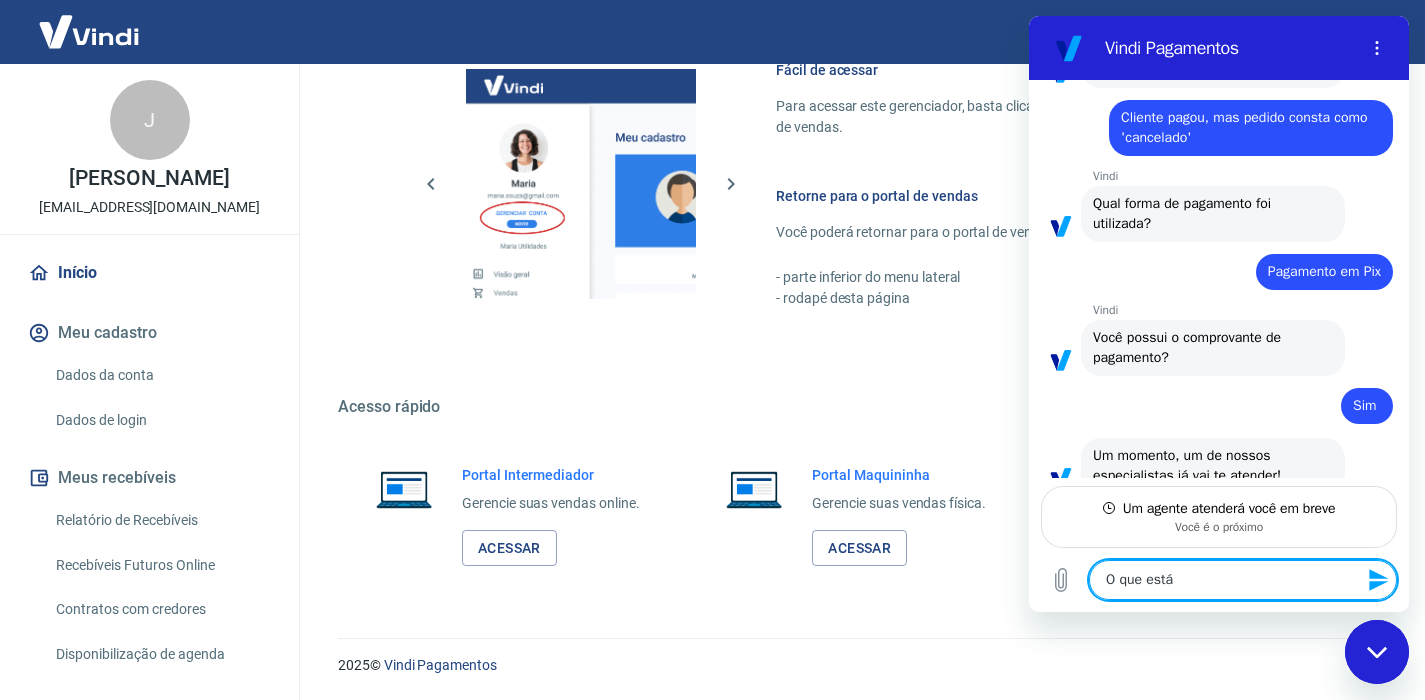 type on "O que está o" 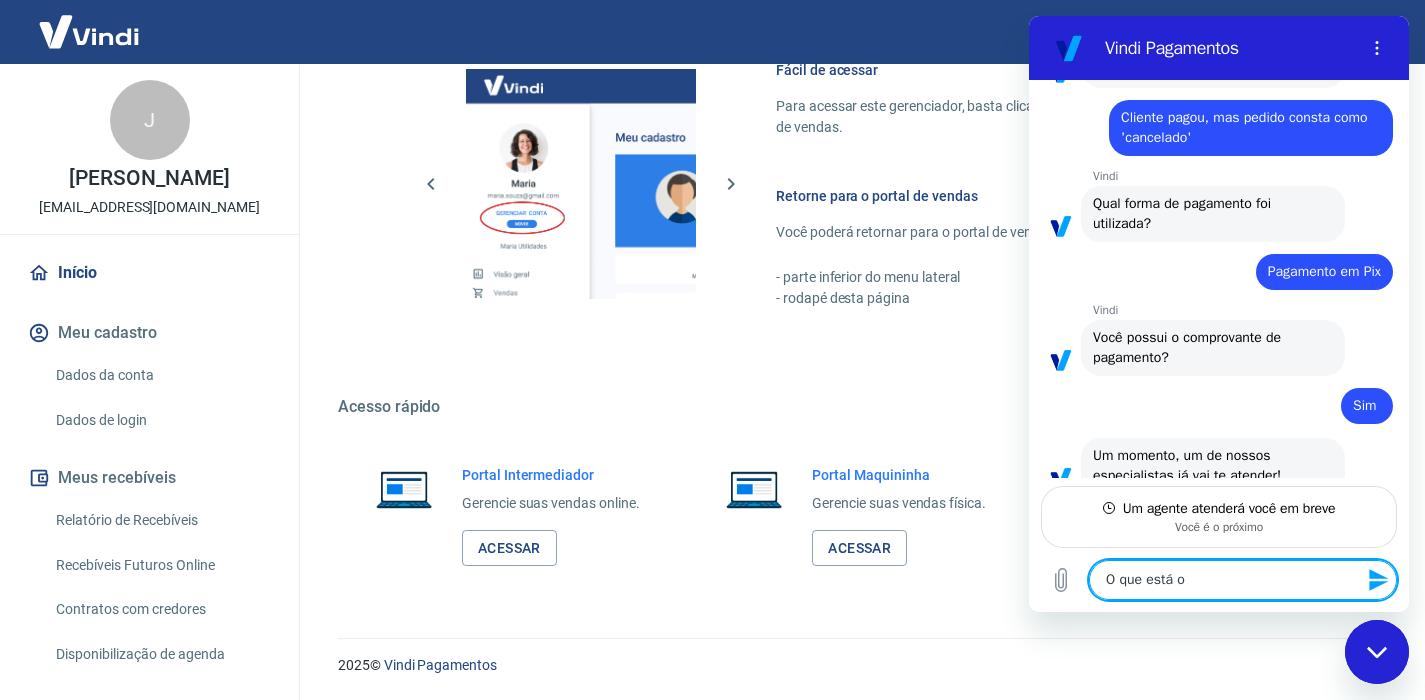 type on "O que está oc" 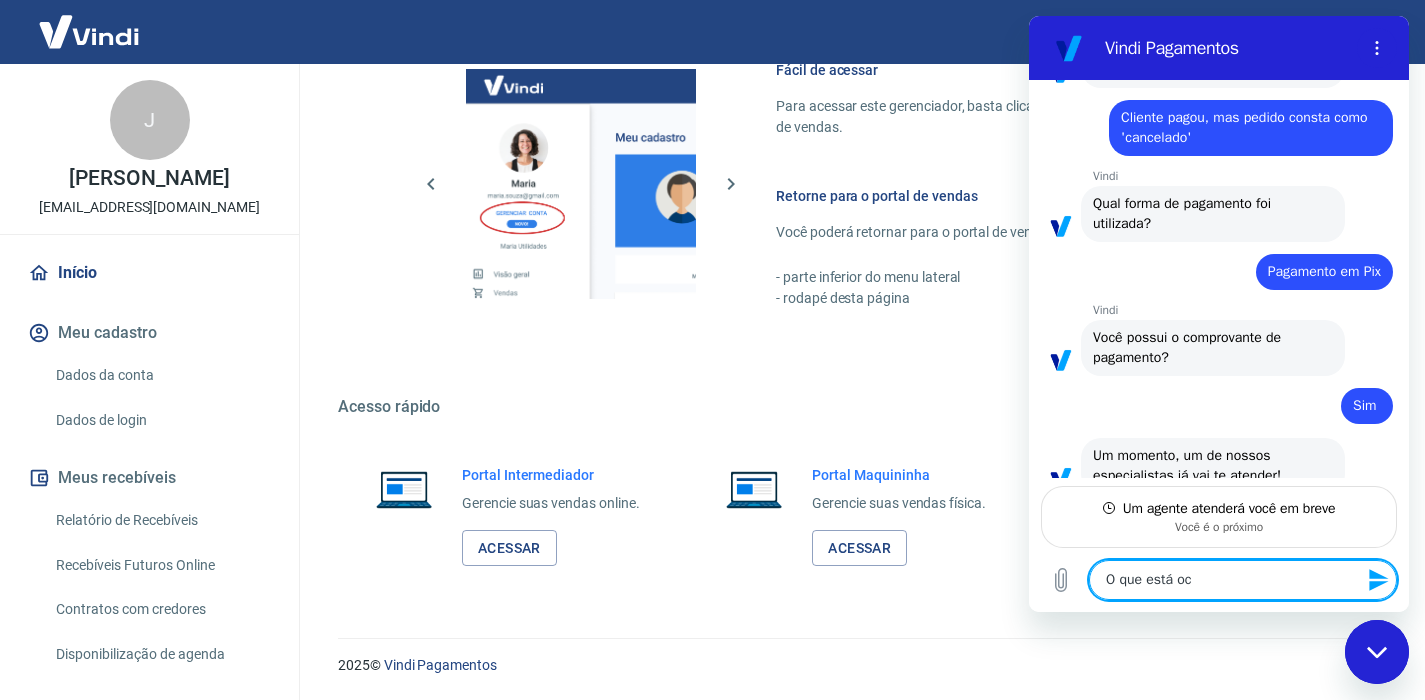 type on "O que está oco" 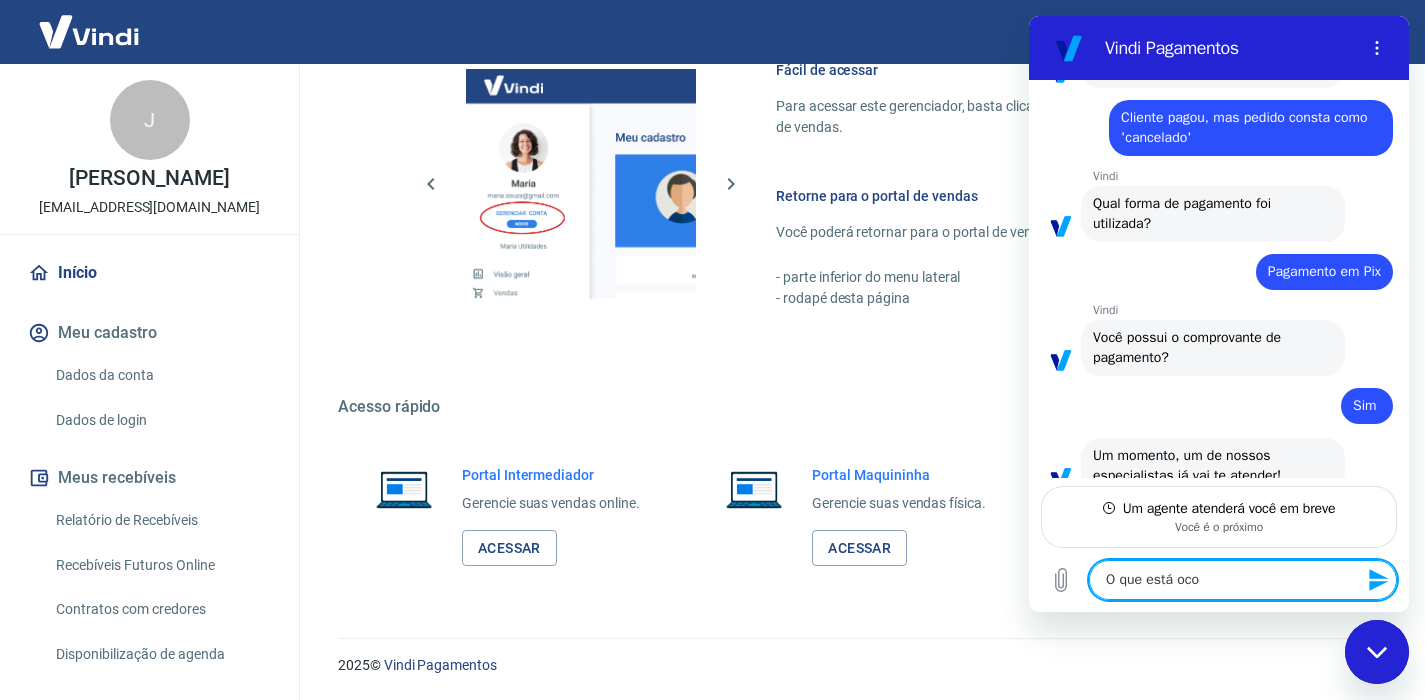 type on "O que está ocor" 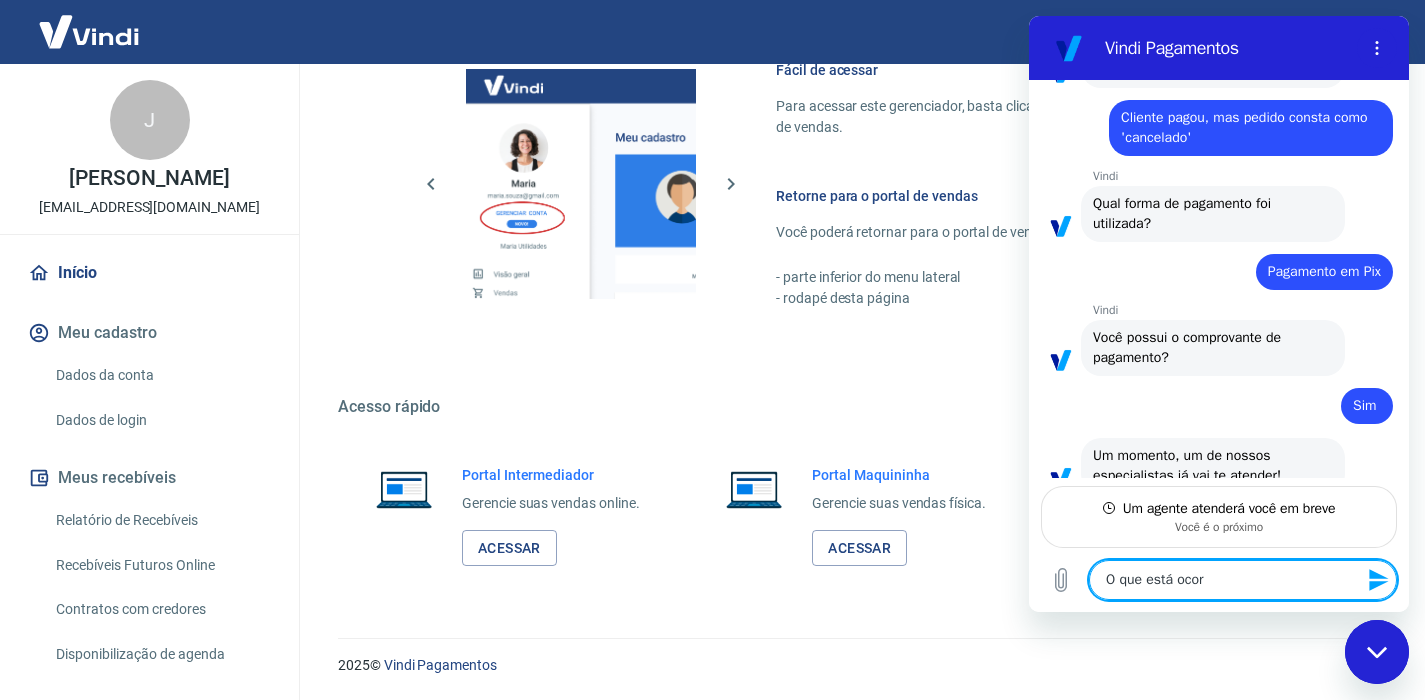 type on "O que está ocorr" 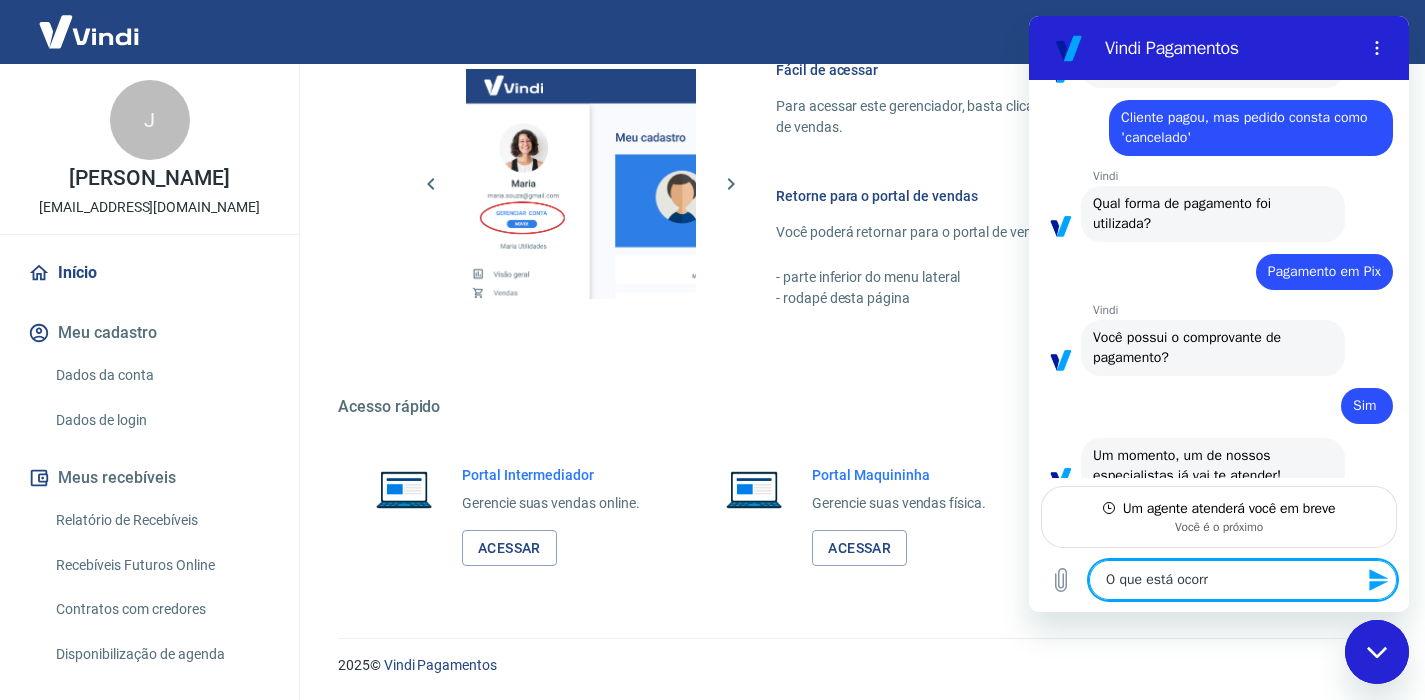 type on "O que está ocorre" 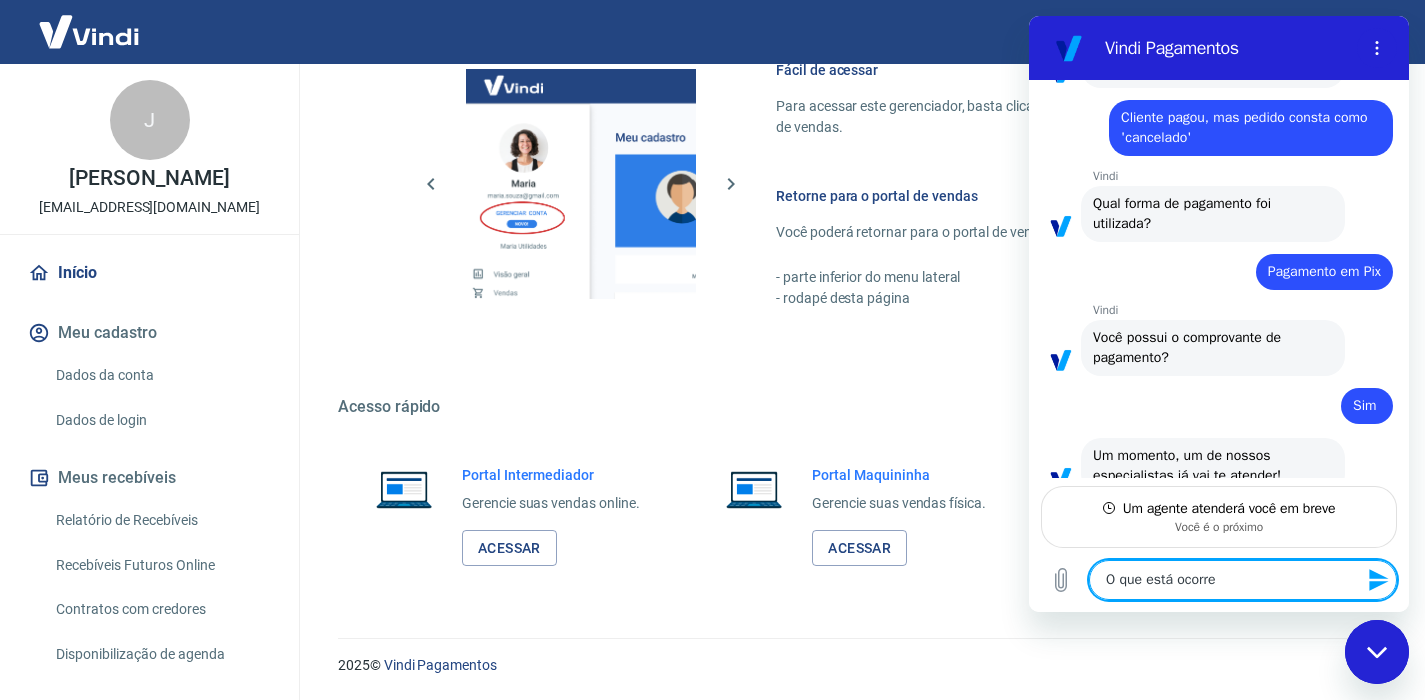 type on "O que está ocorren" 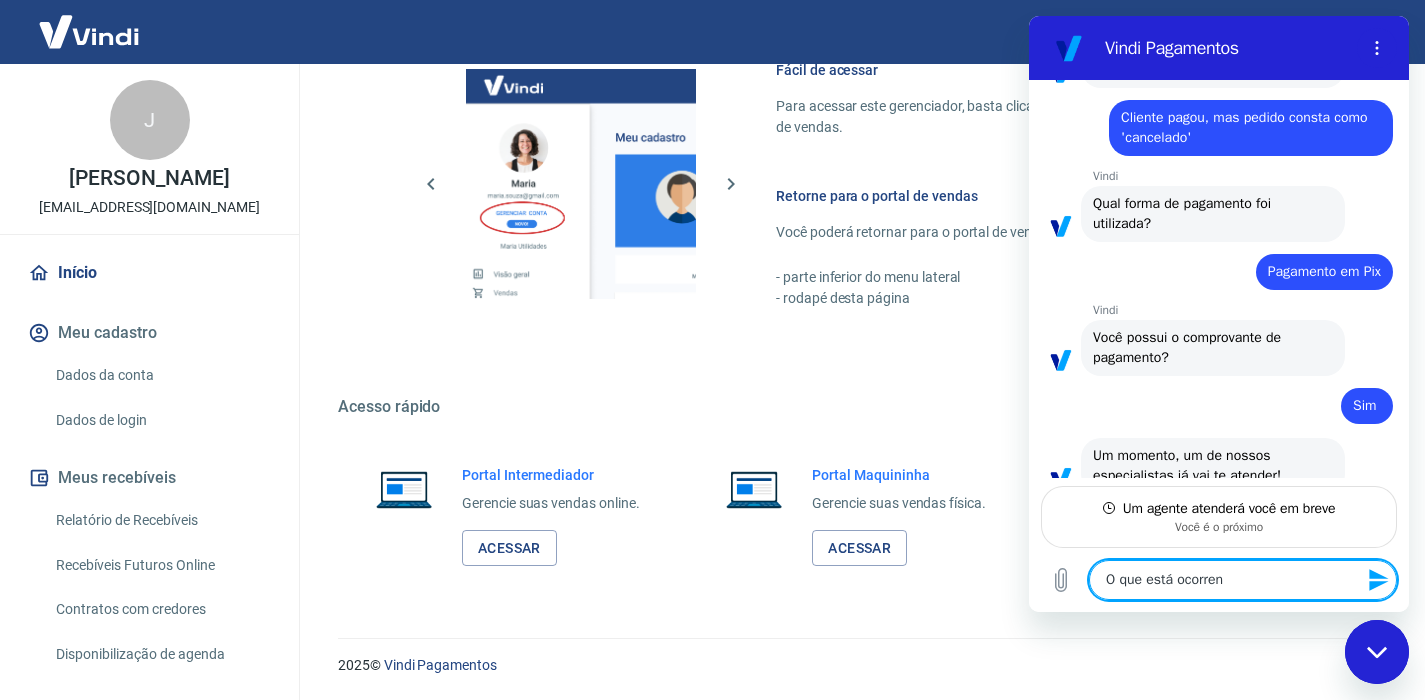 type on "O que está ocorrend" 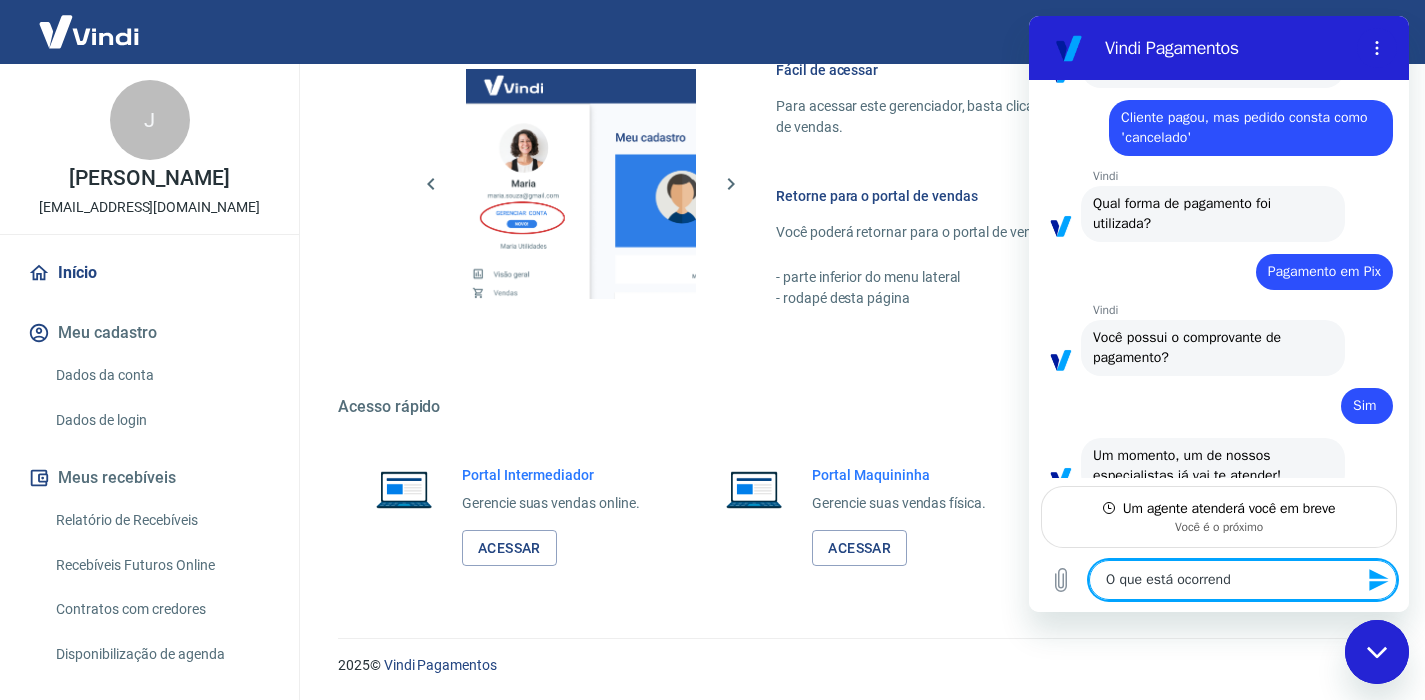 type on "x" 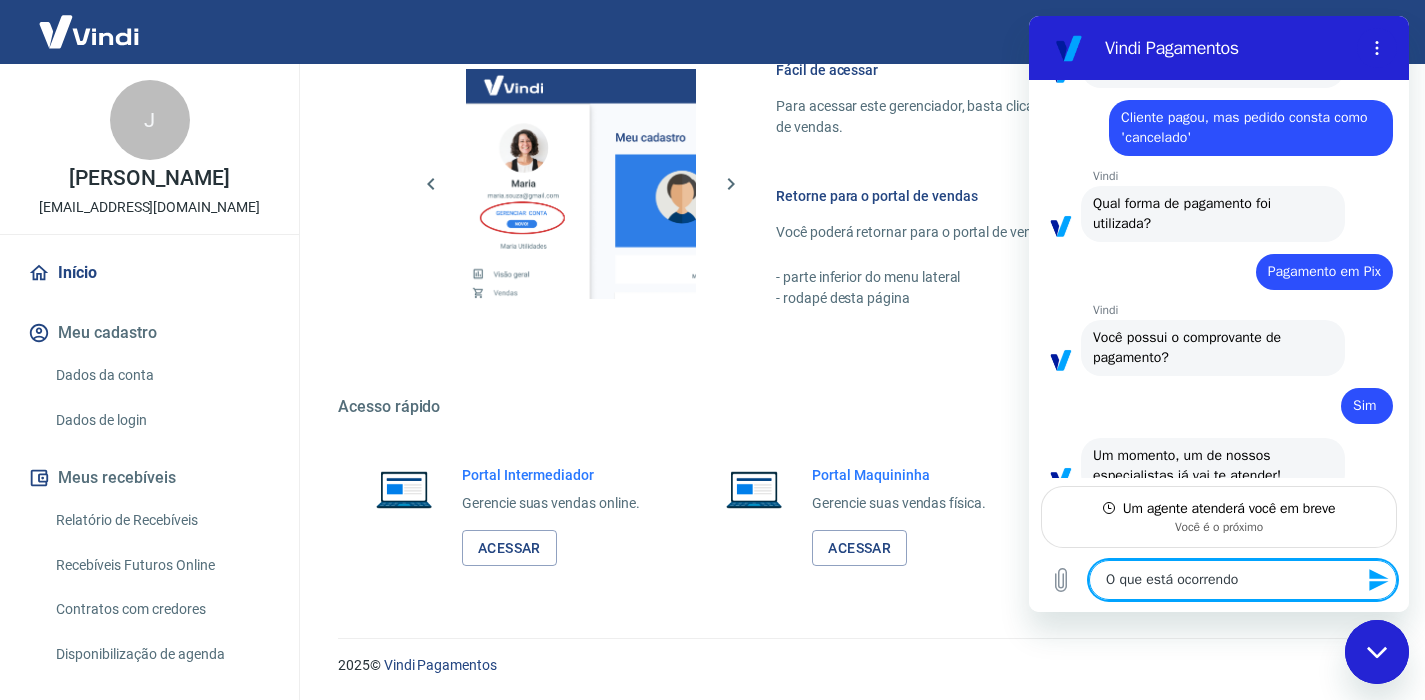 type on "O que está ocorrendo?" 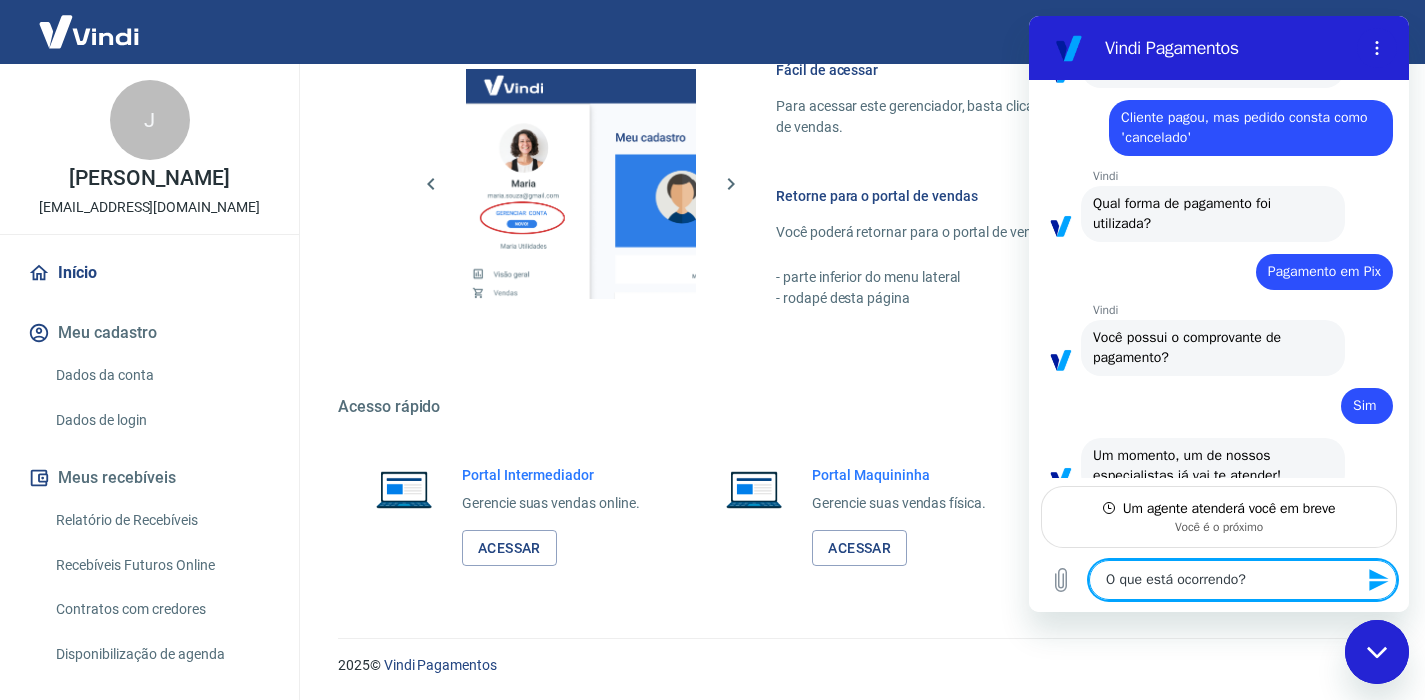 type on "O que está ocorrendo?" 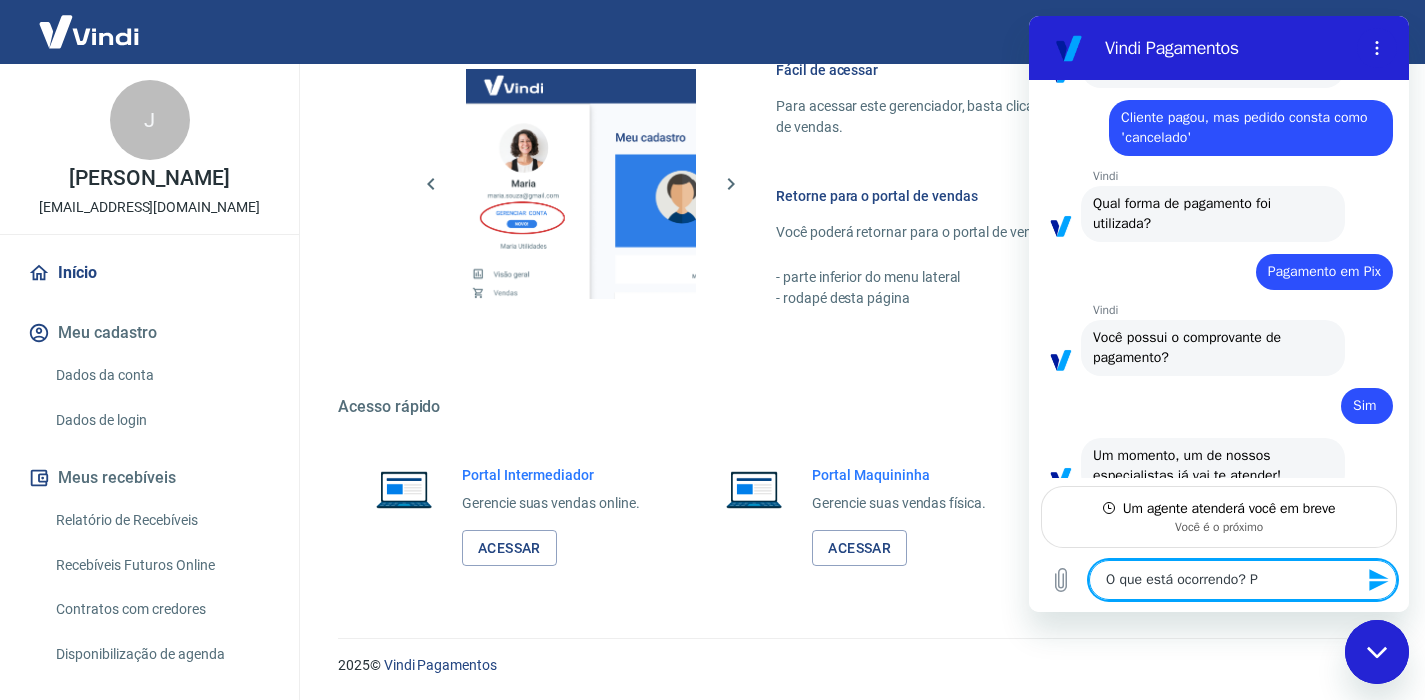 type on "O que está ocorrendo? Pr" 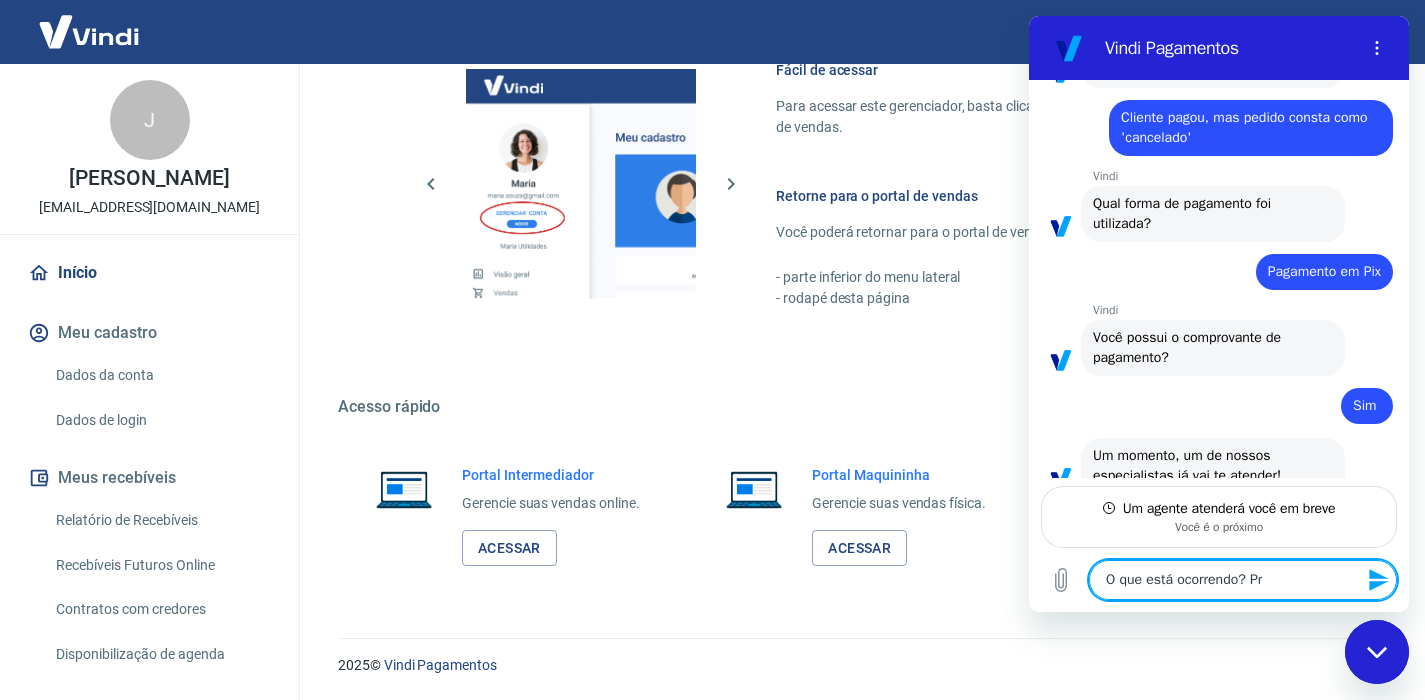type on "O que está ocorrendo? Pre" 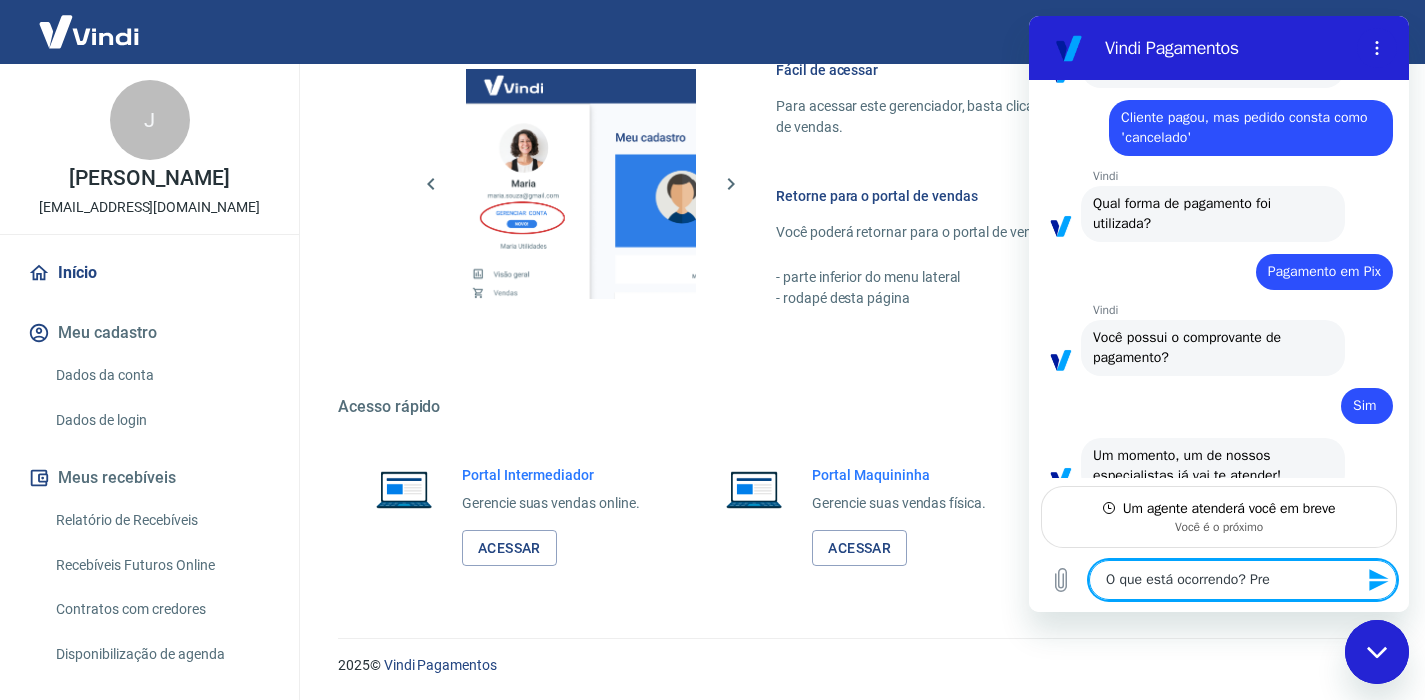 type on "O que está ocorrendo? Prec" 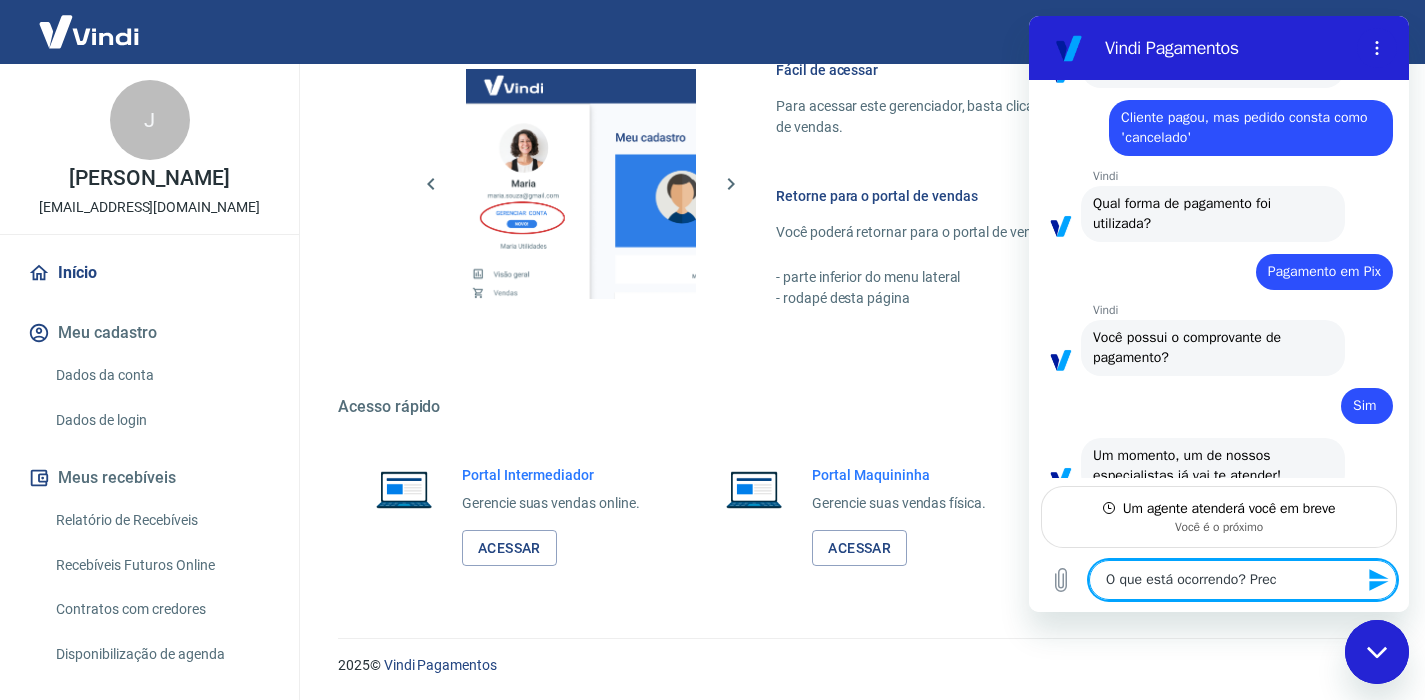type on "O que está ocorrendo? Preci" 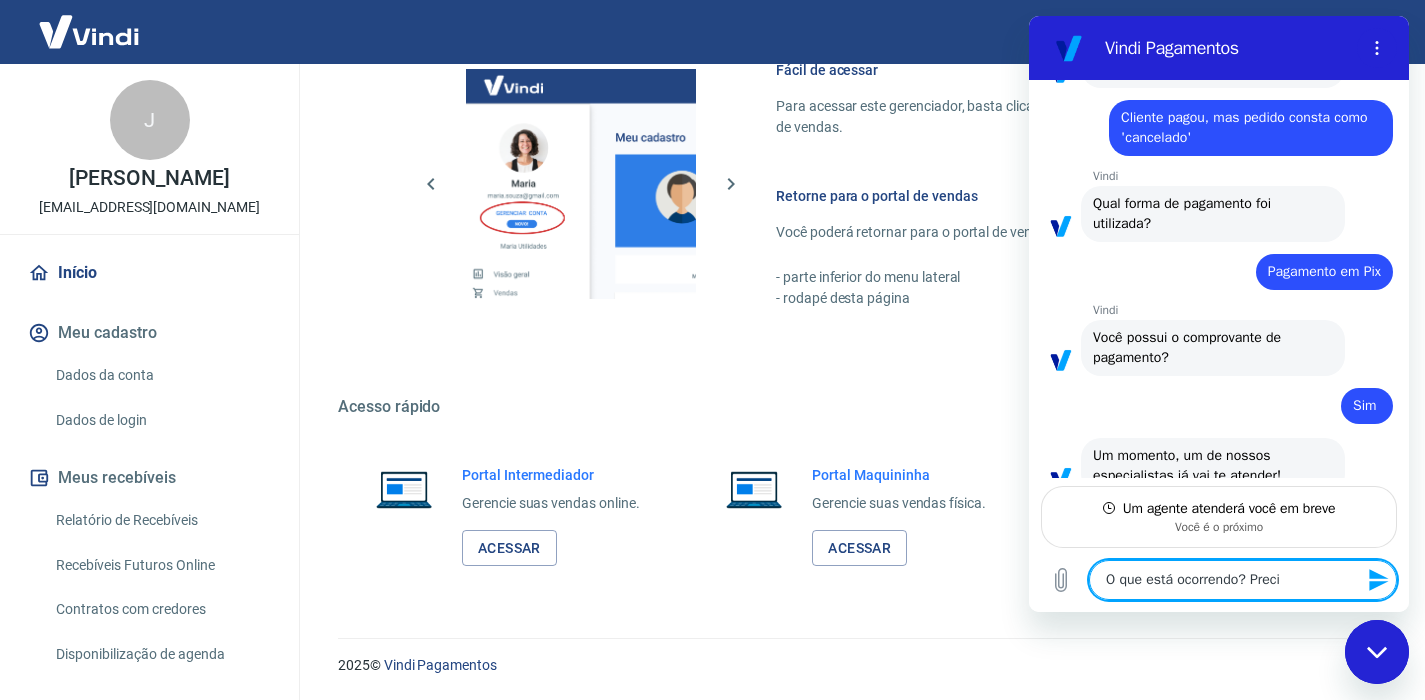 type on "O que está ocorrendo? Precis" 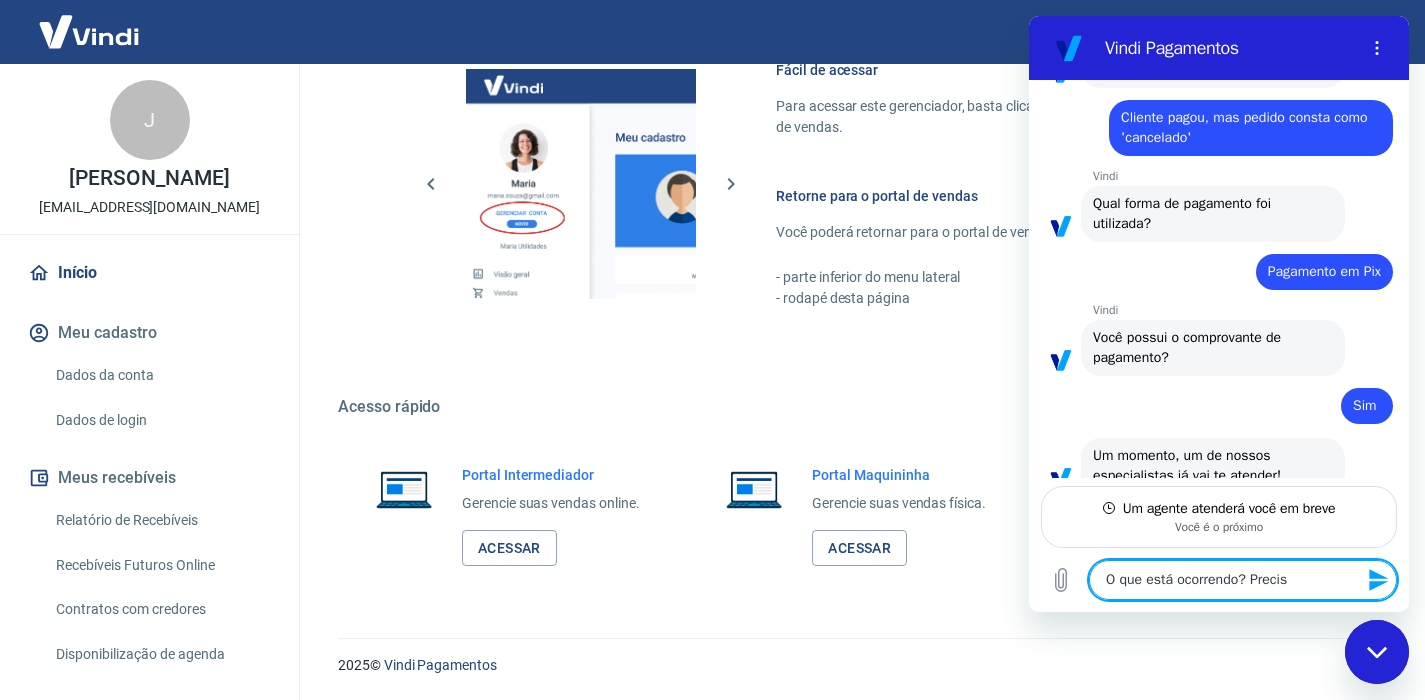 type on "x" 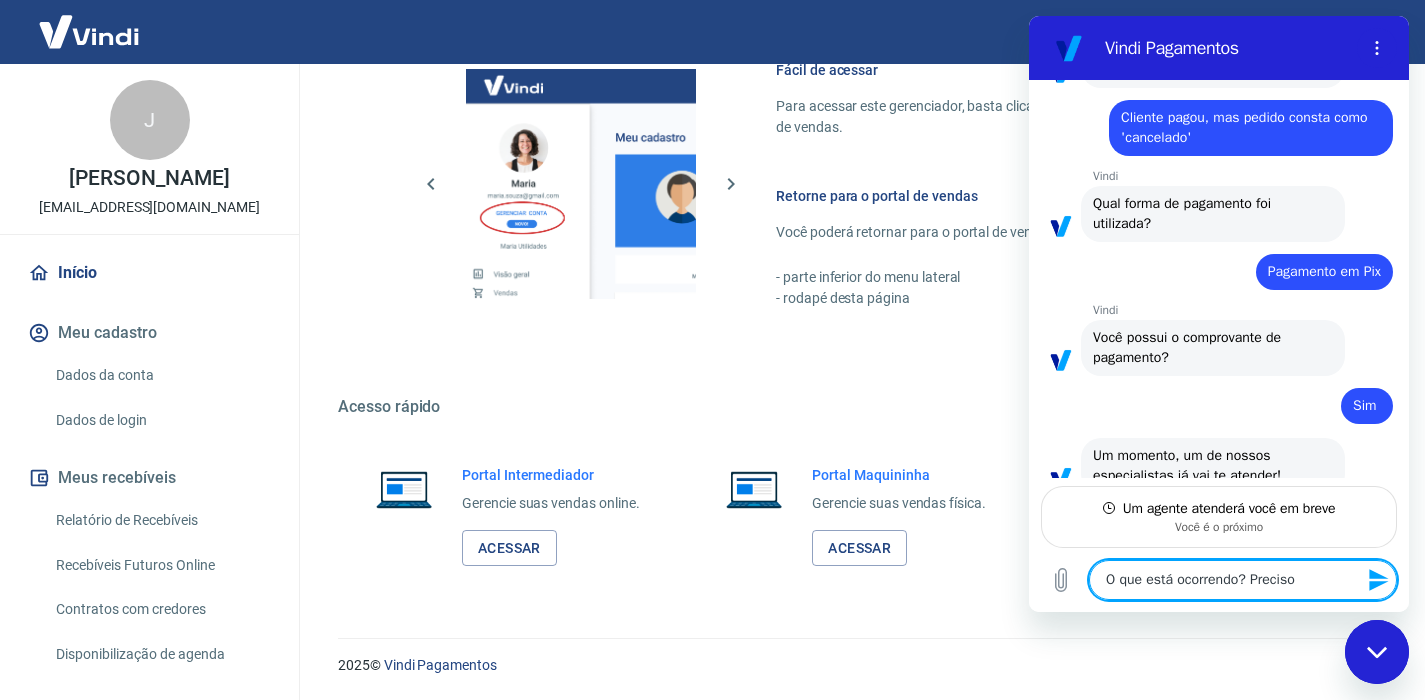 type on "x" 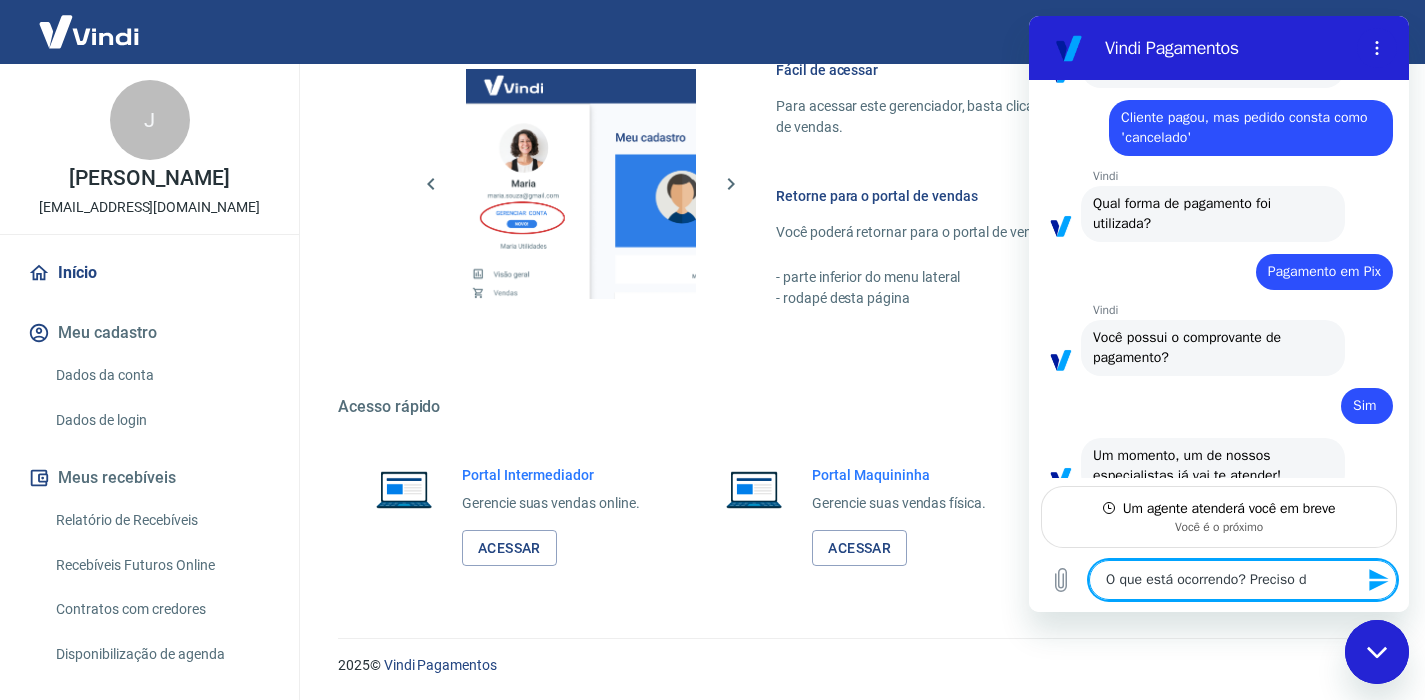 type on "O que está ocorrendo? Preciso de" 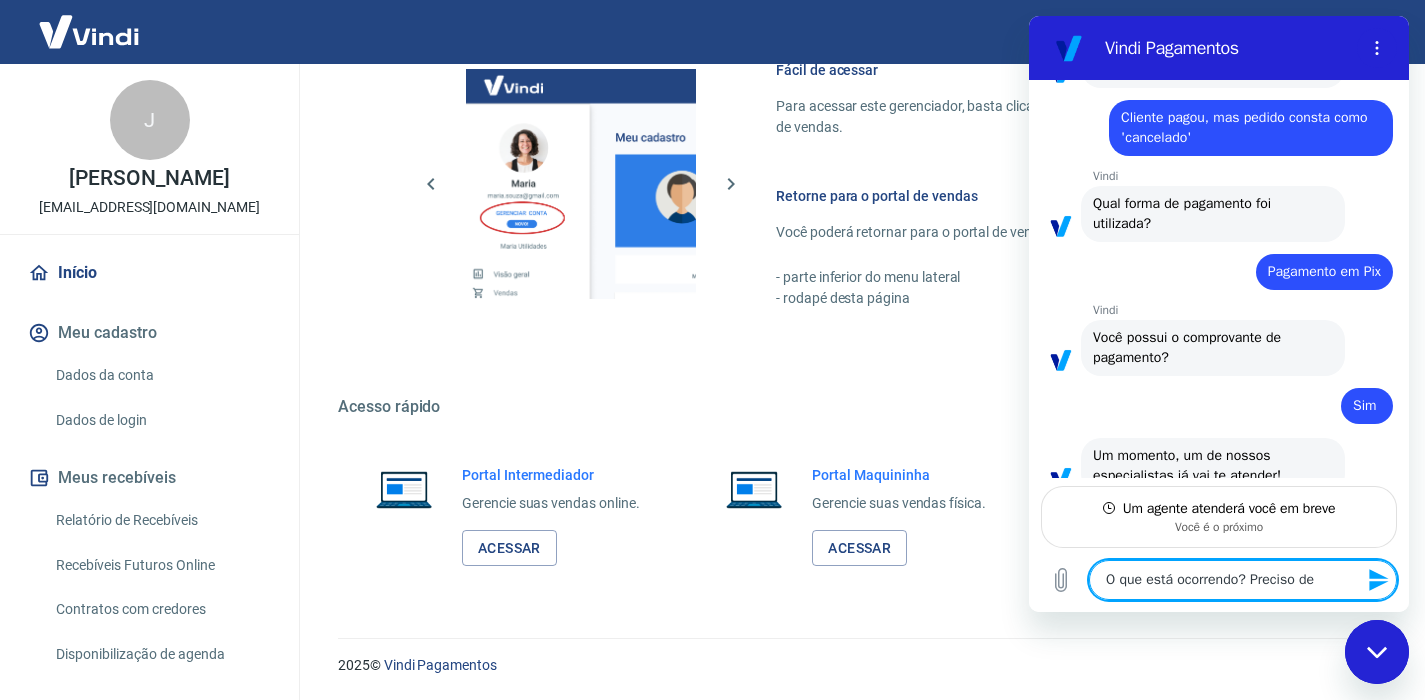 type on "O que está ocorrendo? Preciso de" 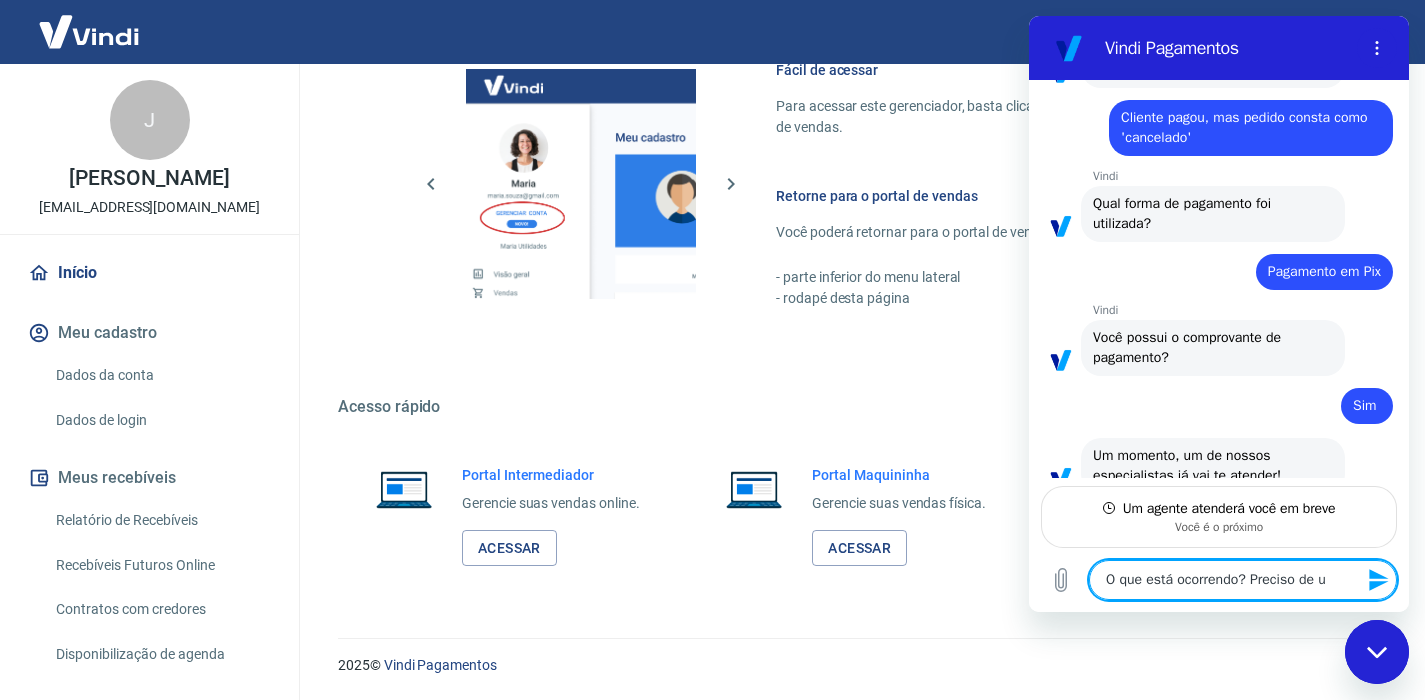 type on "O que está ocorrendo? Preciso de um" 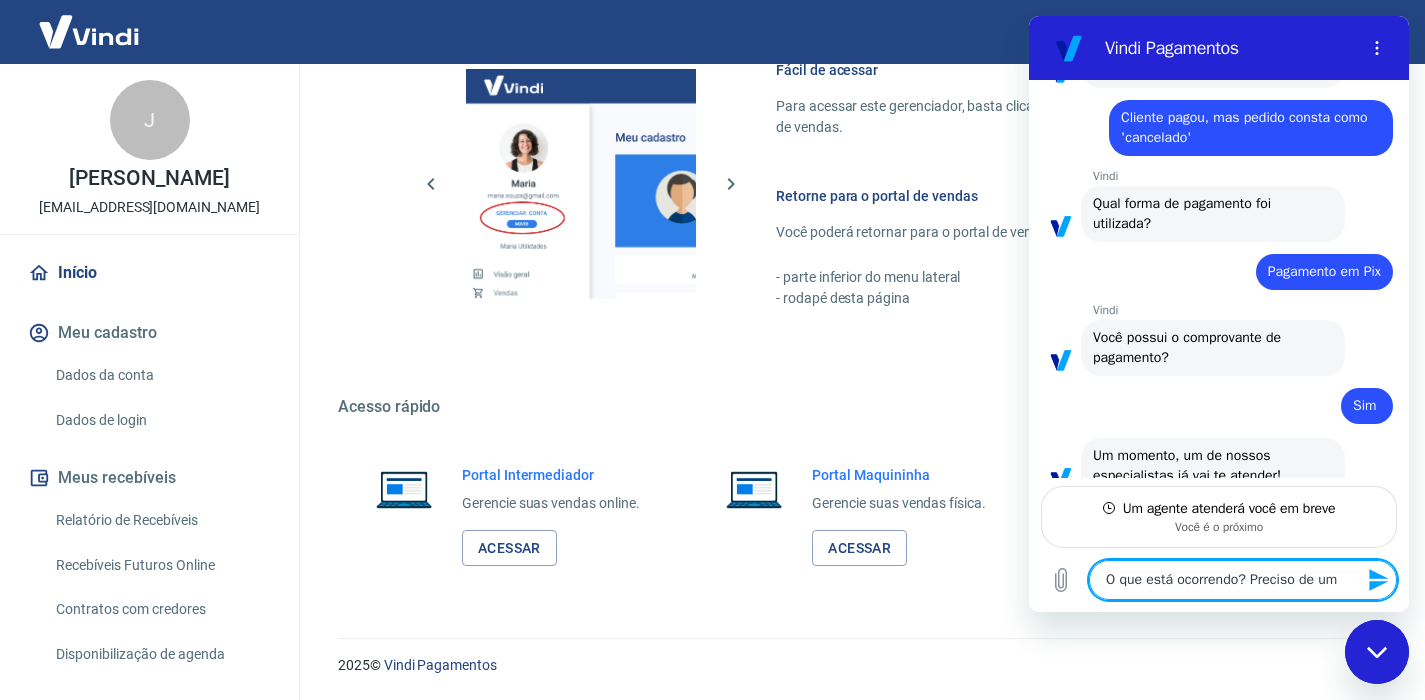 type on "O que está ocorrendo? Preciso de uma" 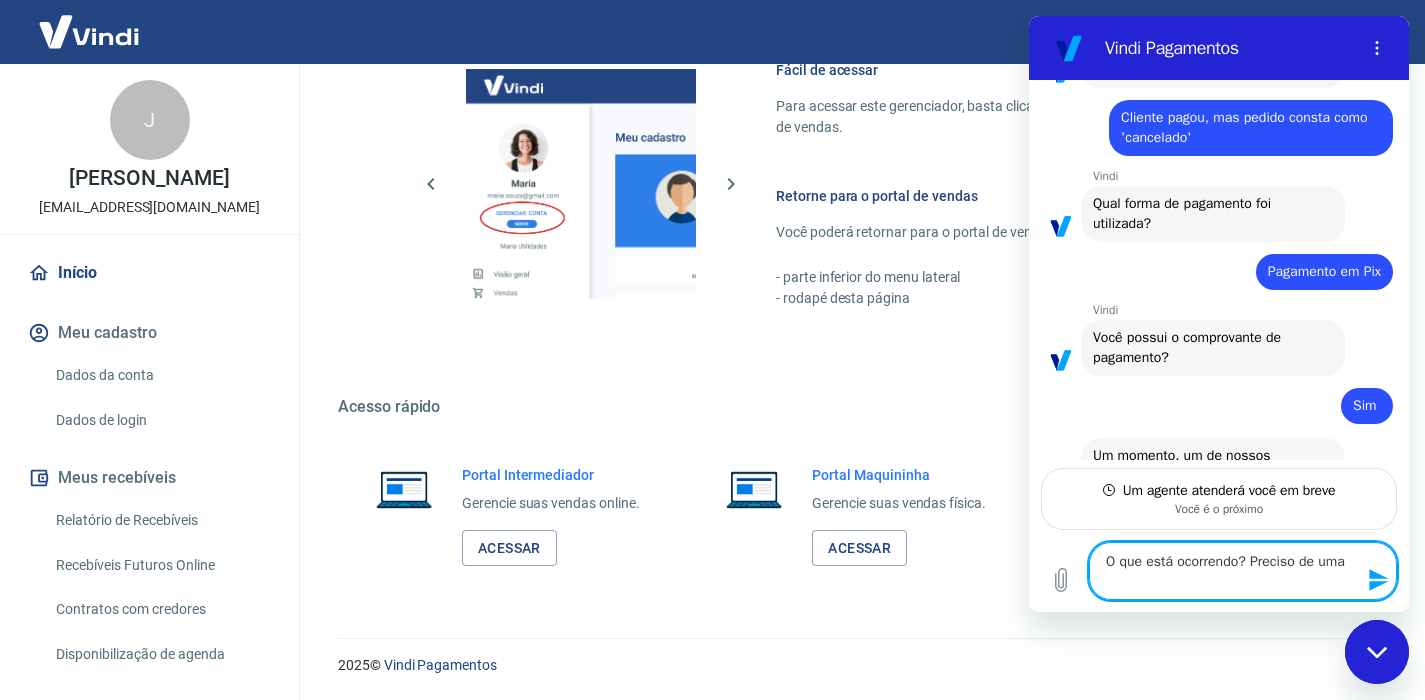 type on "O que está ocorrendo? Preciso de uma" 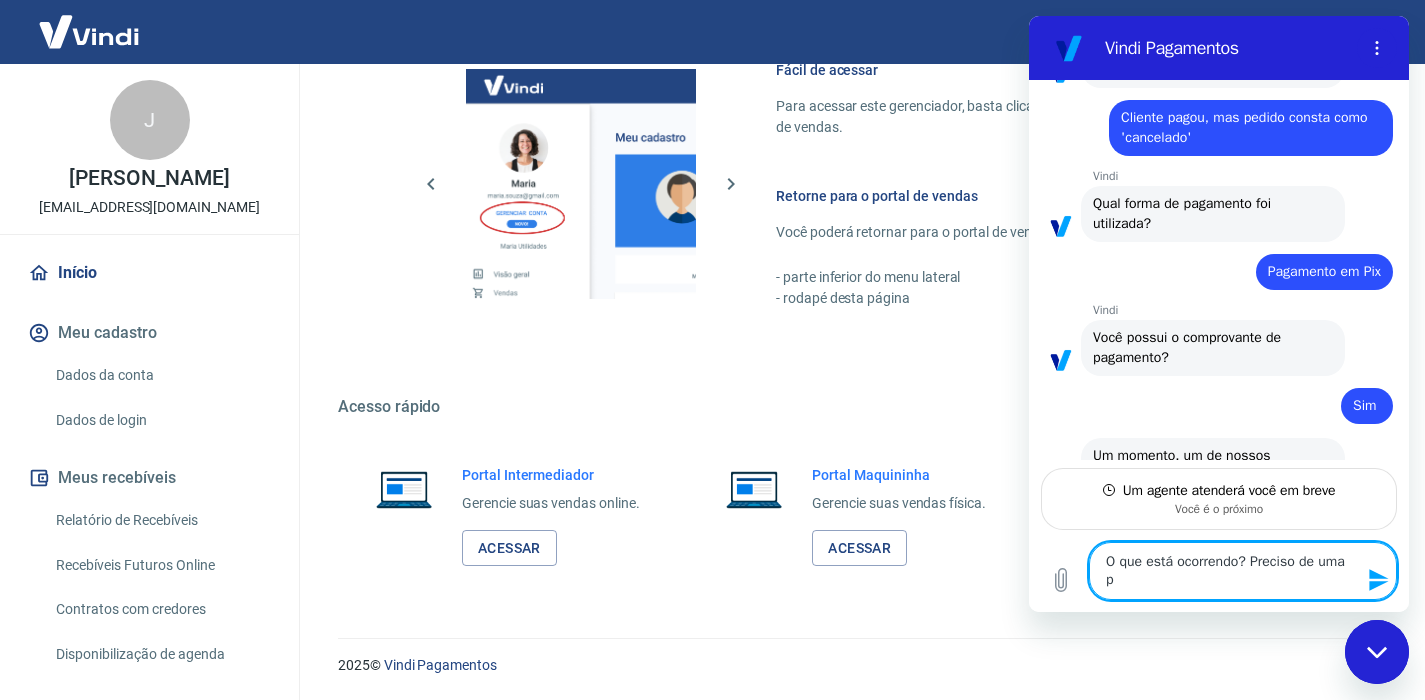 type on "O que está ocorrendo? Preciso de uma po" 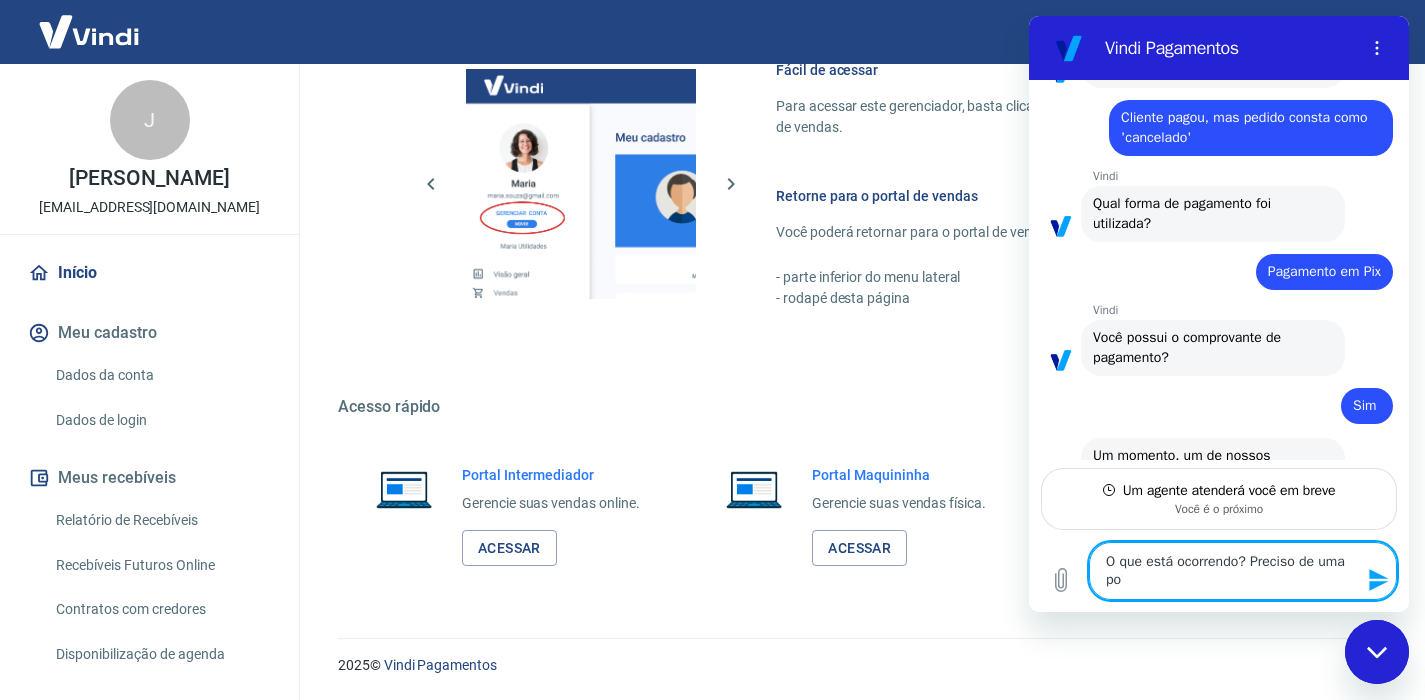 type on "O que está ocorrendo? Preciso de uma pos" 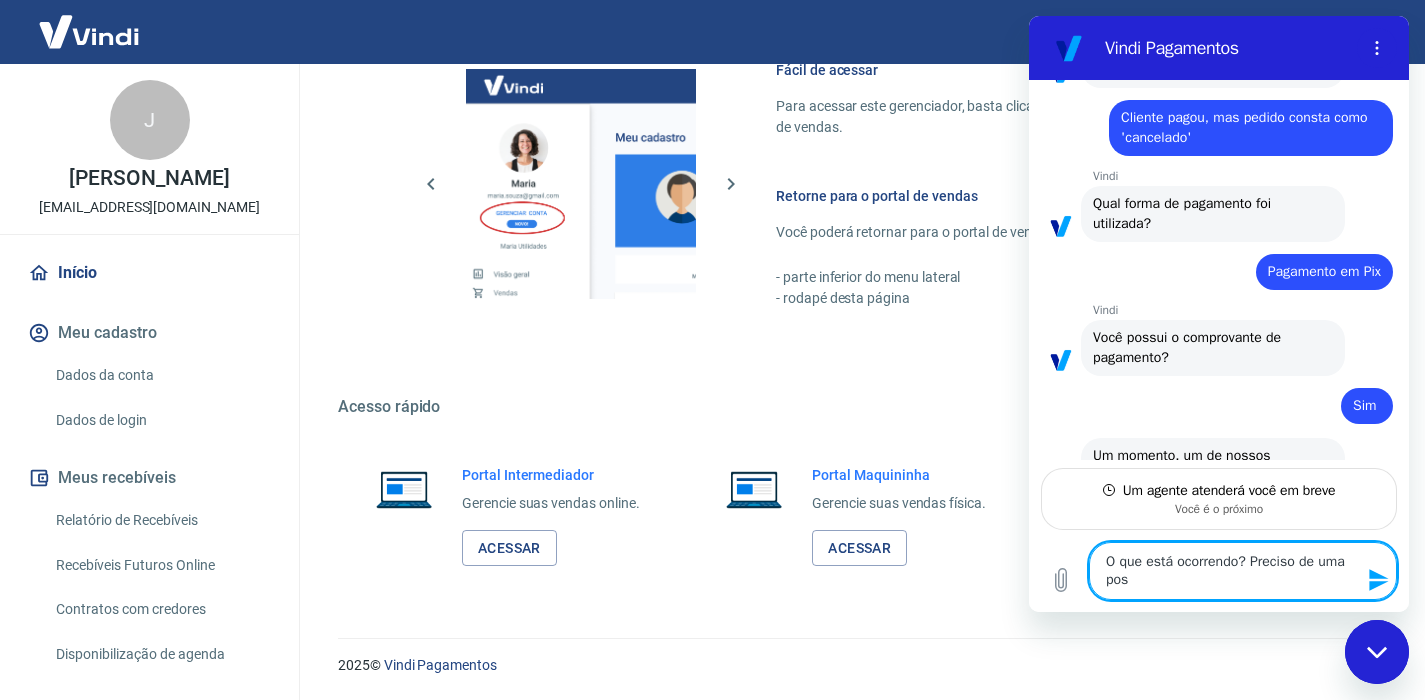 type on "O que está ocorrendo? Preciso de uma posi" 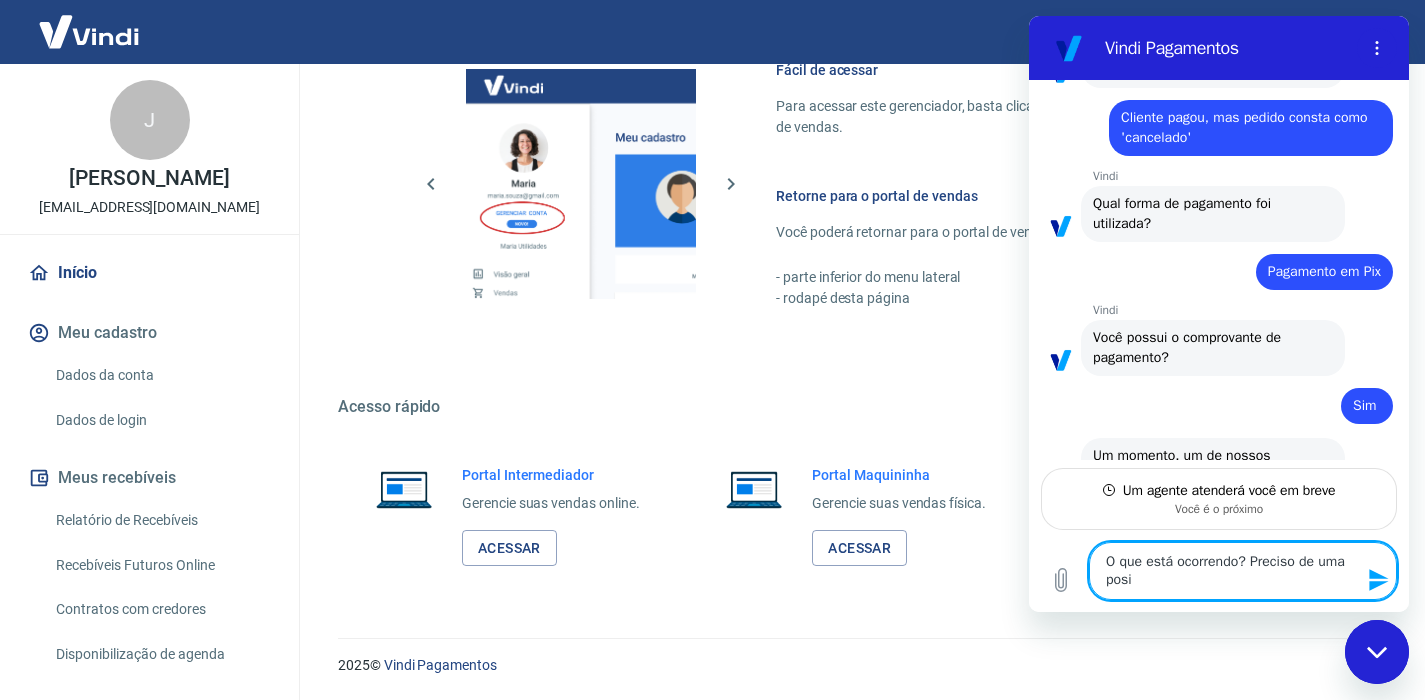 type on "x" 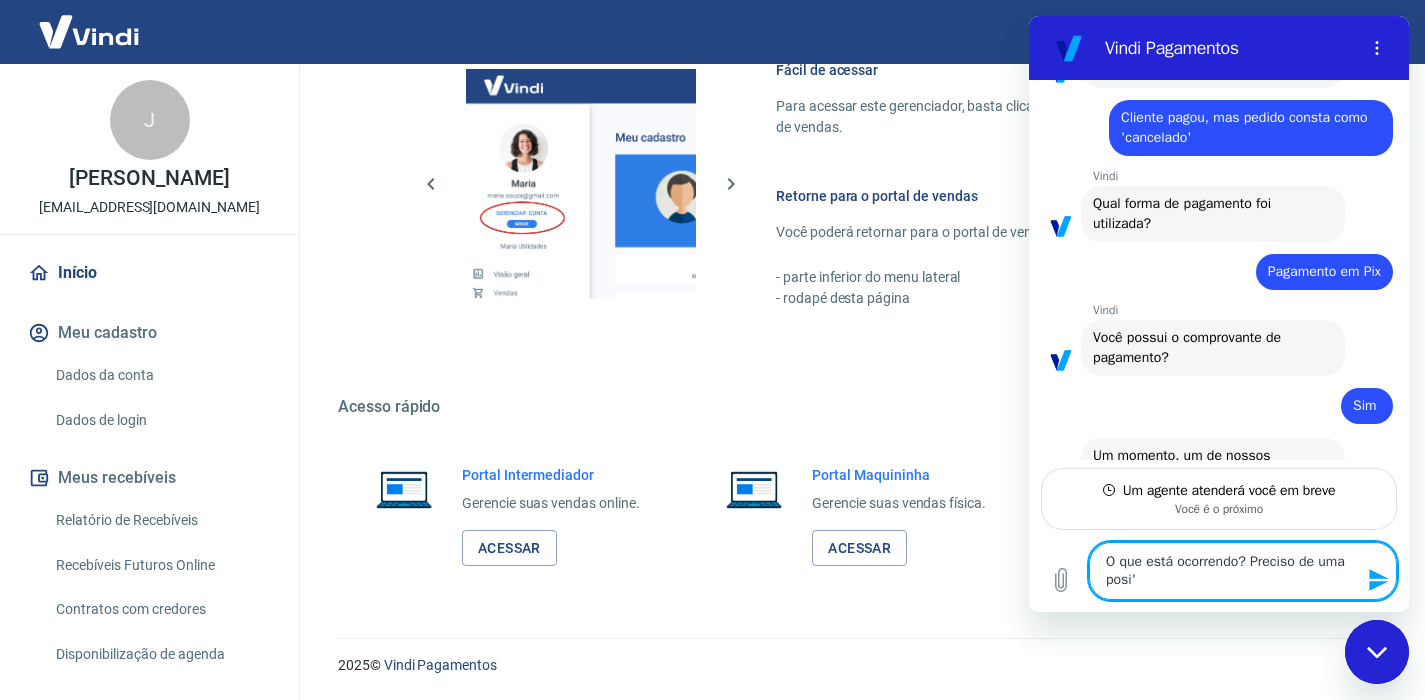 type on "O que está ocorrendo? Preciso de uma posiç" 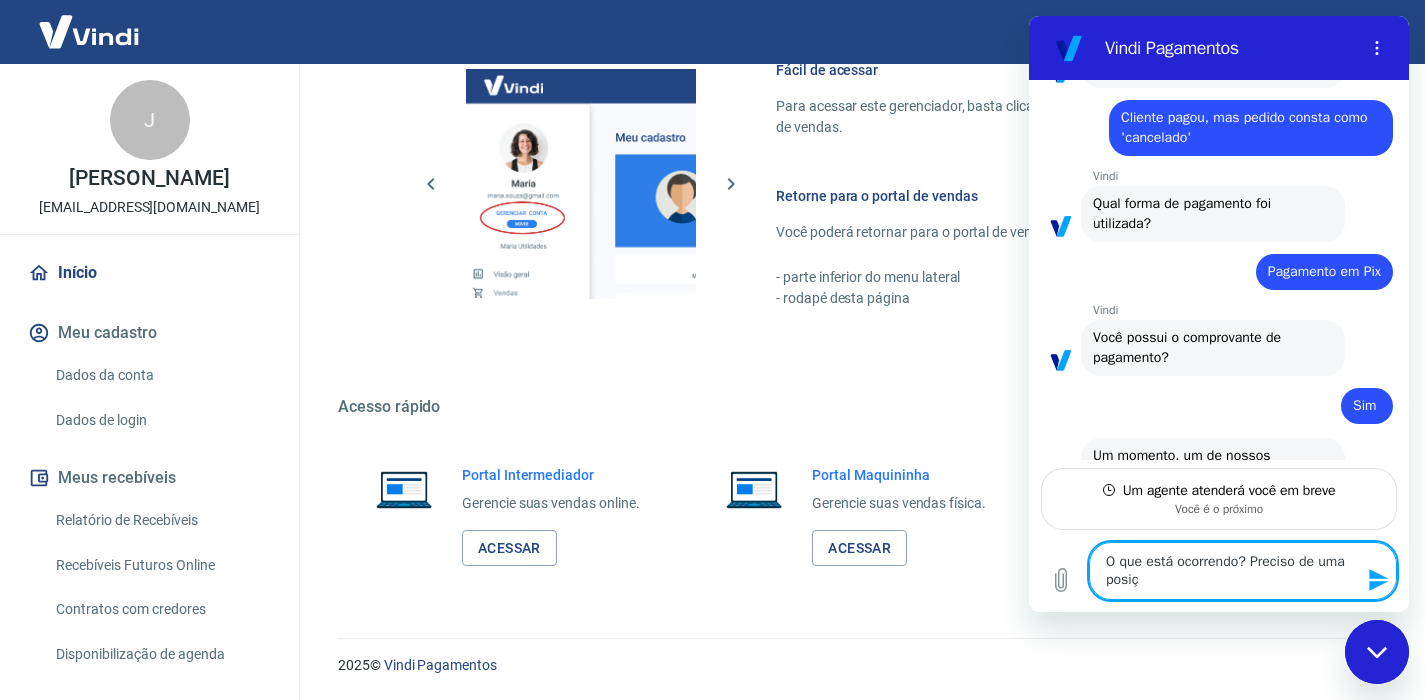 type on "x" 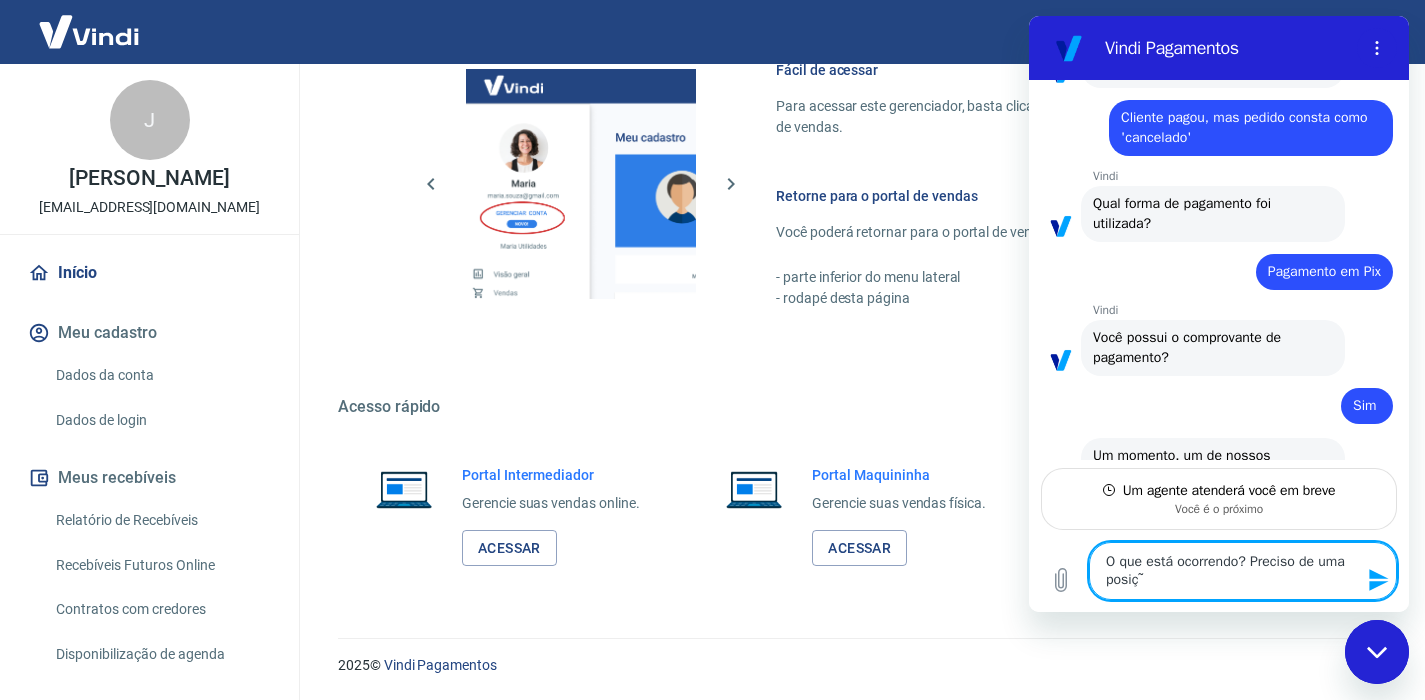 type on "O que está ocorrendo? Preciso de uma posiçã" 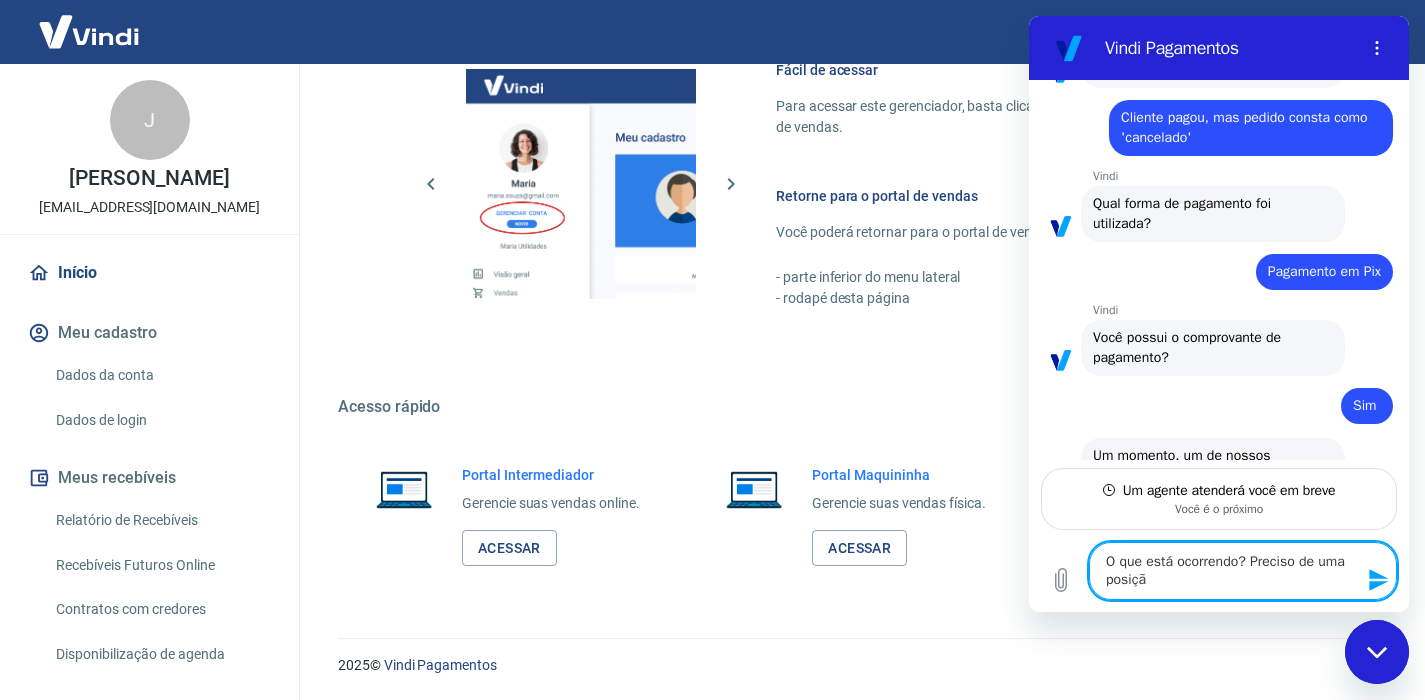 type on "O que está ocorrendo? Preciso de uma posição" 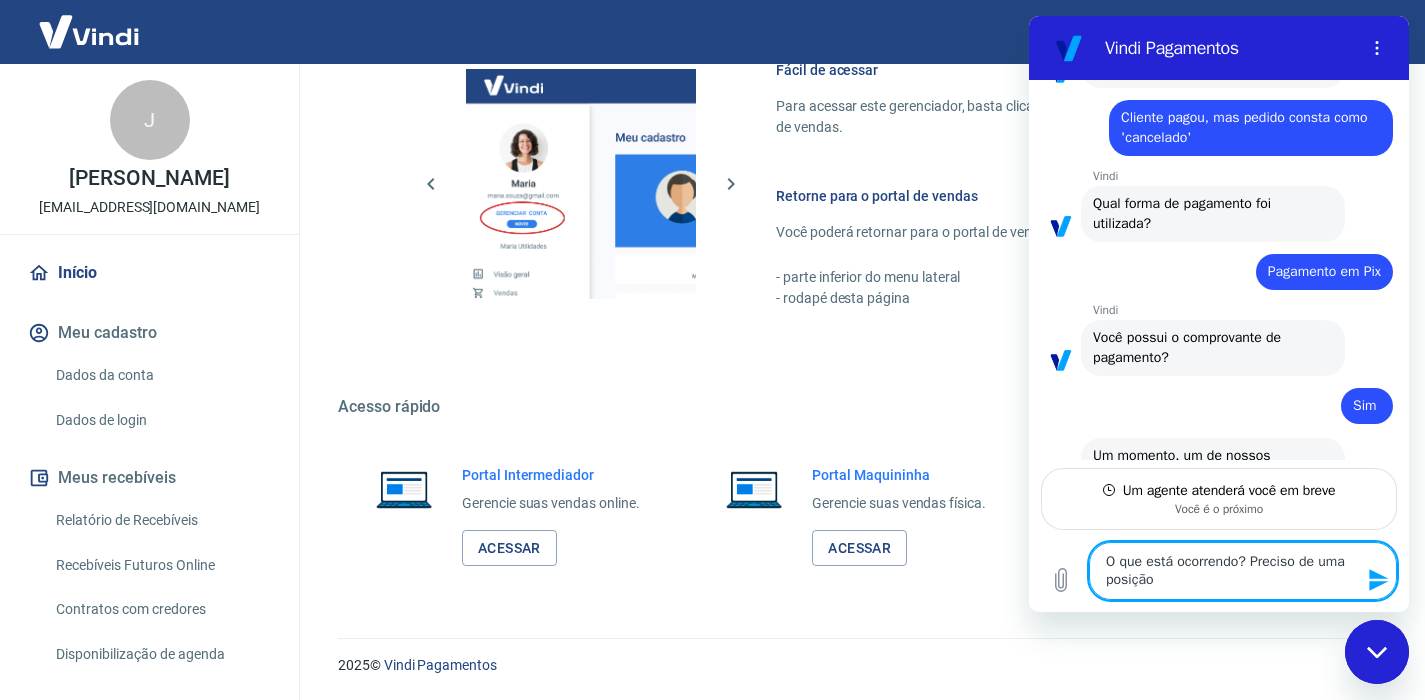 type on "O que está ocorrendo? Preciso de uma posição" 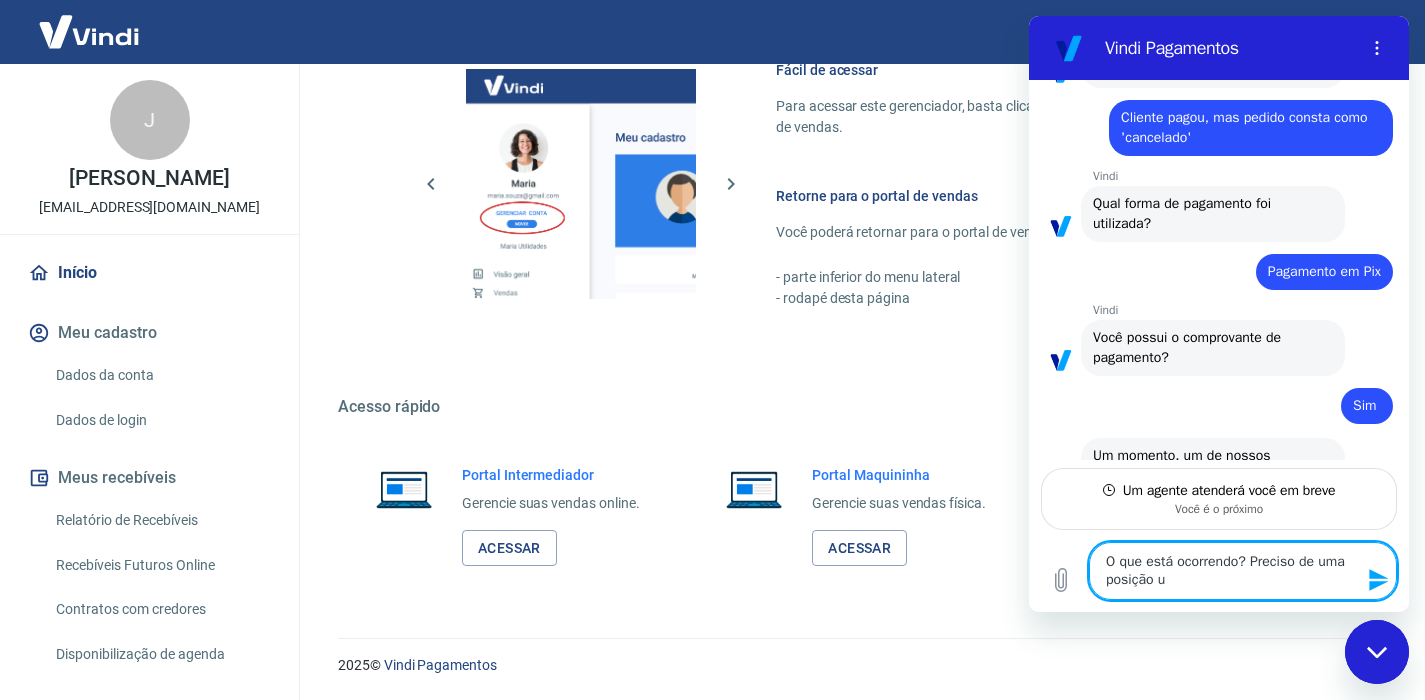 type on "O que está ocorrendo? Preciso de uma posição ur" 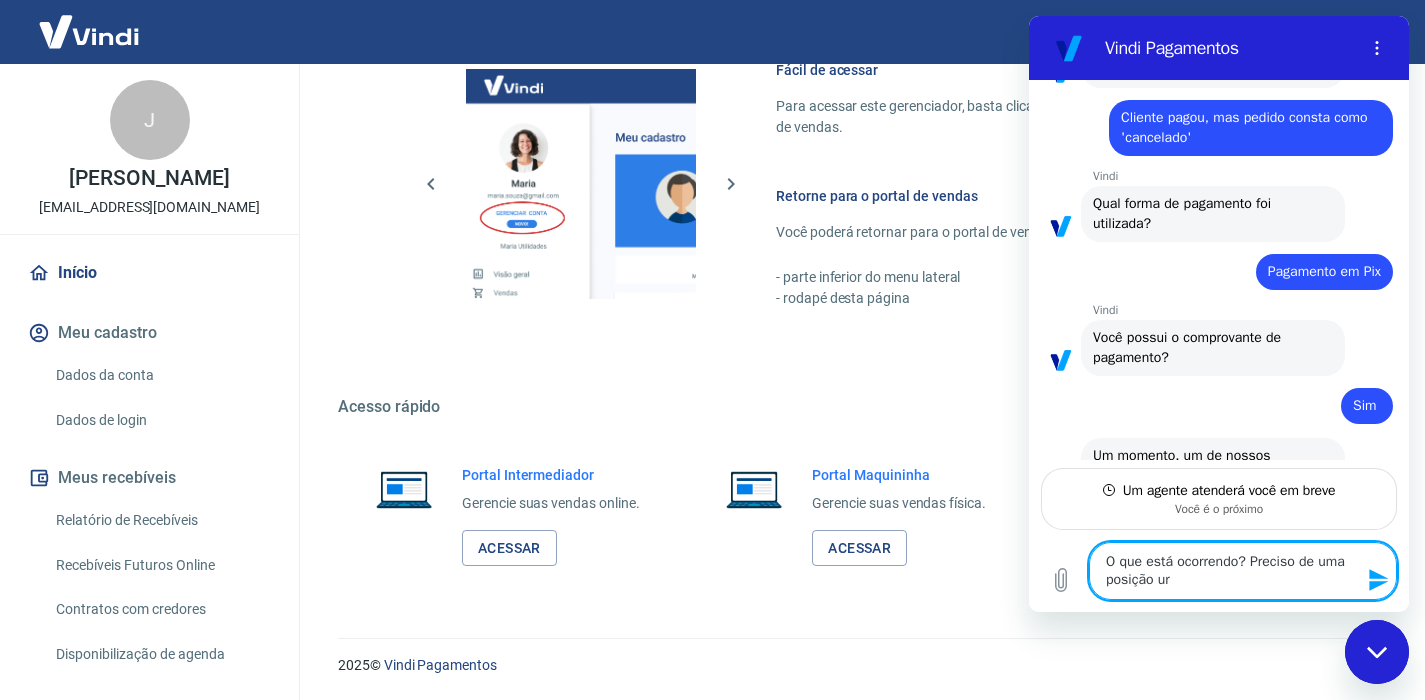 type on "O que está ocorrendo? Preciso de uma posição urg" 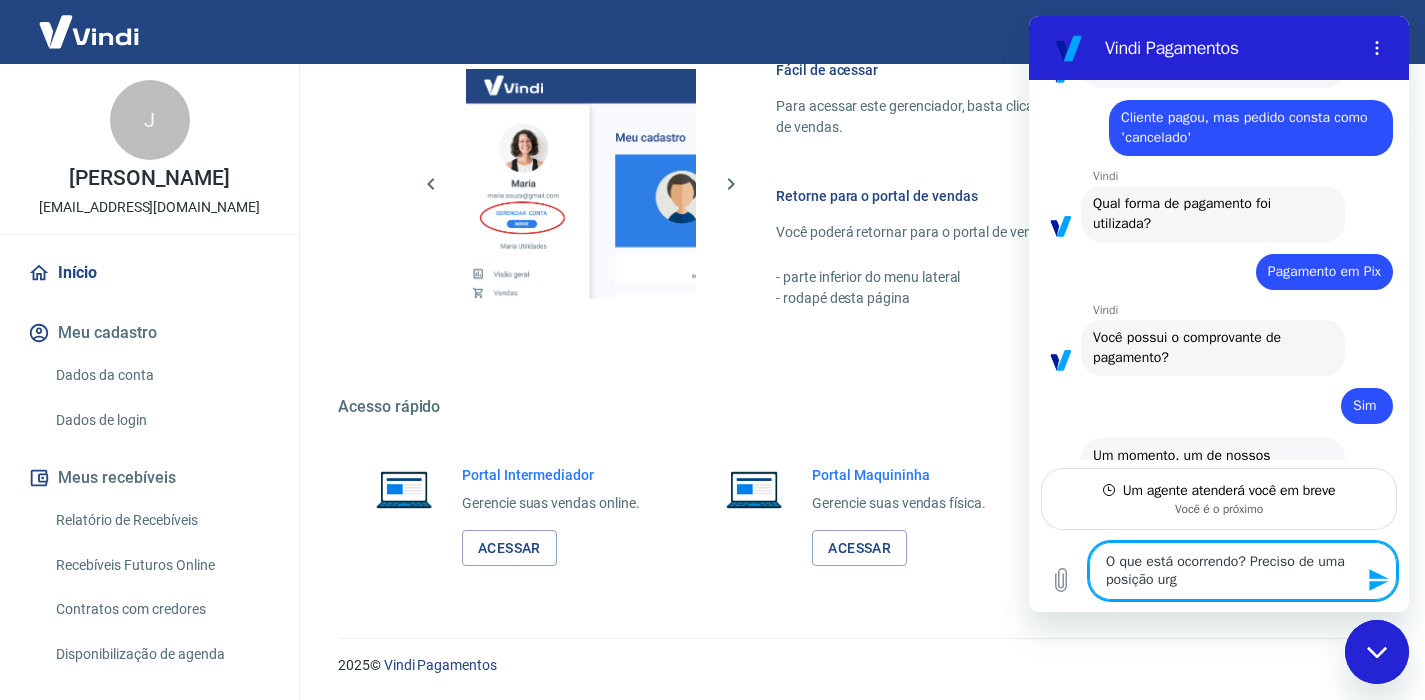 type on "O que está ocorrendo? Preciso de uma posição urge" 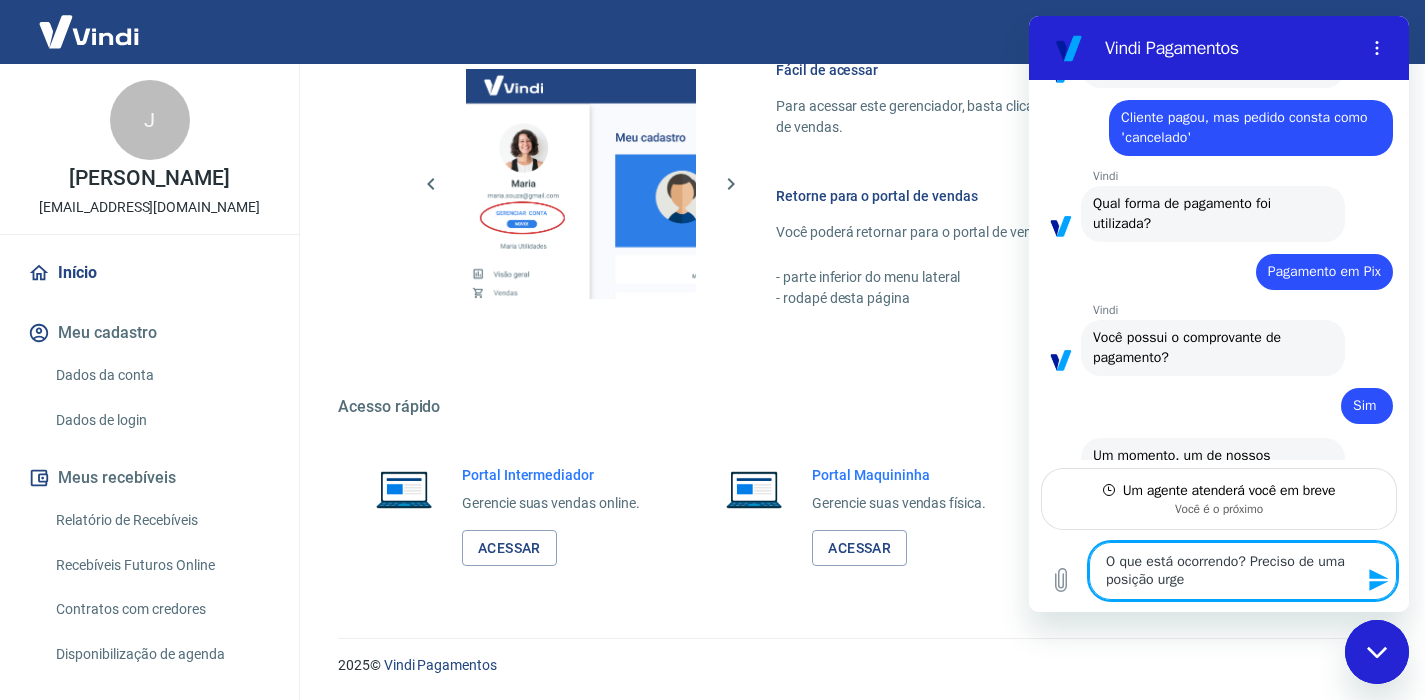 type on "O que está ocorrendo? Preciso de uma posição urgen" 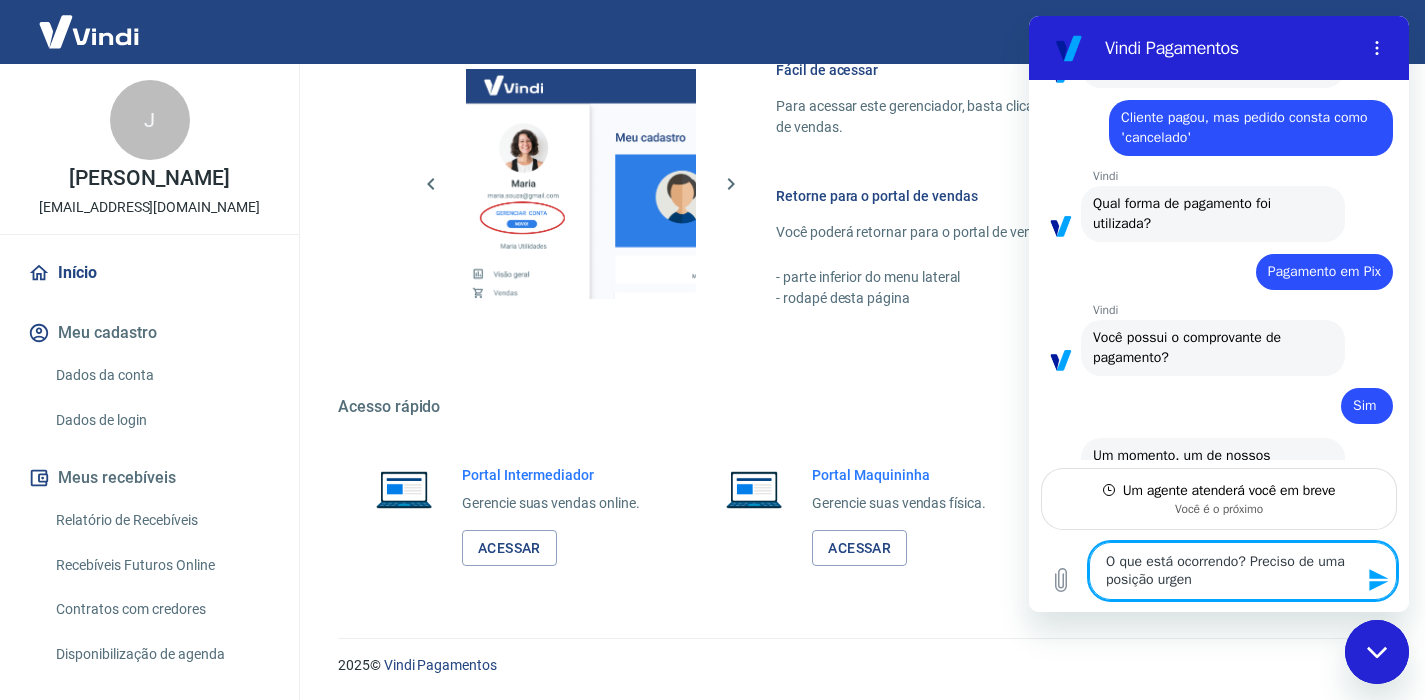 type on "O que está ocorrendo? Preciso de uma posição urgent" 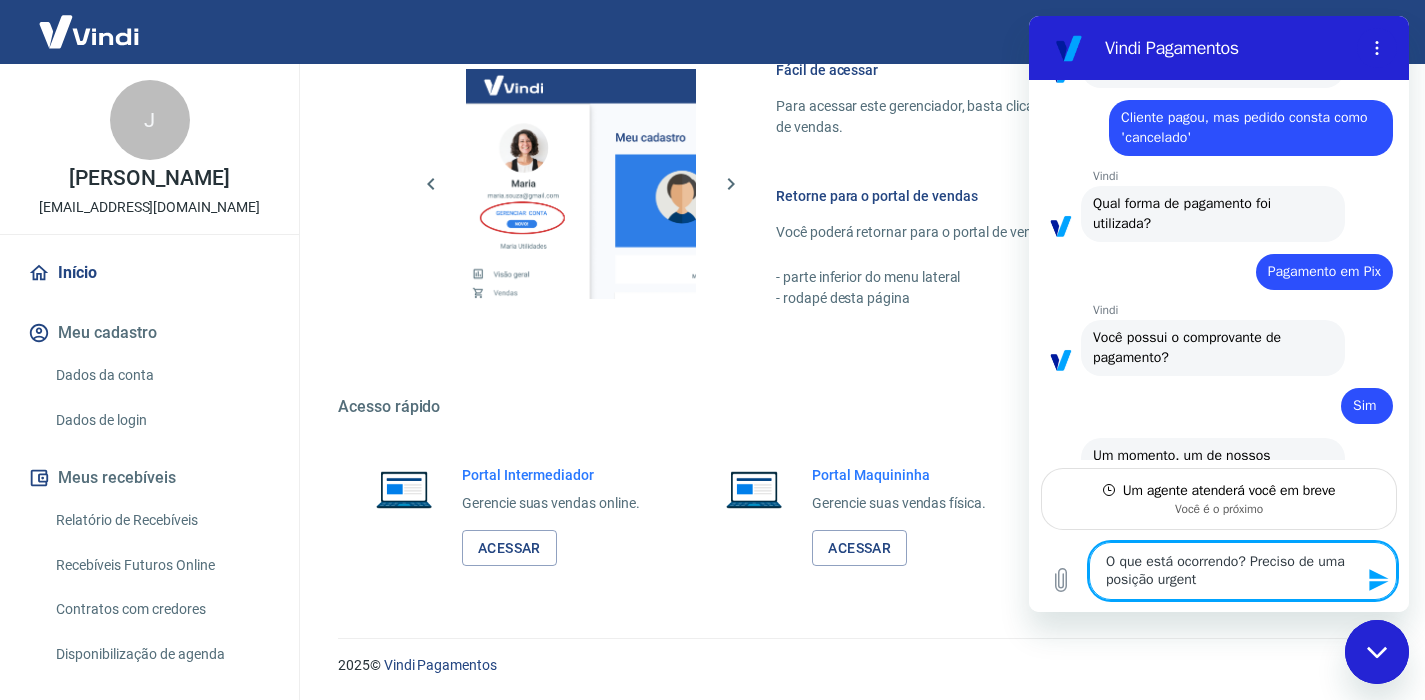 type on "O que está ocorrendo? Preciso de uma posição urgente" 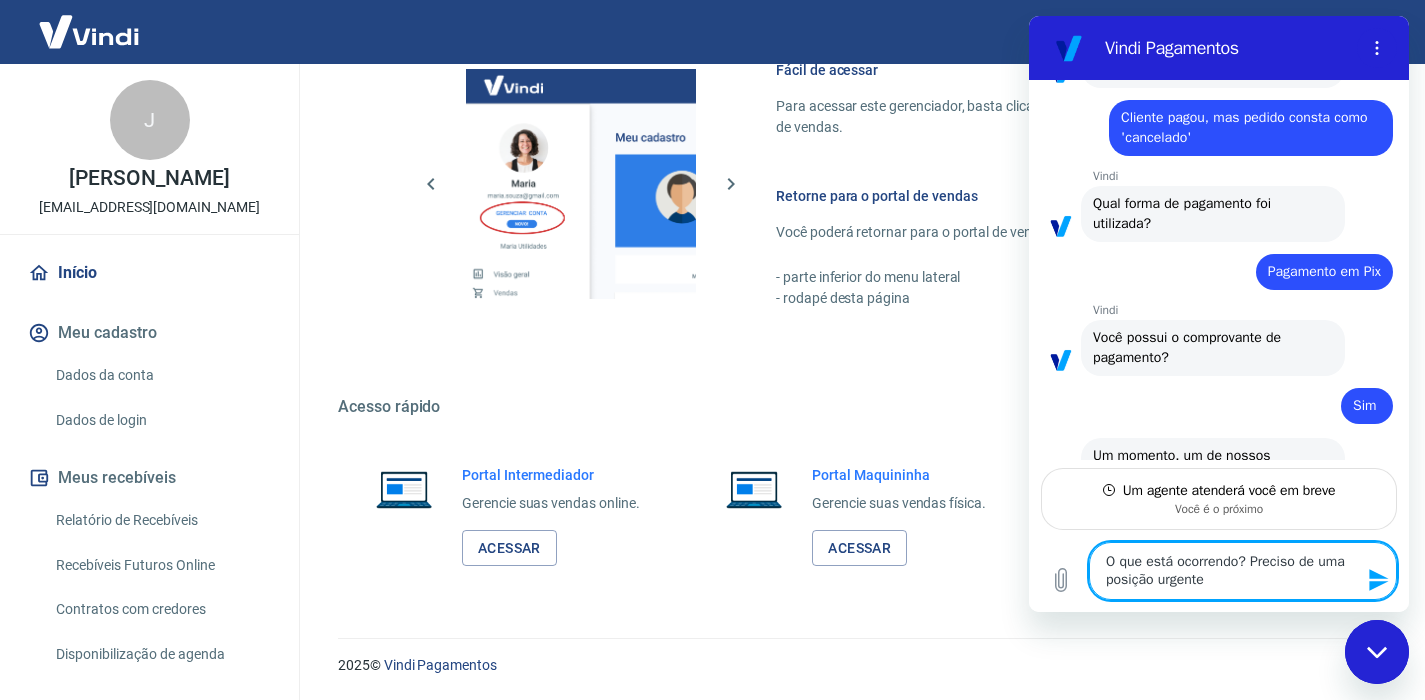 type on "O que está ocorrendo? Preciso de uma posição urgente!" 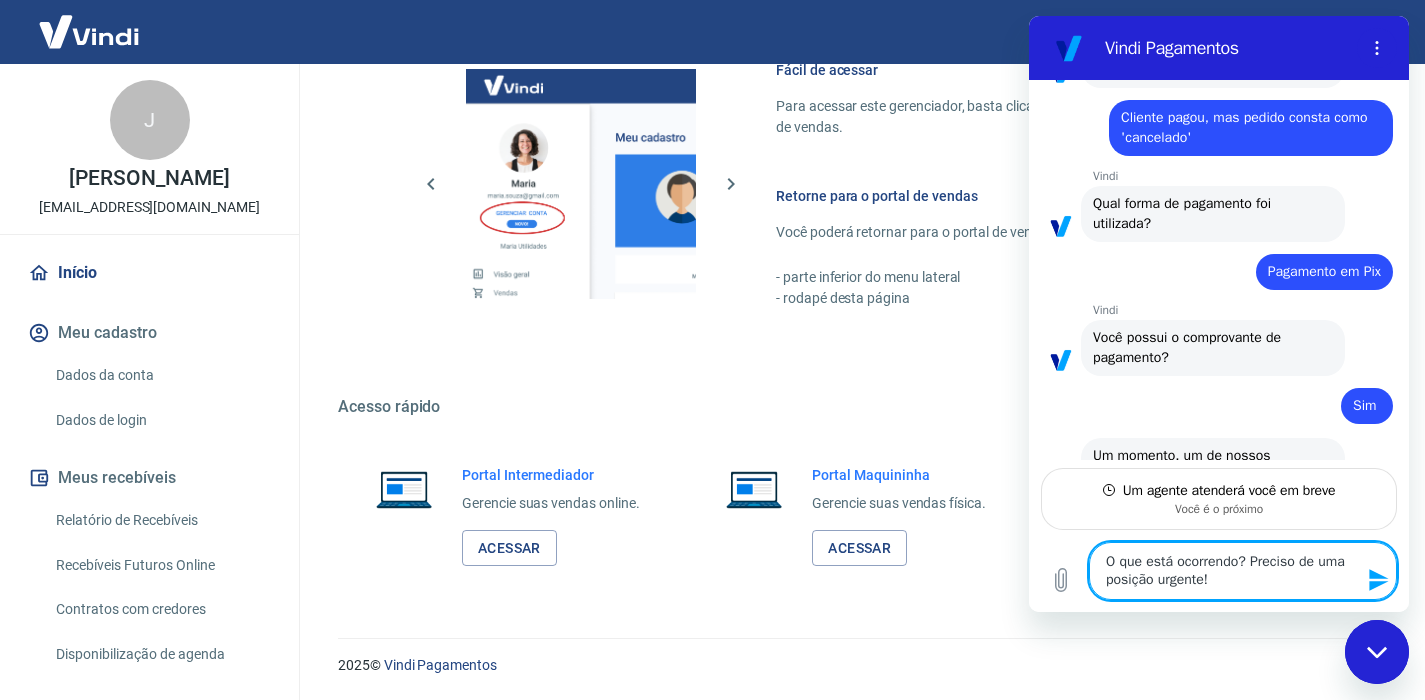 type on "O que está ocorrendo? Preciso de uma posição urgente!" 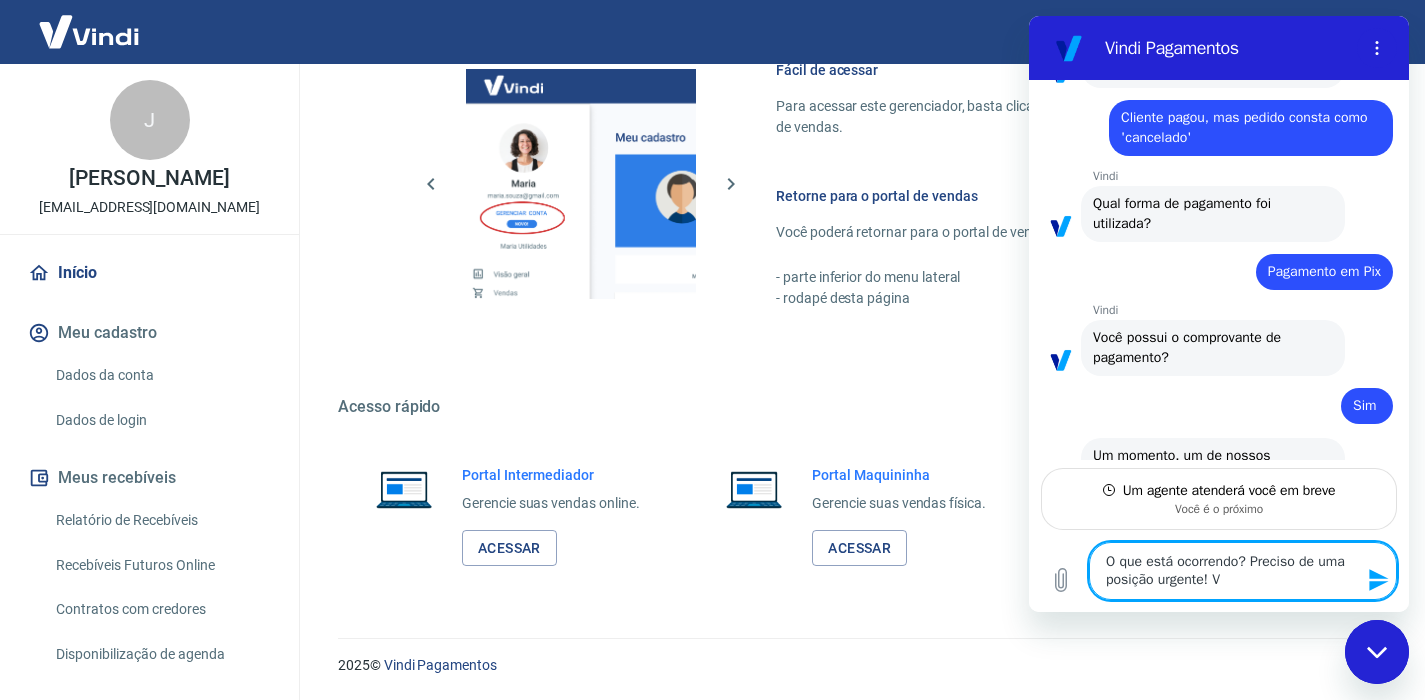 type on "O que está ocorrendo? Preciso de uma posição urgente! V'" 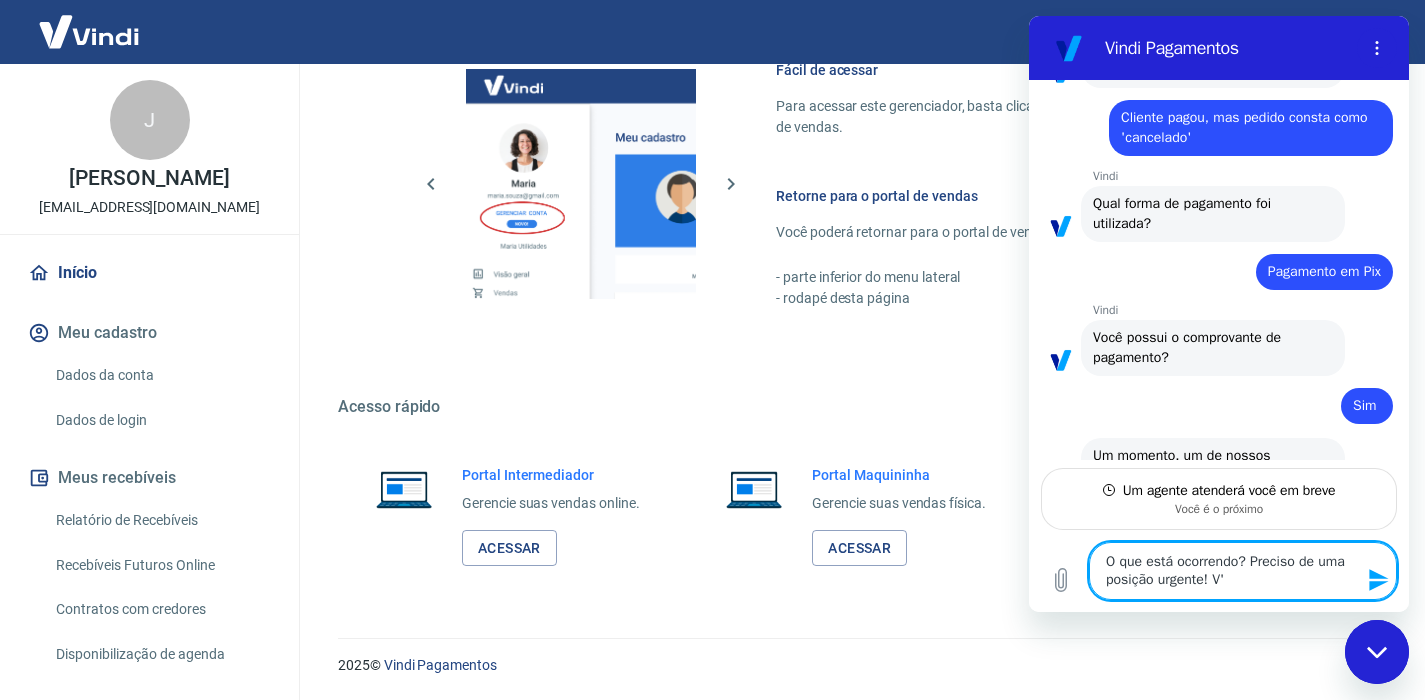 type on "O que está ocorrendo? Preciso de uma posição urgente! Vá" 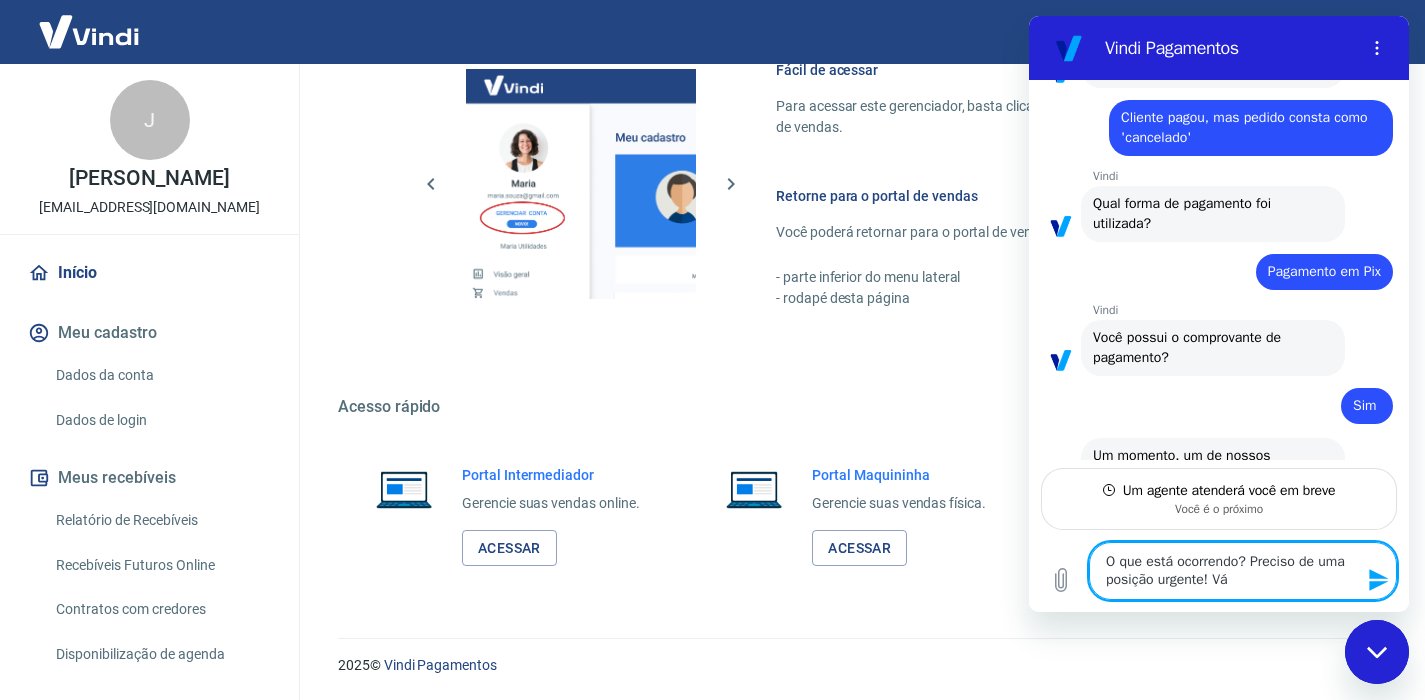 type on "x" 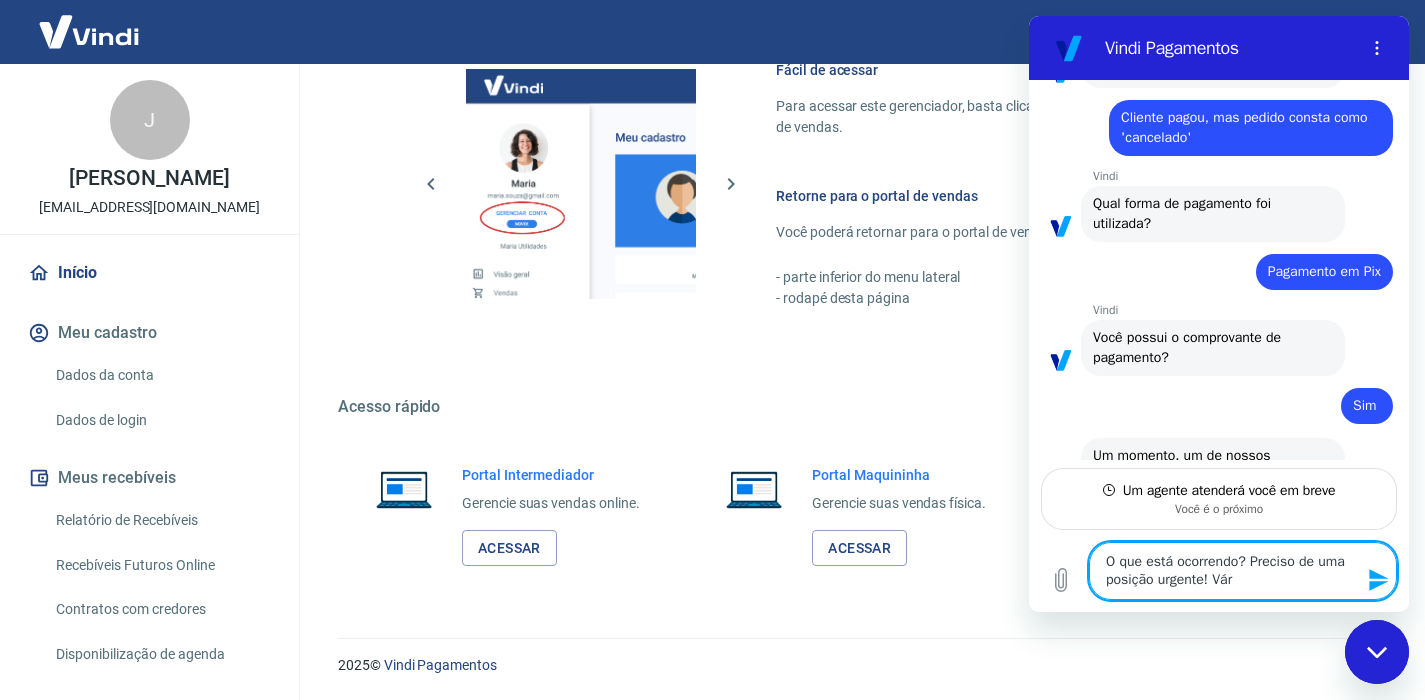 type on "O que está ocorrendo? Preciso de uma posição urgente! [GEOGRAPHIC_DATA]" 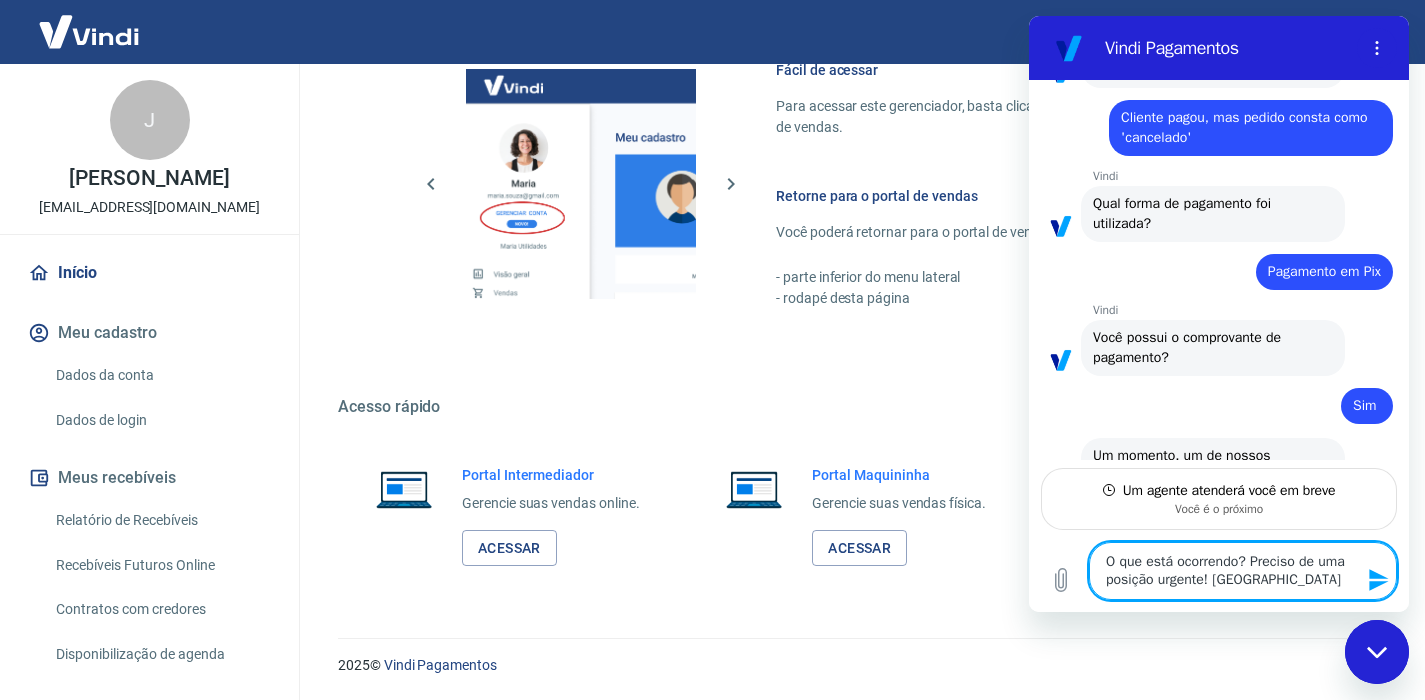 type on "O que está ocorrendo? Preciso de uma posição urgente! Vário" 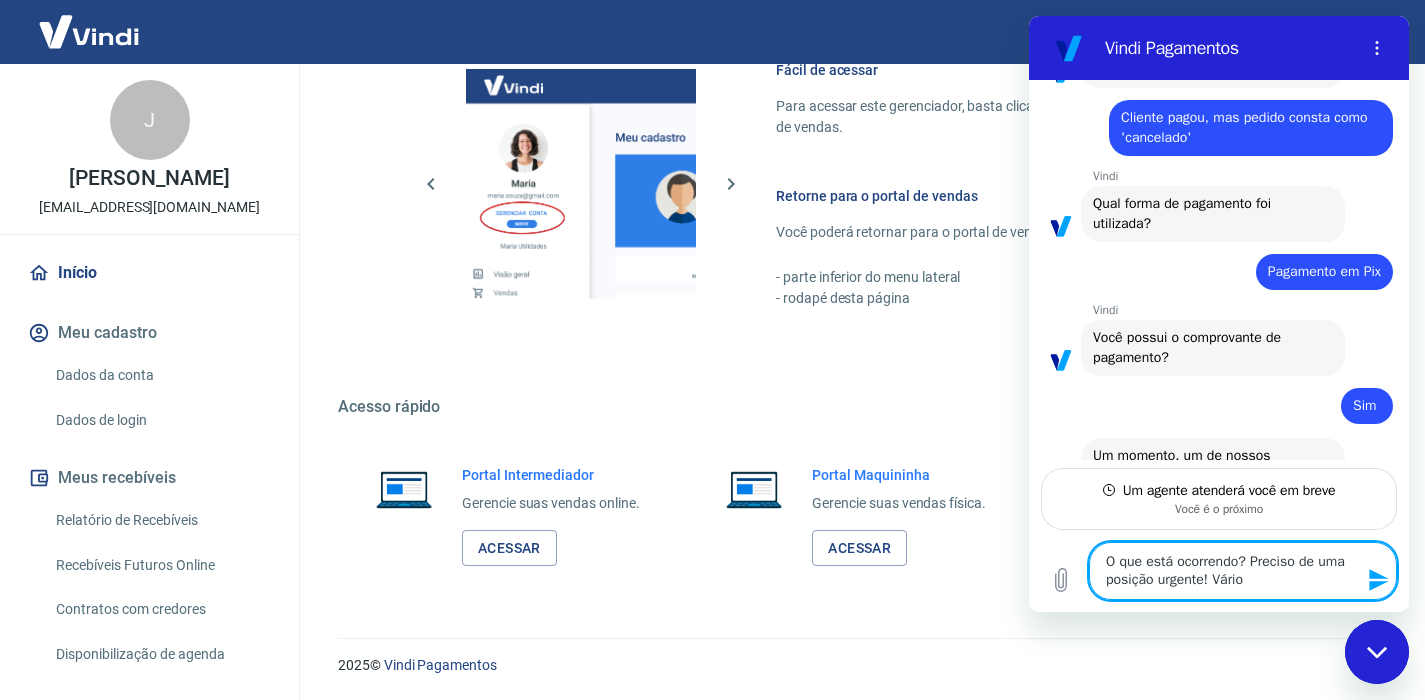 type on "O que está ocorrendo? Preciso de uma posição urgente! Vários" 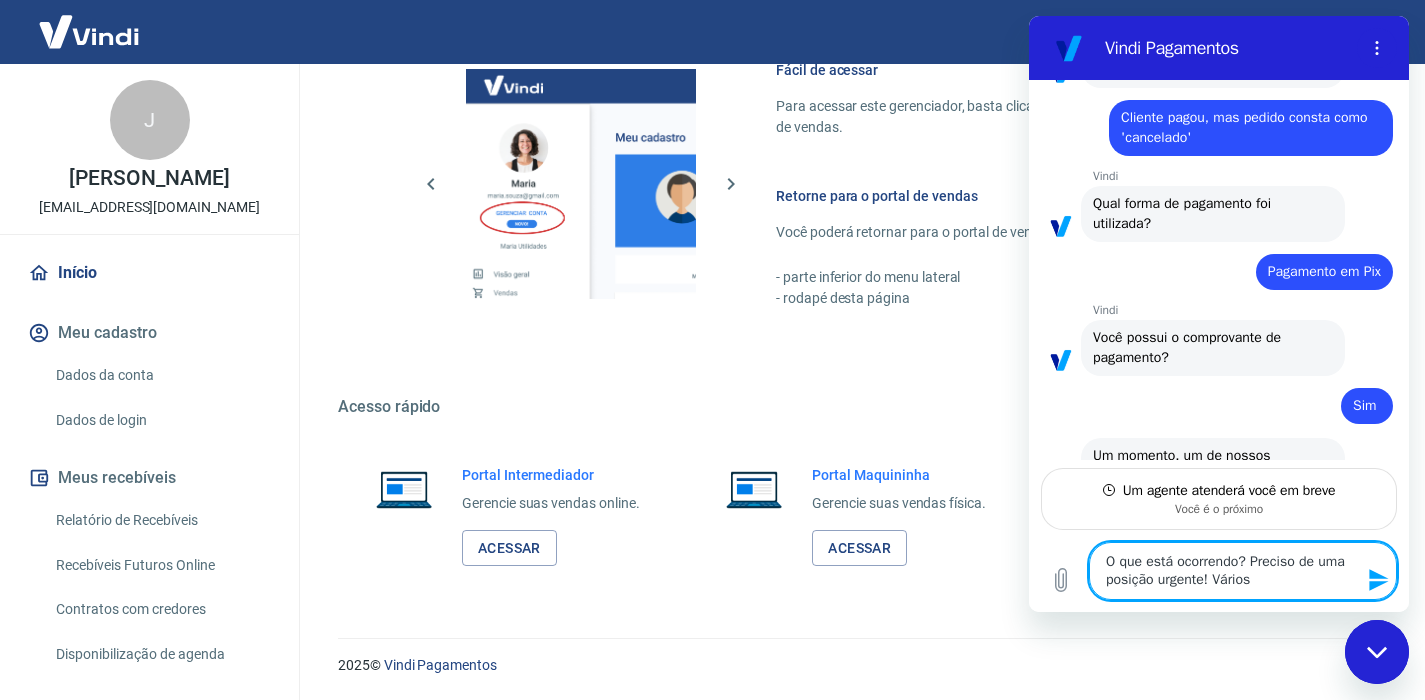 type on "O que está ocorrendo? Preciso de uma posição urgente! Vários" 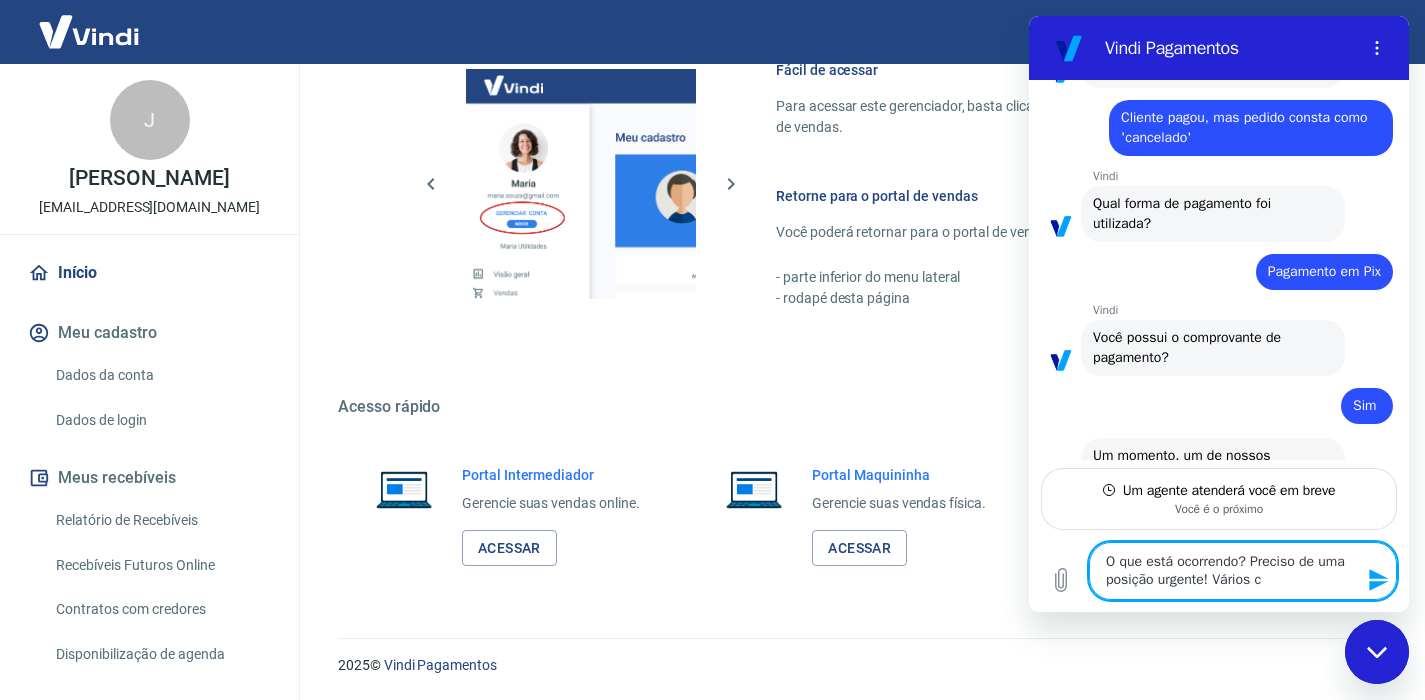 type on "O que está ocorrendo? Preciso de uma posição urgente! Vários cl" 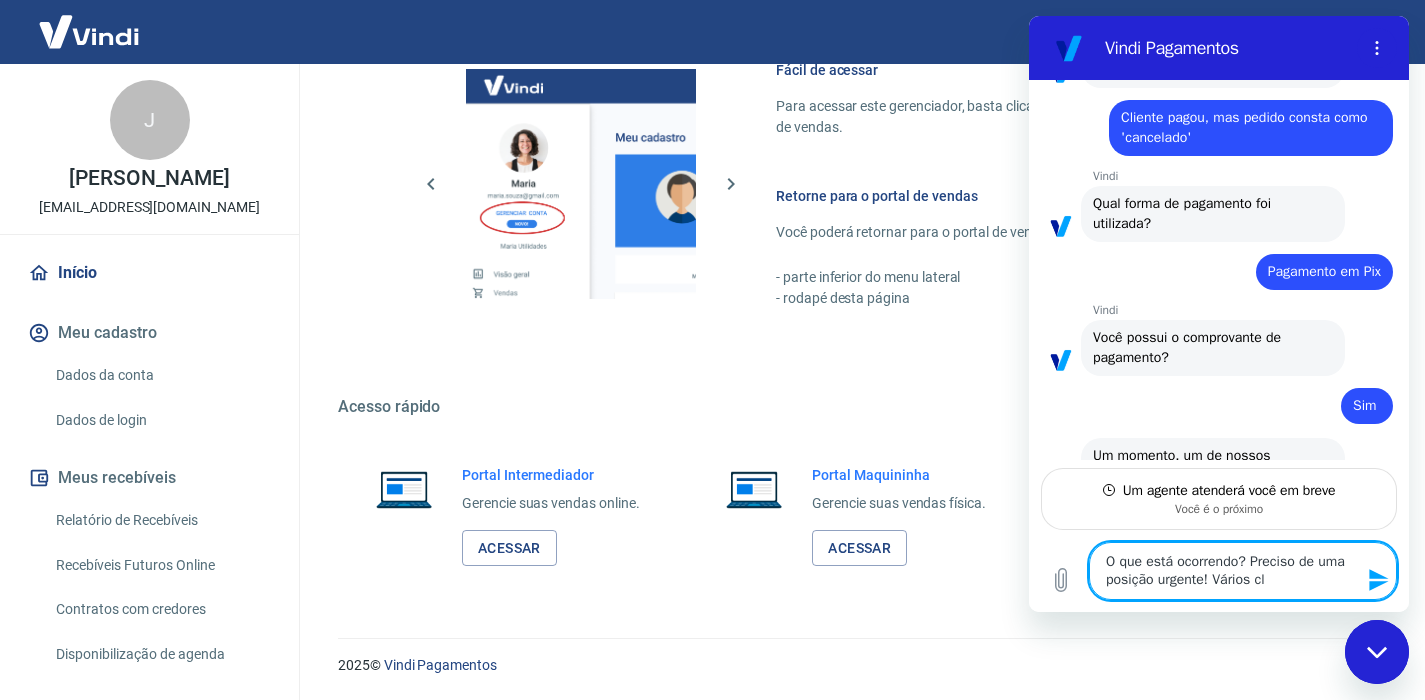 type on "O que está ocorrendo? Preciso de uma posição urgente! Vários cli" 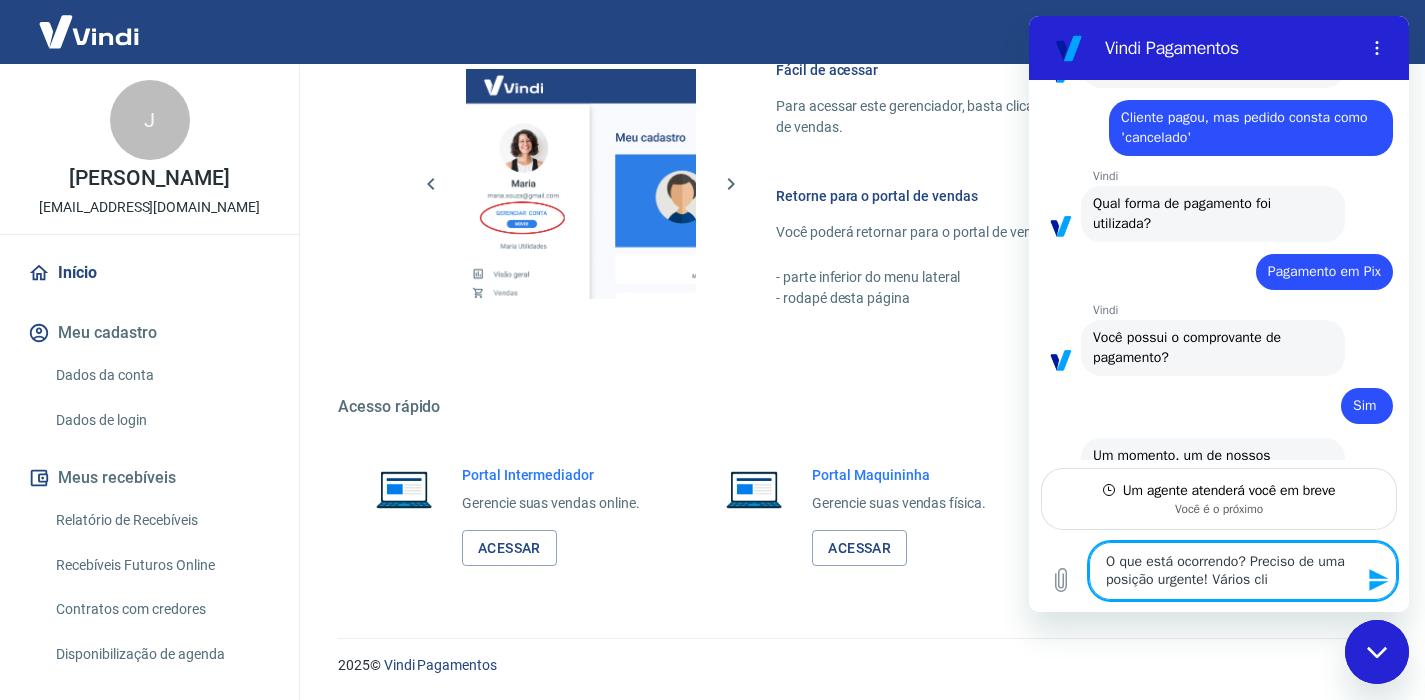 type on "O que está ocorrendo? Preciso de uma posição urgente! Vários clie" 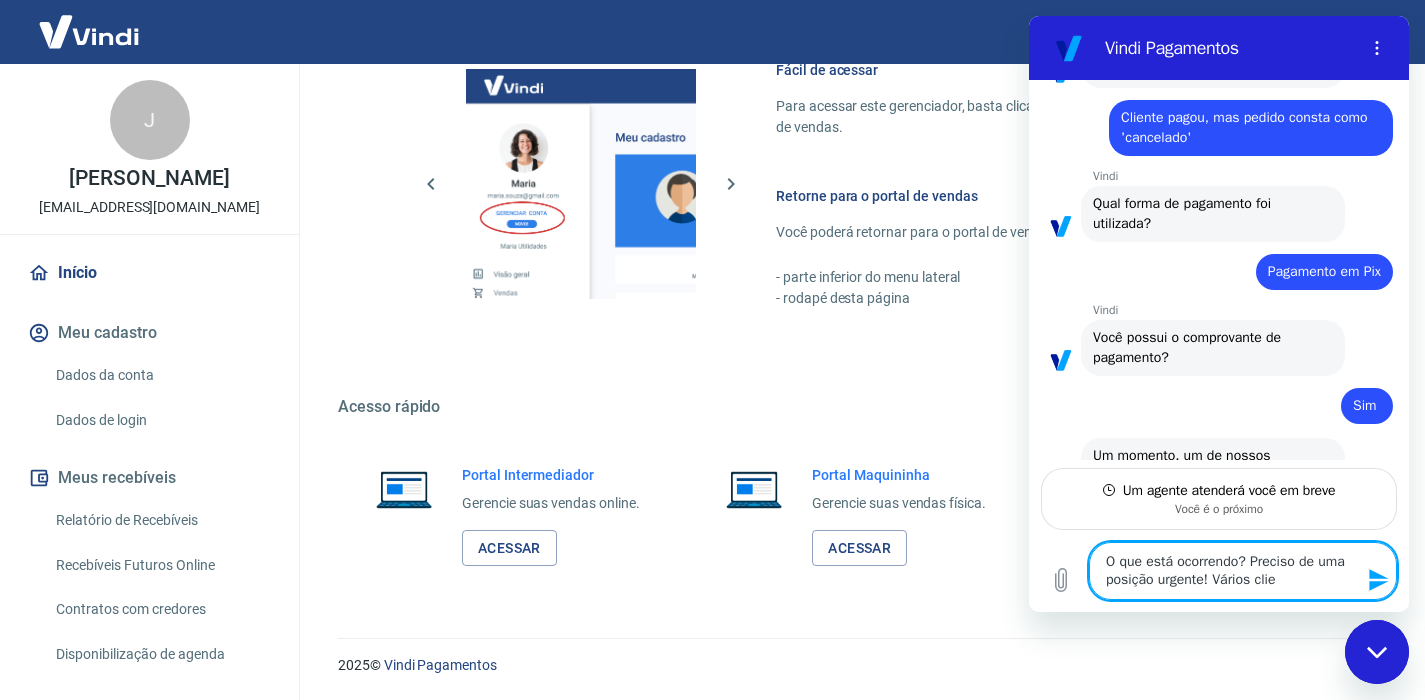 type on "x" 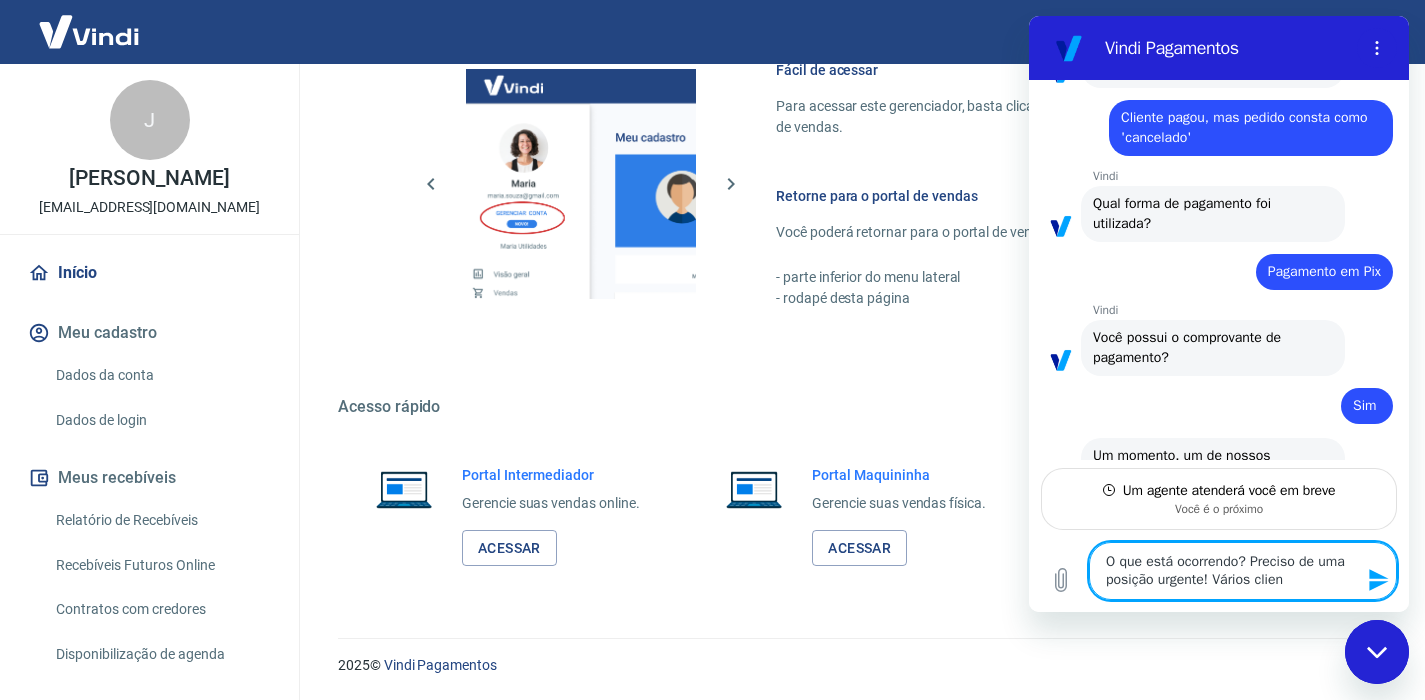 type on "O que está ocorrendo? Preciso de uma posição urgente! Vários cliene" 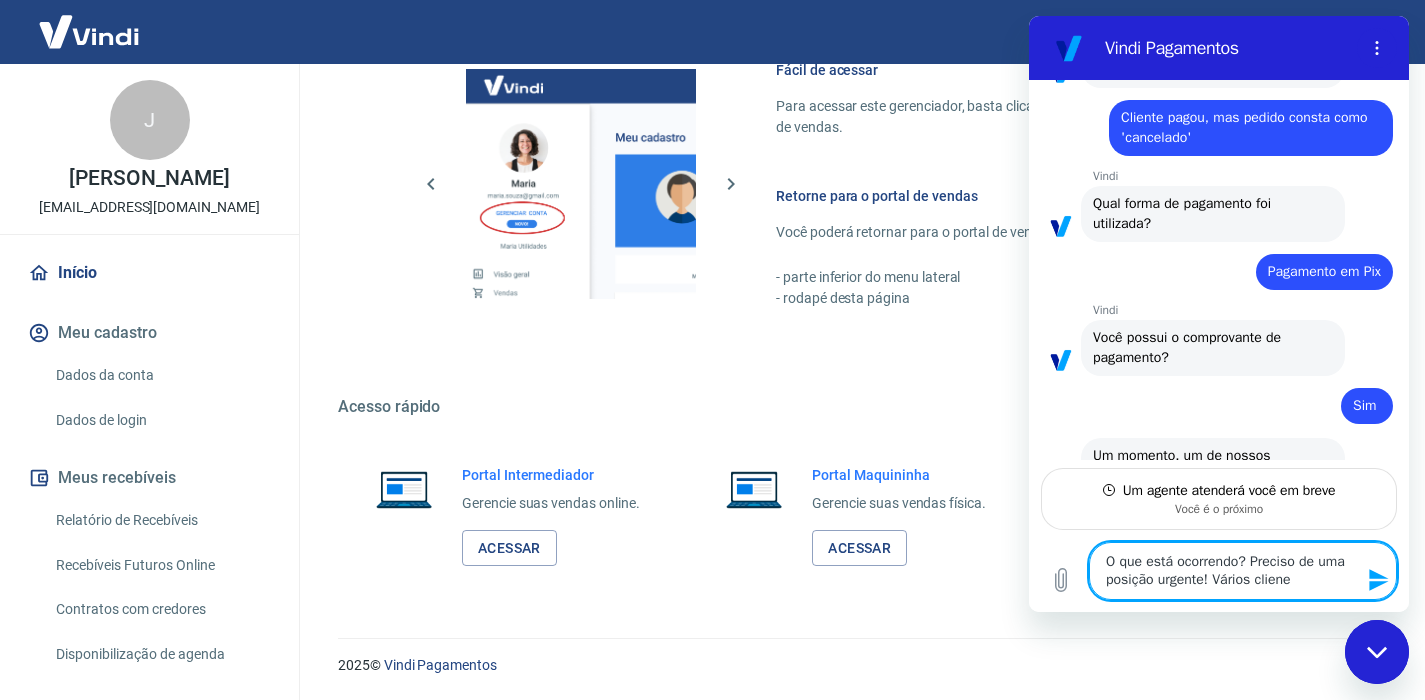 type on "O que está ocorrendo? Preciso de uma posição urgente! Vários clien" 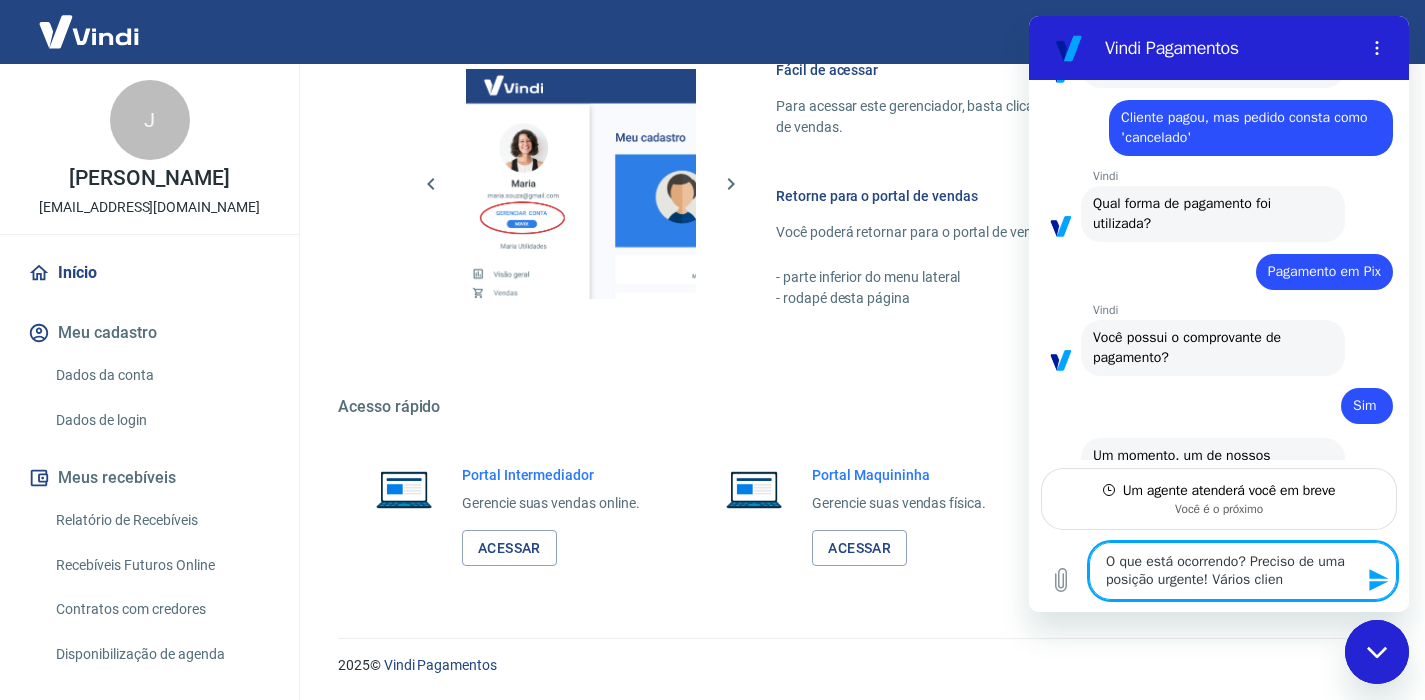 type on "O que está ocorrendo? Preciso de uma posição urgente! Vários client" 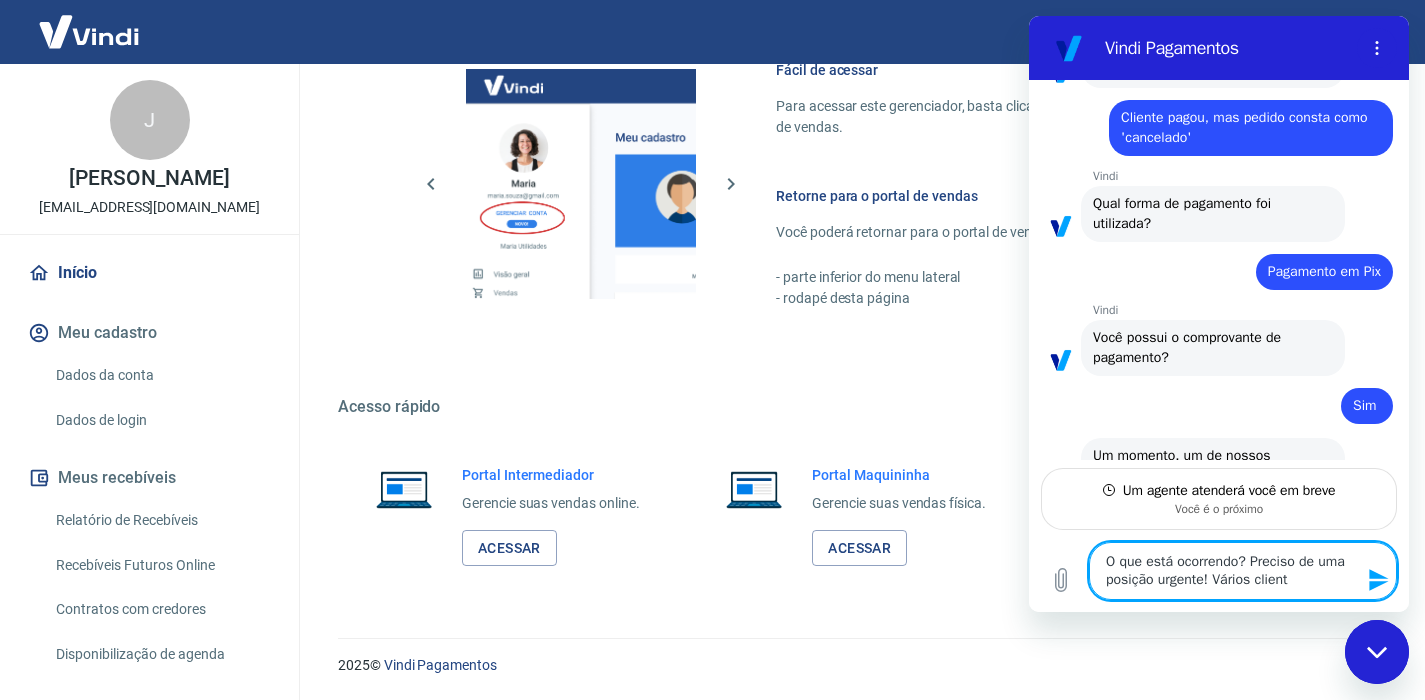 type on "O que está ocorrendo? Preciso de uma posição urgente! Vários cliente" 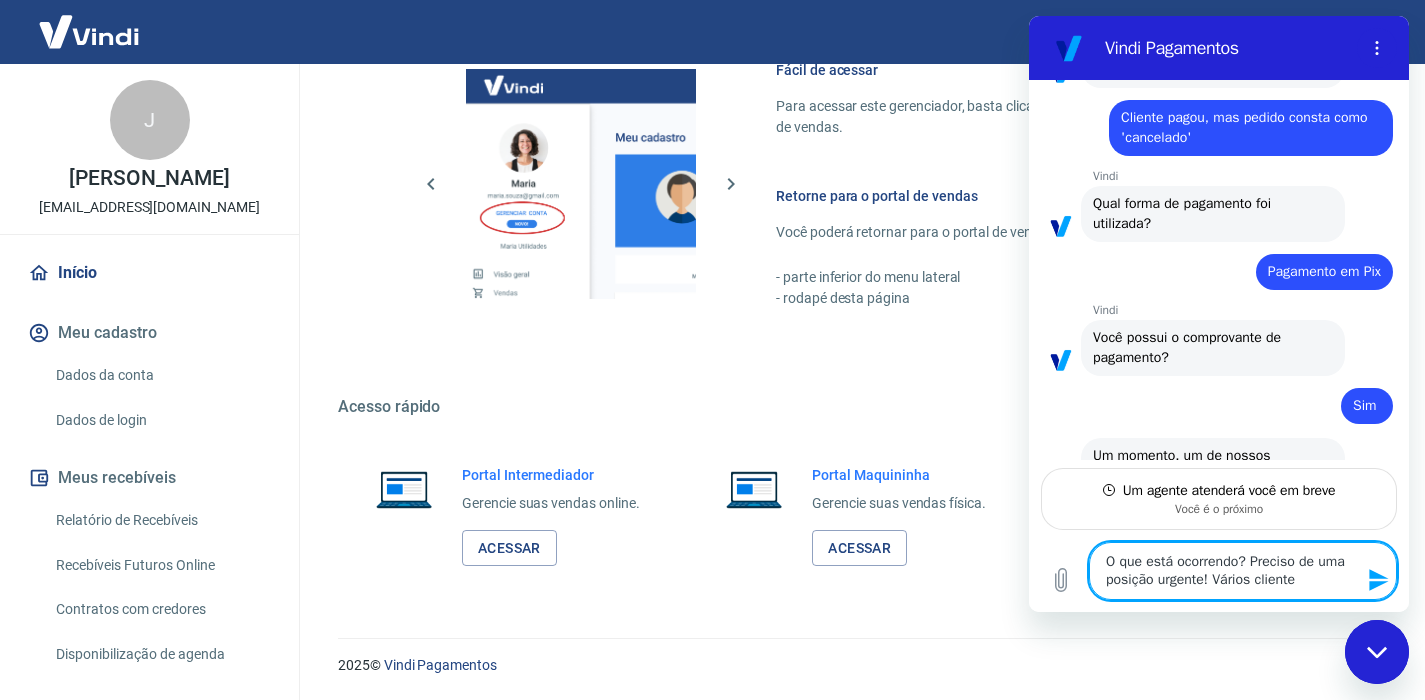 type on "O que está ocorrendo? Preciso de uma posição urgente! Vários clientes" 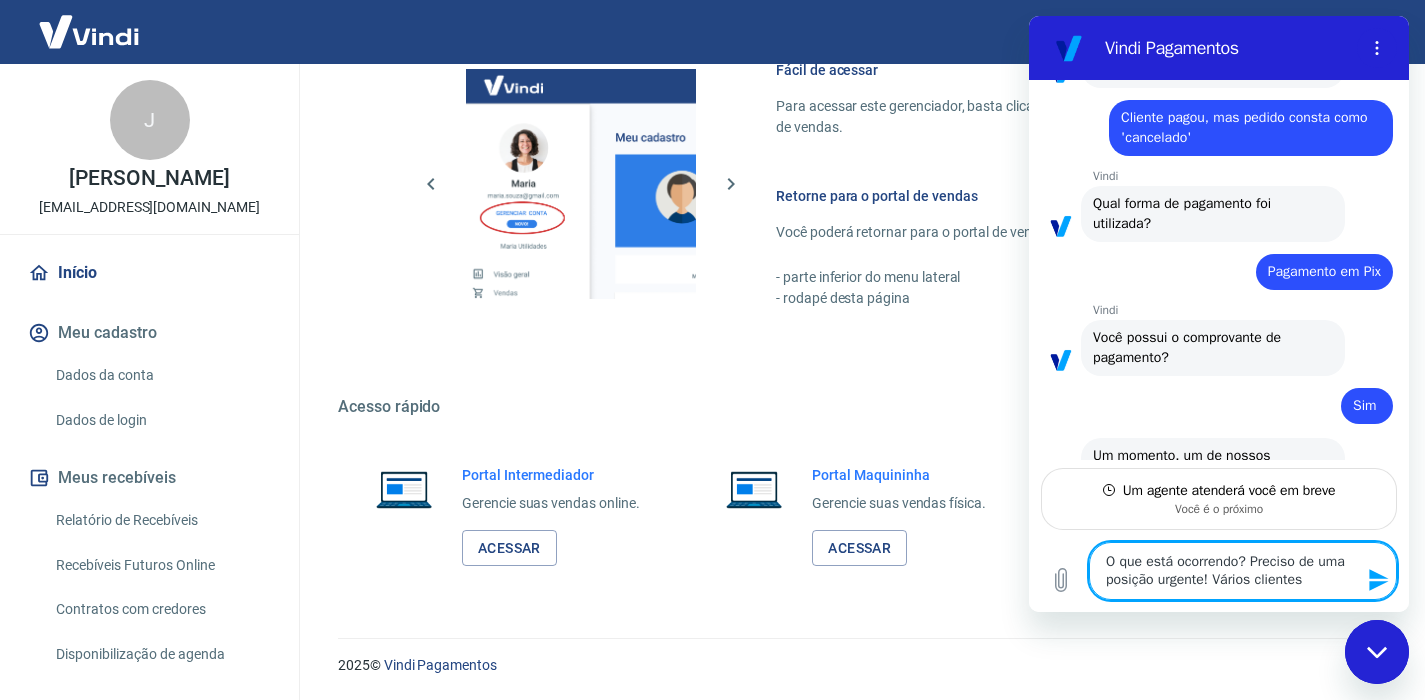 type on "O que está ocorrendo? Preciso de uma posição urgente! Vários clientes" 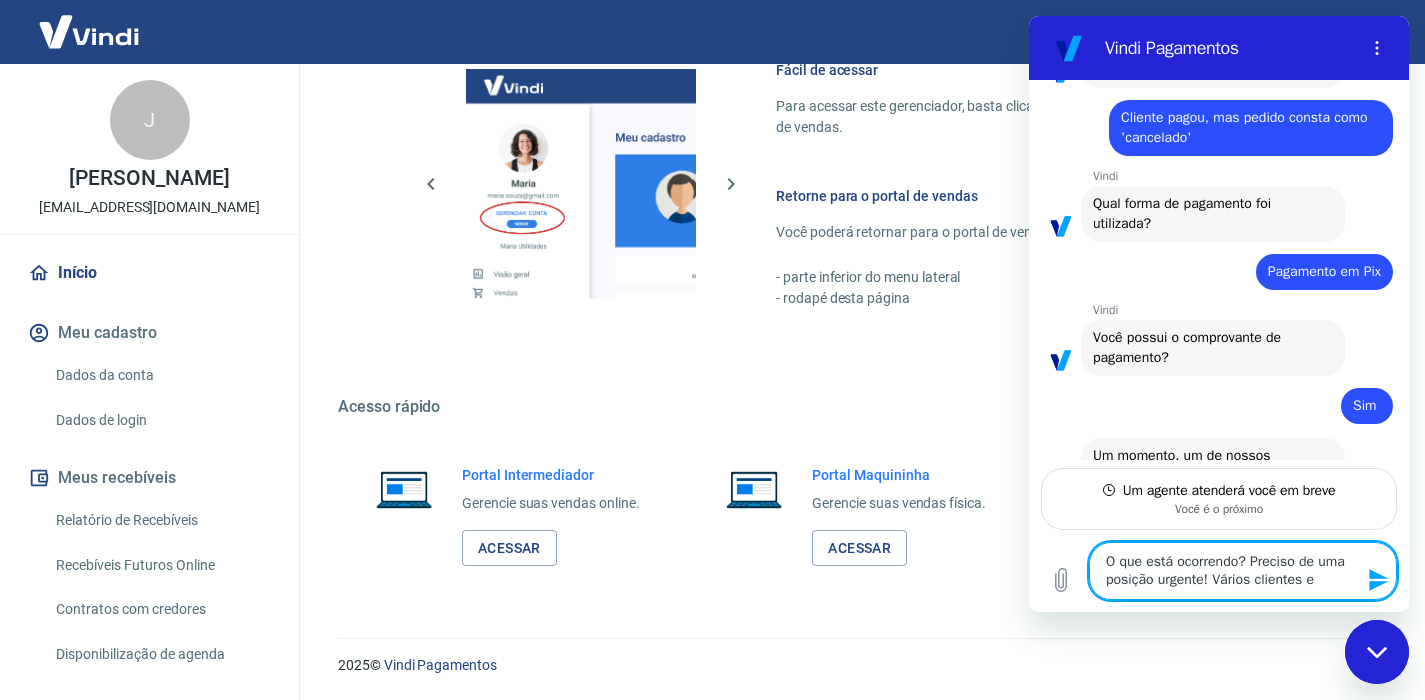 type on "O que está ocorrendo? Preciso de uma posição urgente! Vários clientes ef" 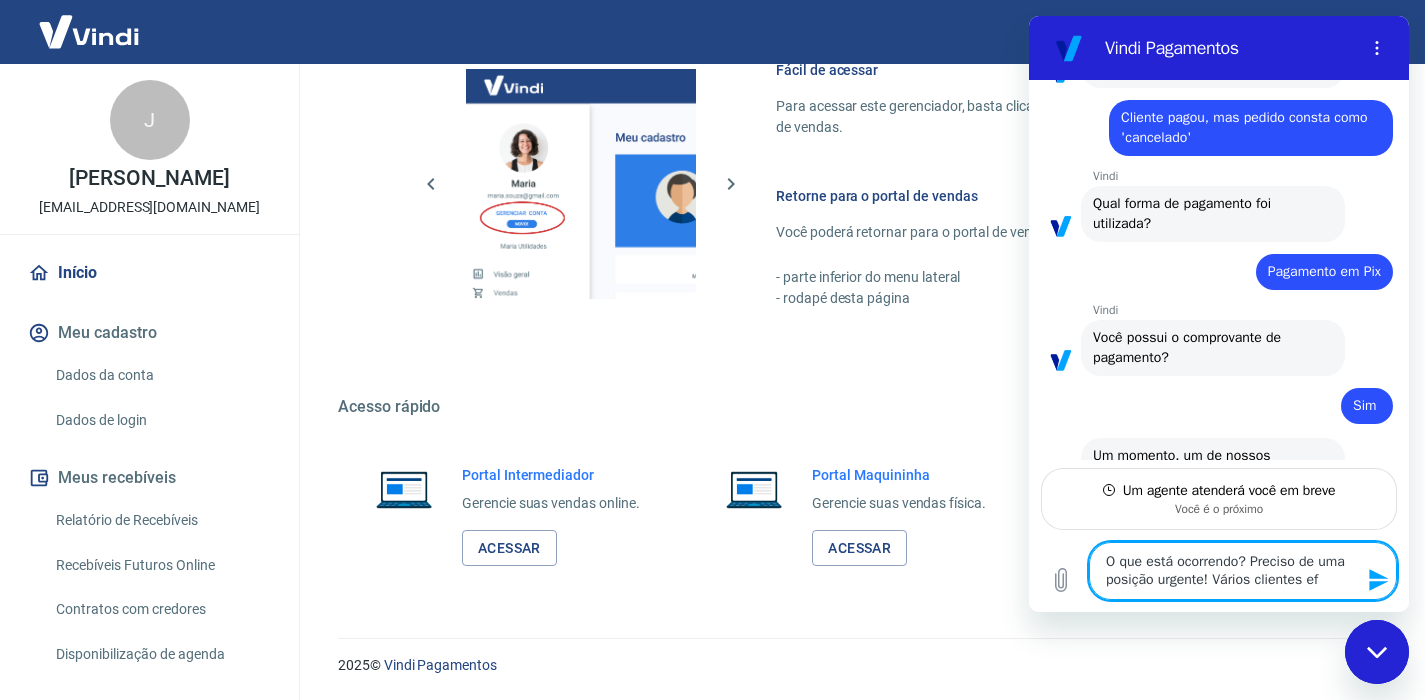 type on "x" 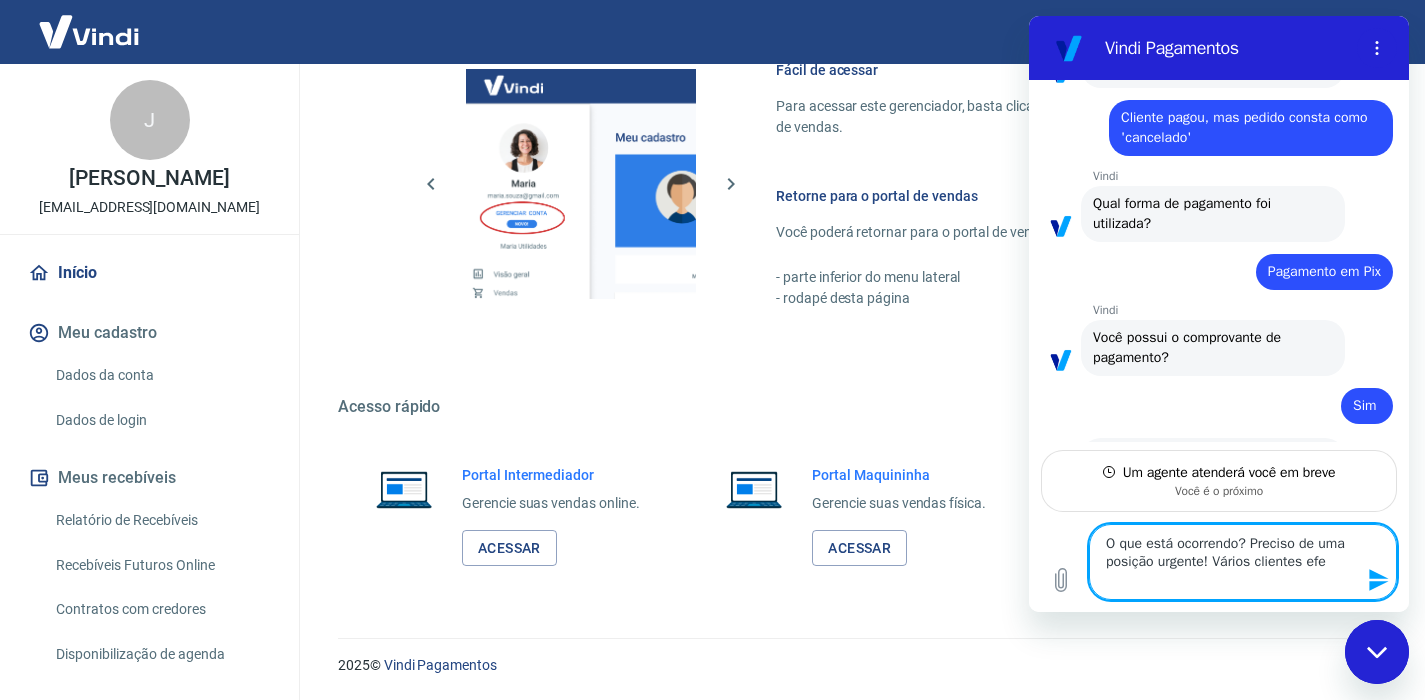 type on "O que está ocorrendo? Preciso de uma posição urgente! Vários clientes efet" 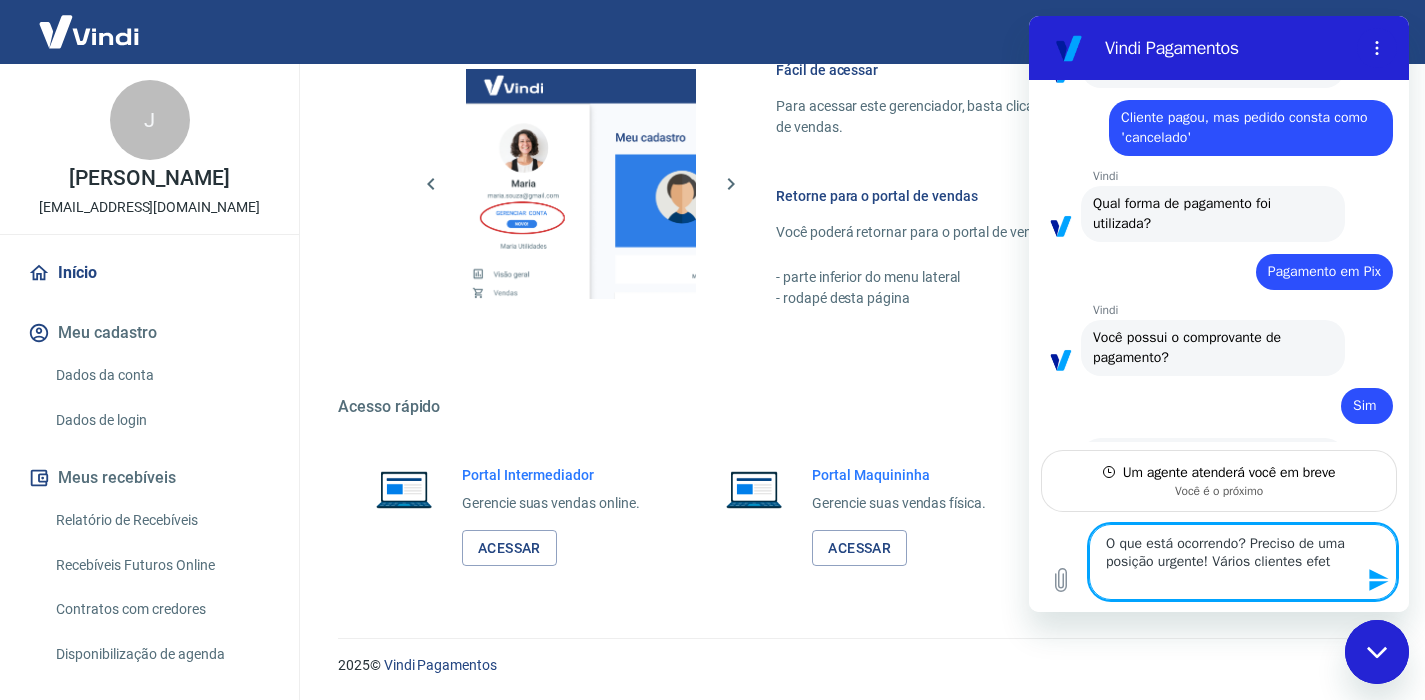 type on "x" 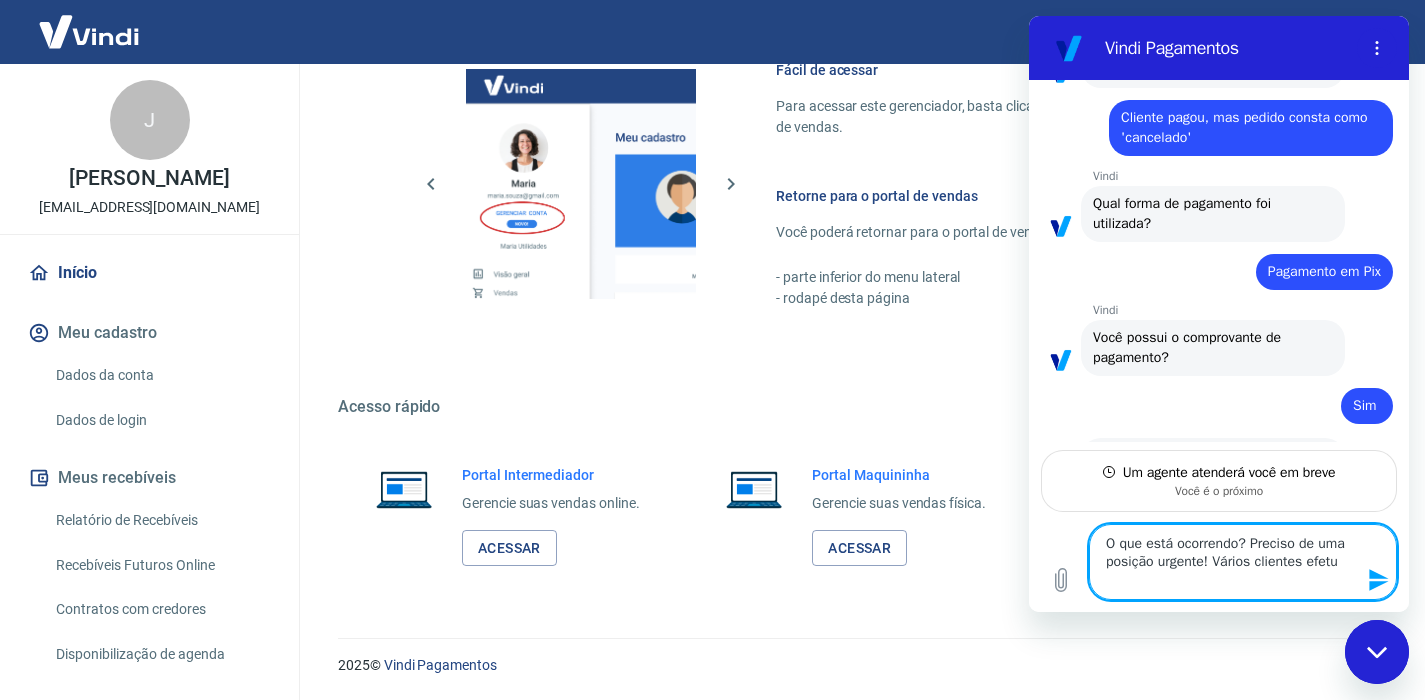 type on "O que está ocorrendo? Preciso de uma posição urgente! Vários clientes efetua" 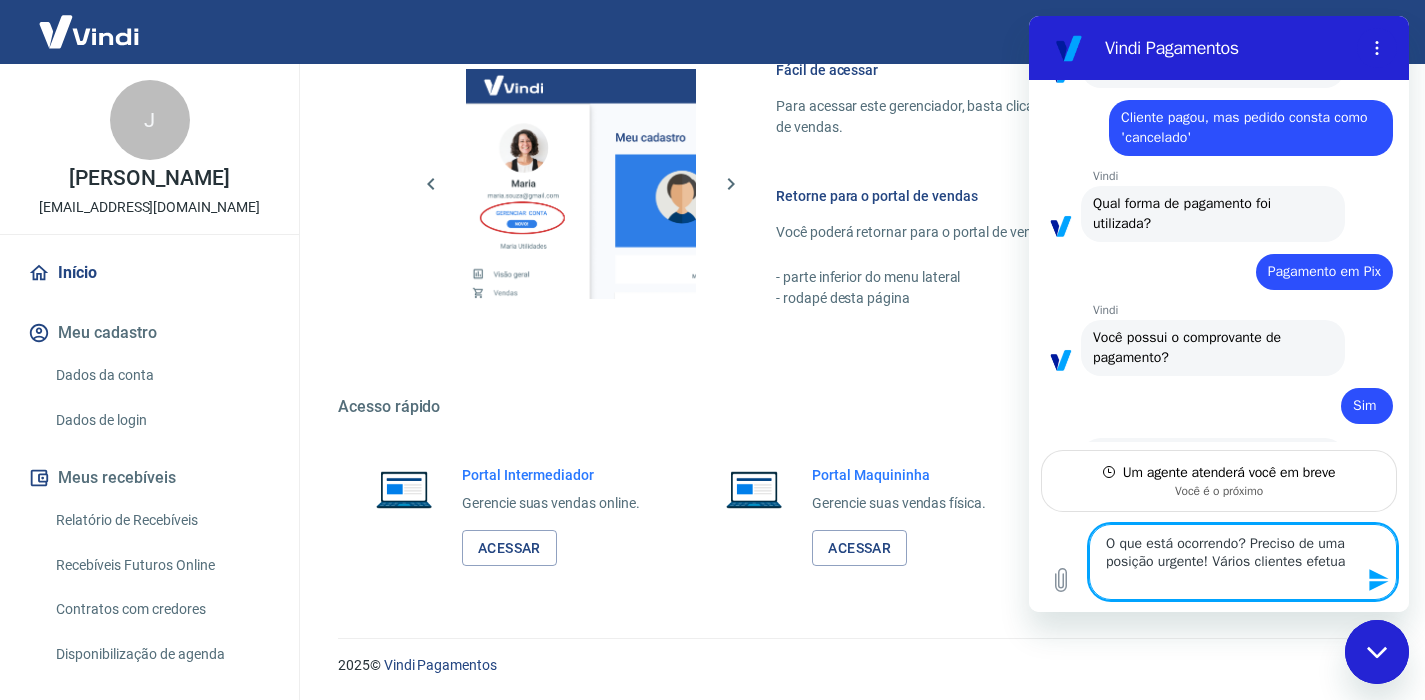 type on "O que está ocorrendo? Preciso de uma posição urgente! Vários clientes efetuar" 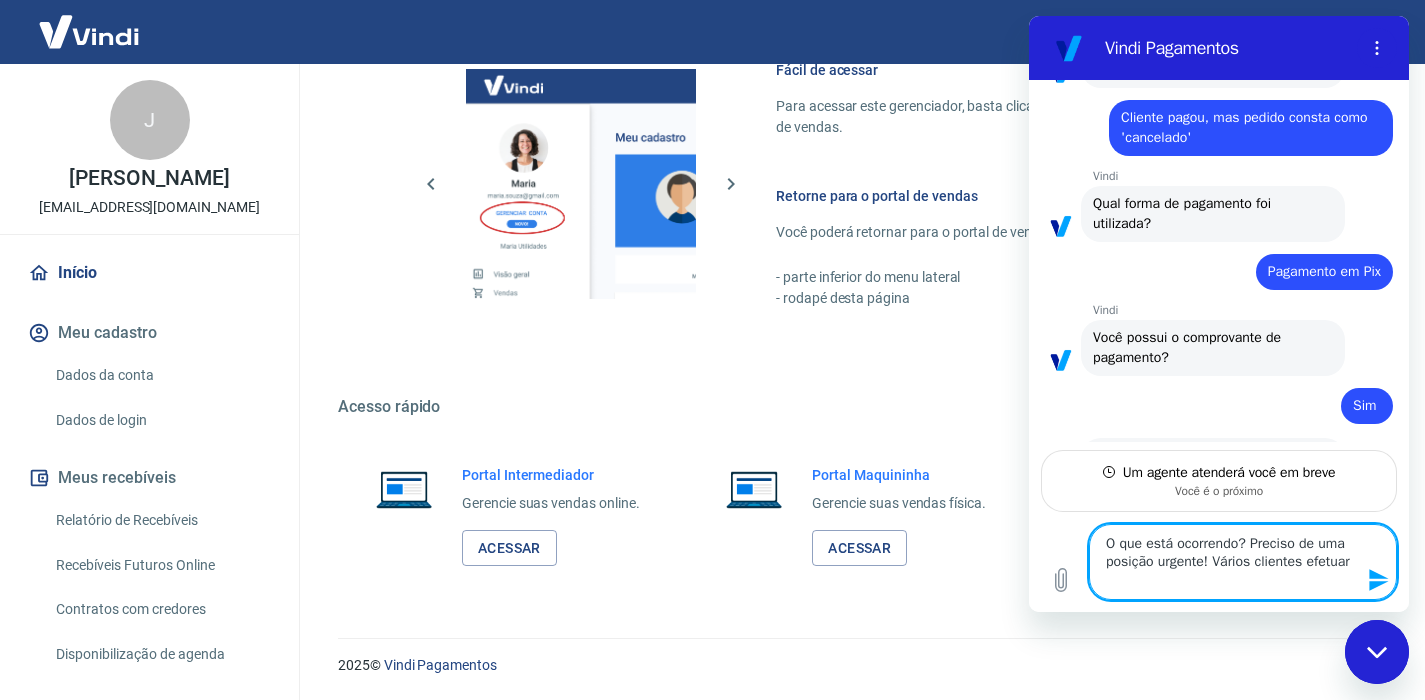 type on "O que está ocorrendo? Preciso de uma posição urgente! Vários clientes efetuara" 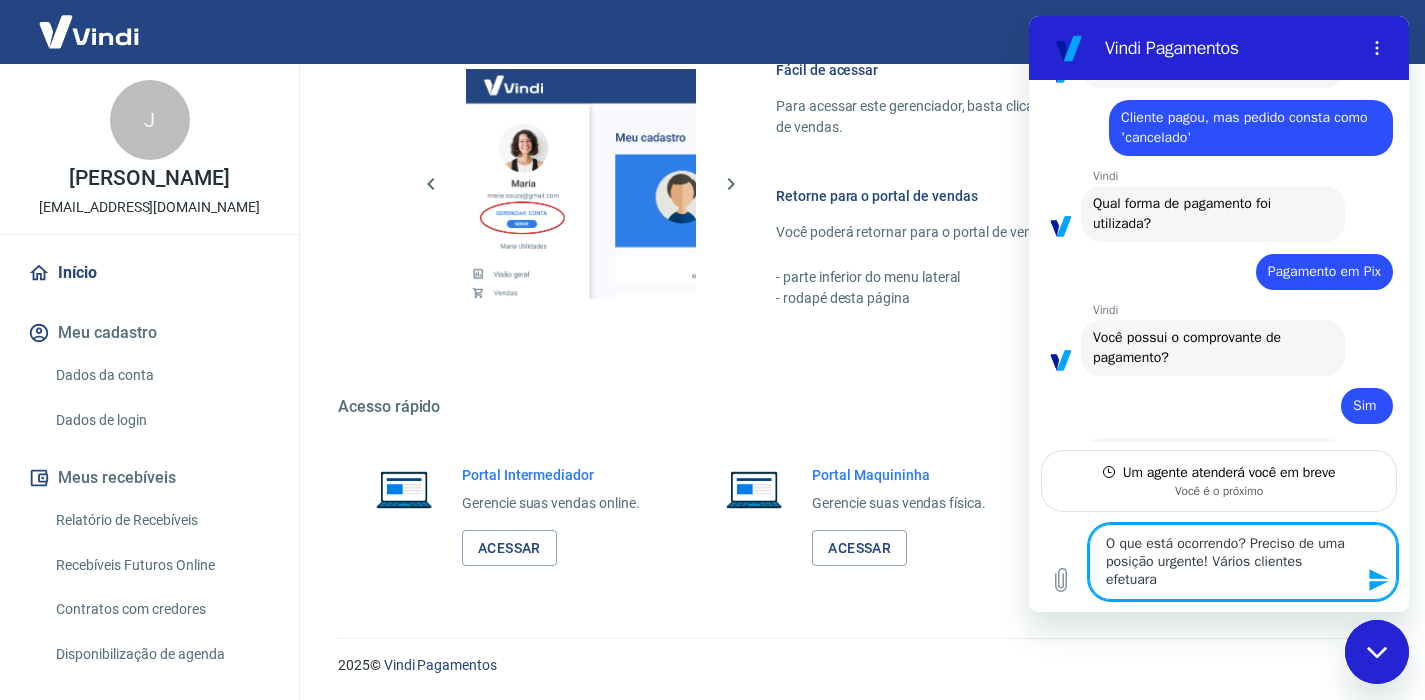 type on "x" 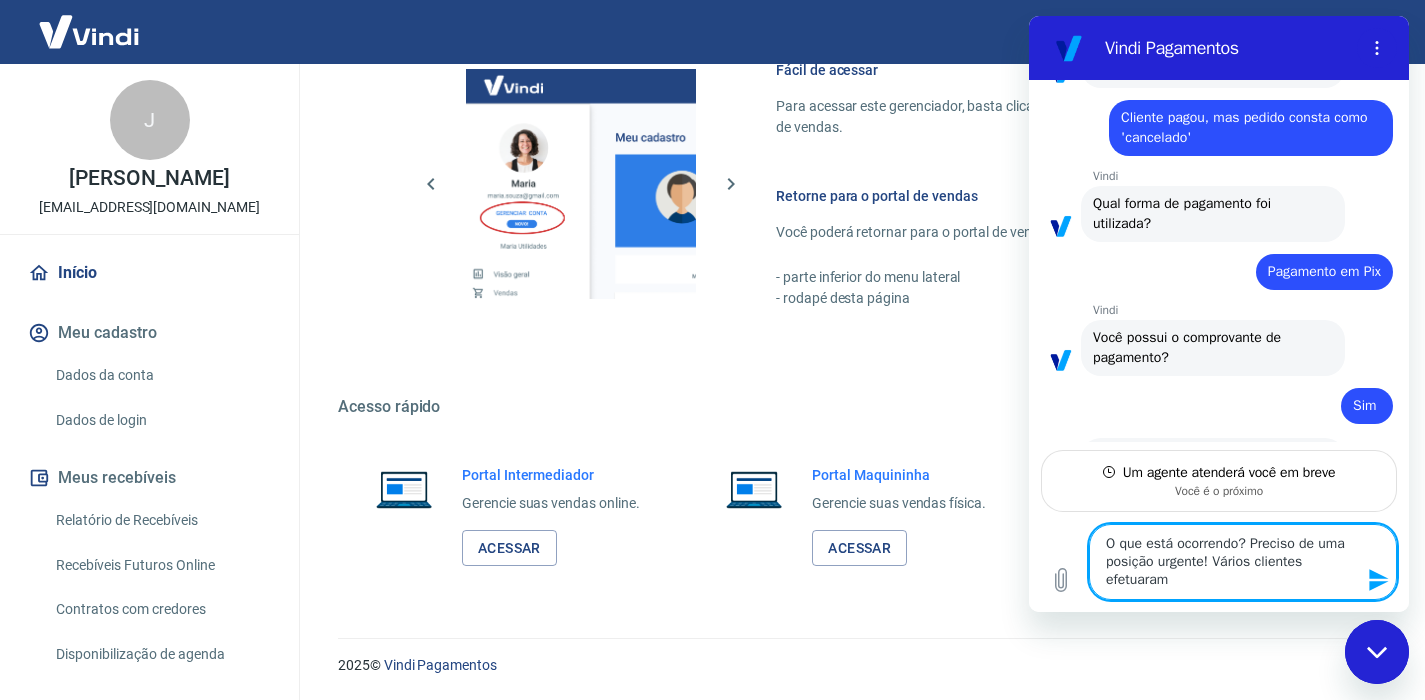 type on "O que está ocorrendo? Preciso de uma posição urgente! Vários clientes efetuaram" 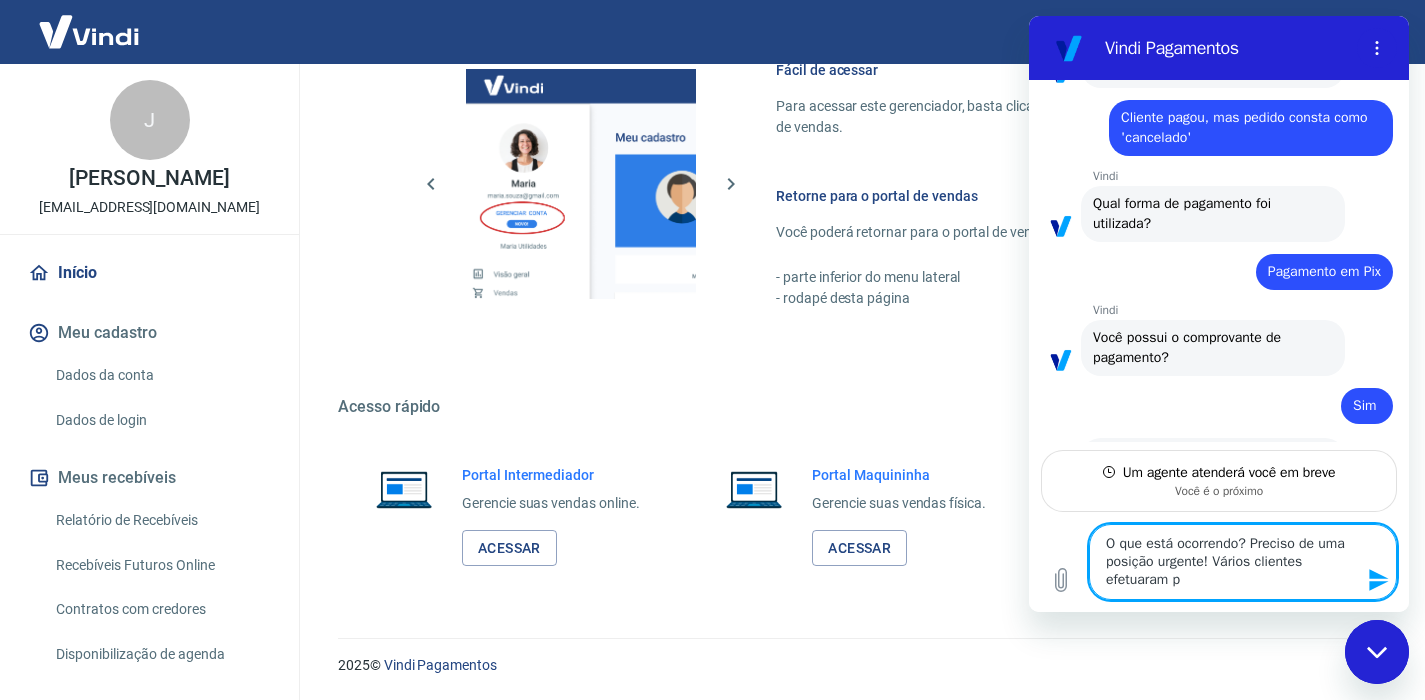 type on "O que está ocorrendo? Preciso de uma posição urgente! Vários clientes efetuaram pa" 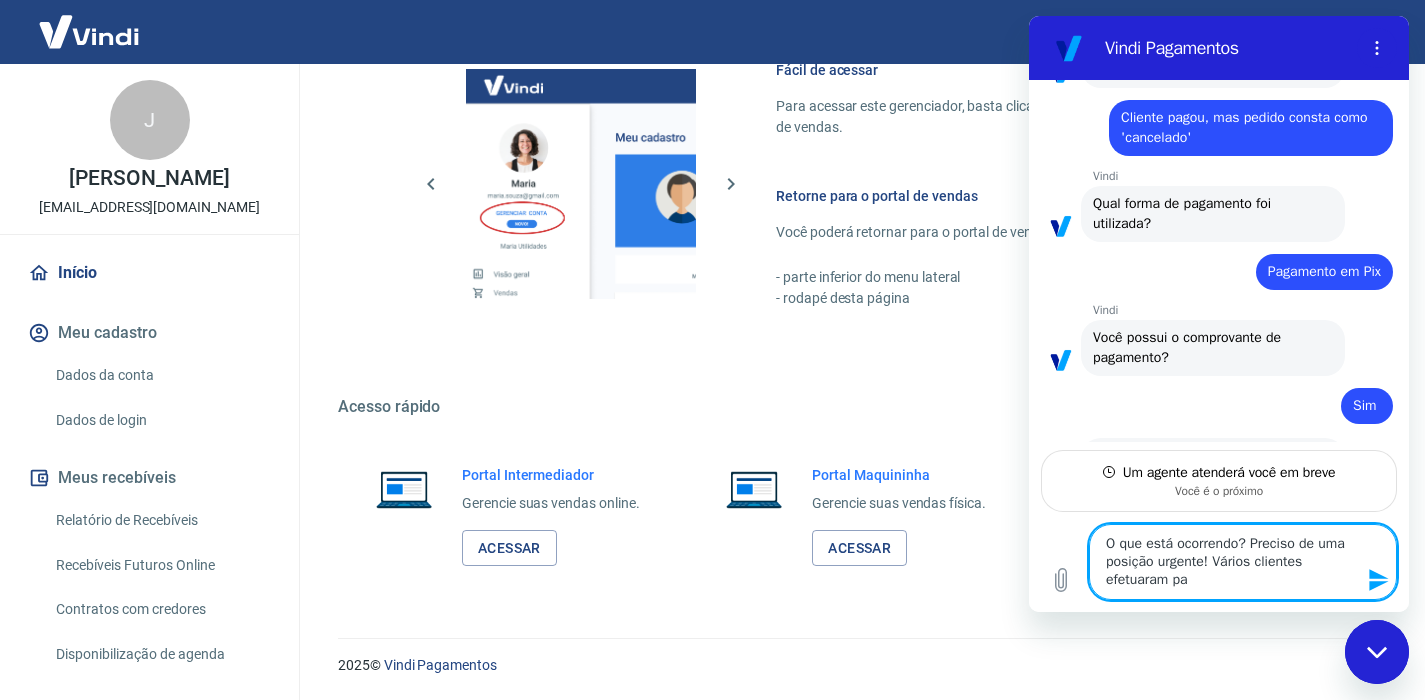 type on "O que está ocorrendo? Preciso de uma posição urgente! Vários clientes efetuaram paa" 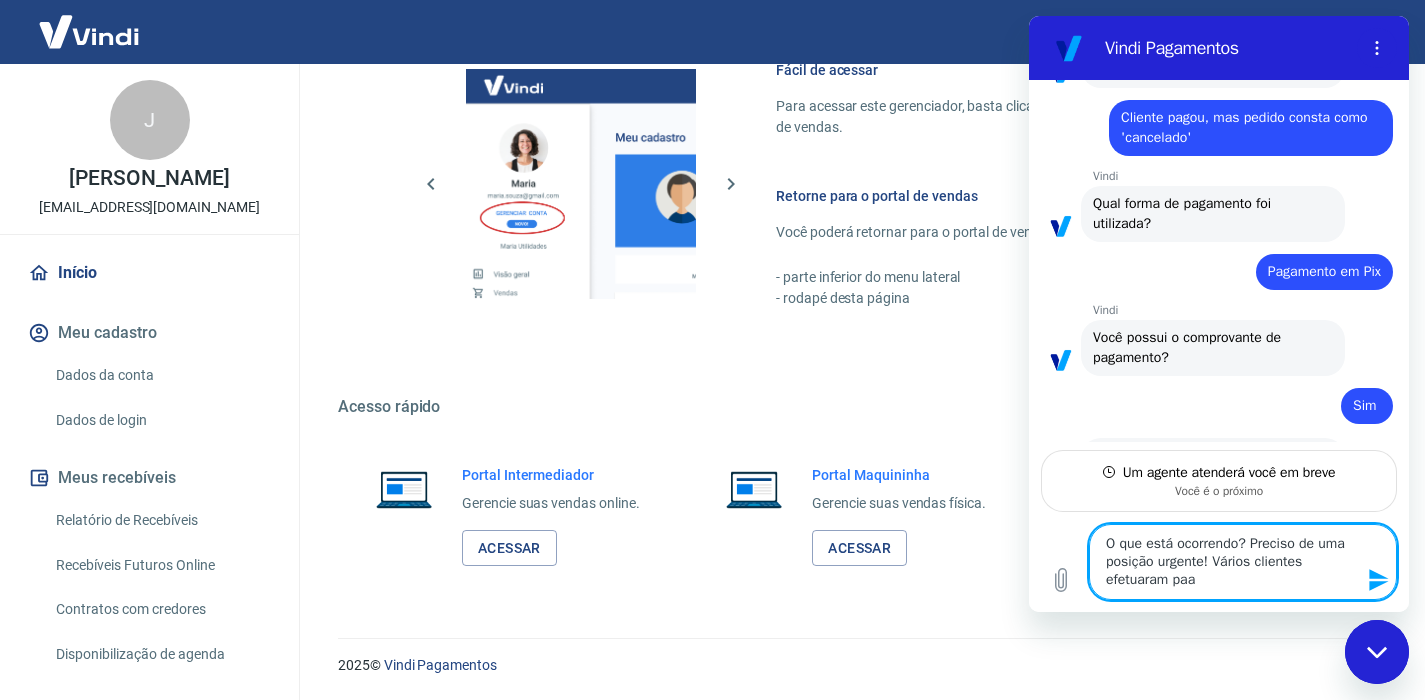 type 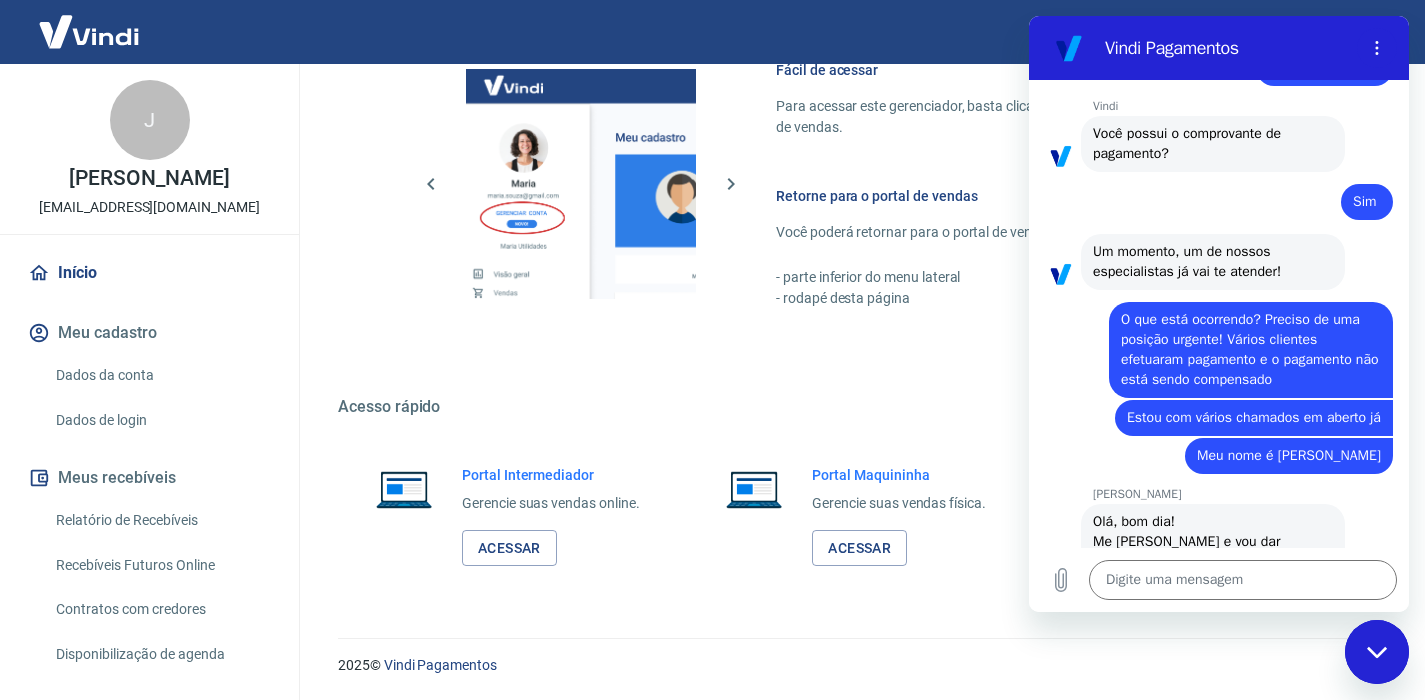 scroll, scrollTop: 1706, scrollLeft: 0, axis: vertical 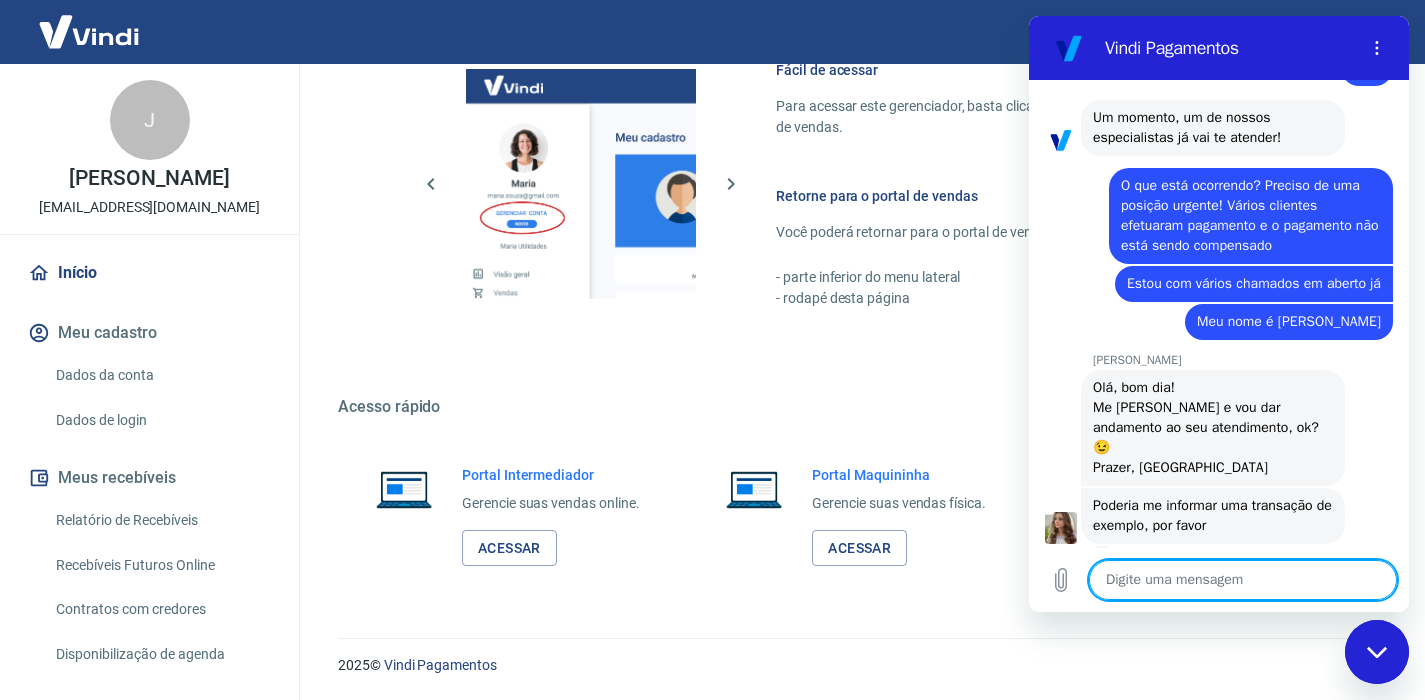 click at bounding box center (1243, 580) 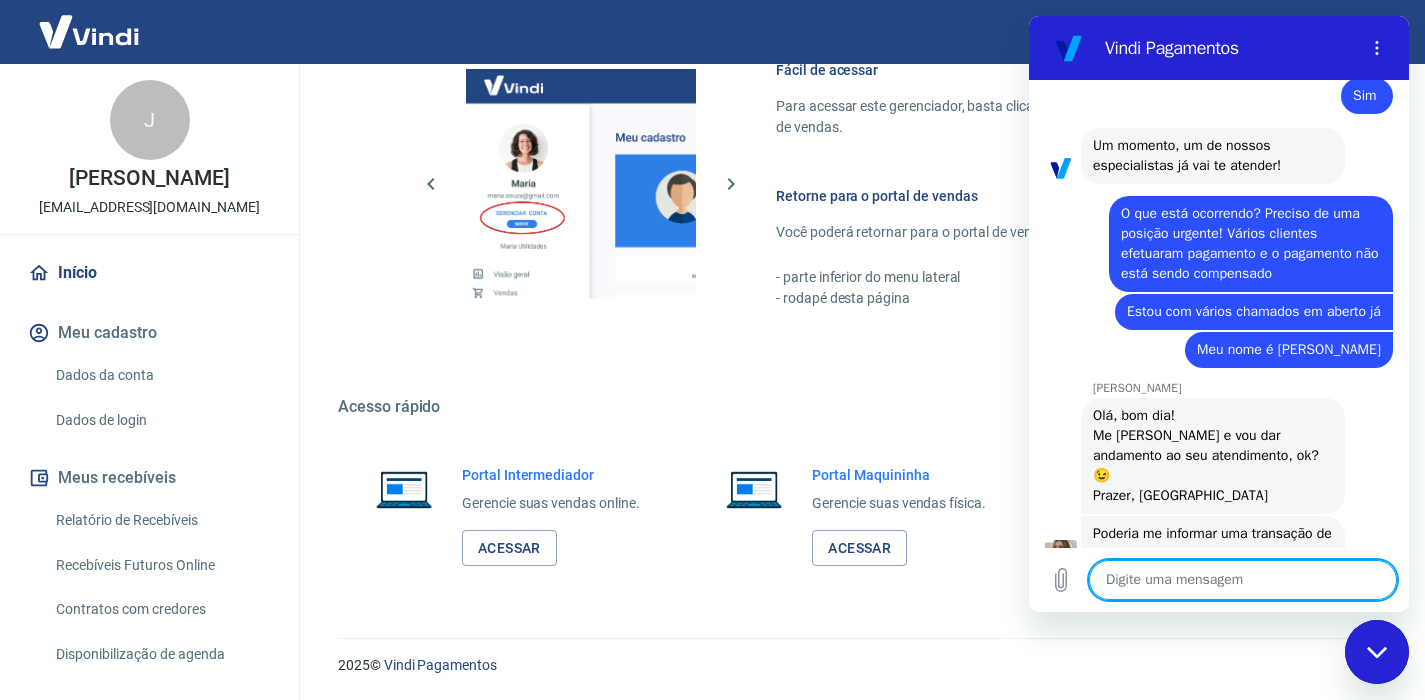 scroll, scrollTop: 1906, scrollLeft: 0, axis: vertical 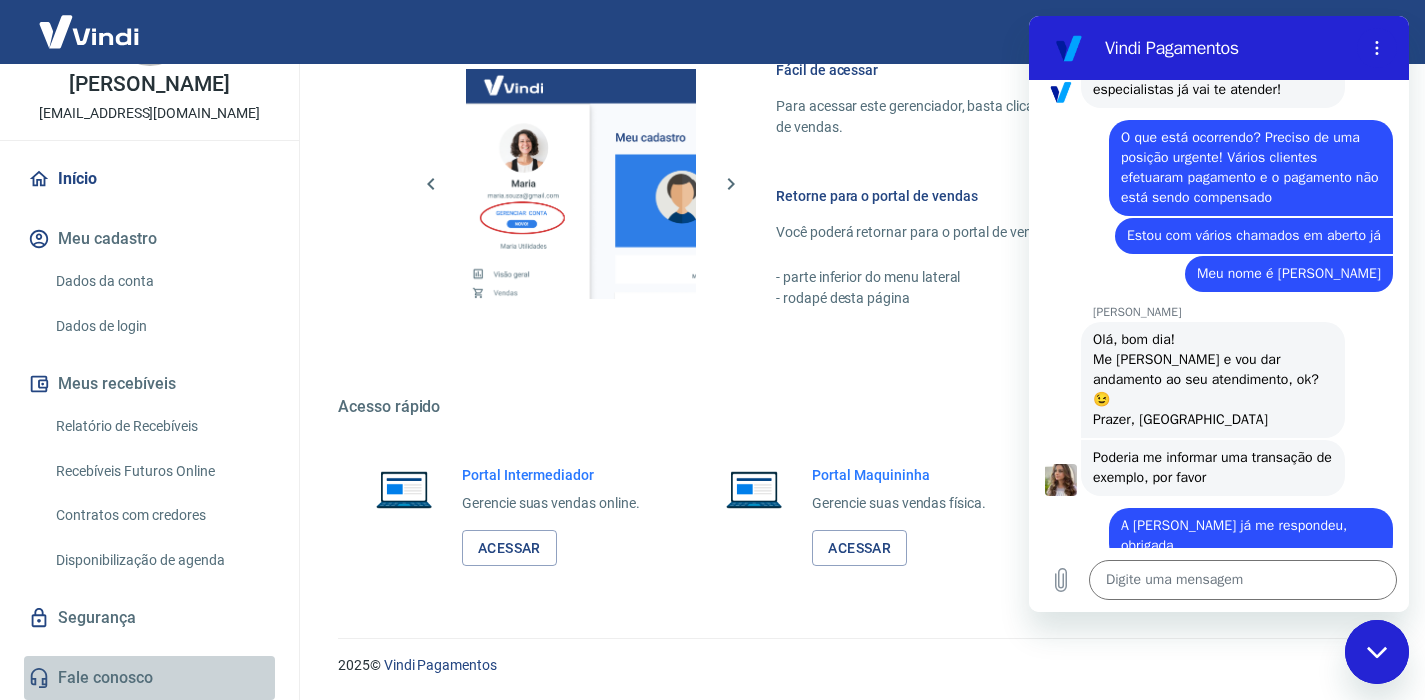 click on "Fale conosco" at bounding box center [149, 678] 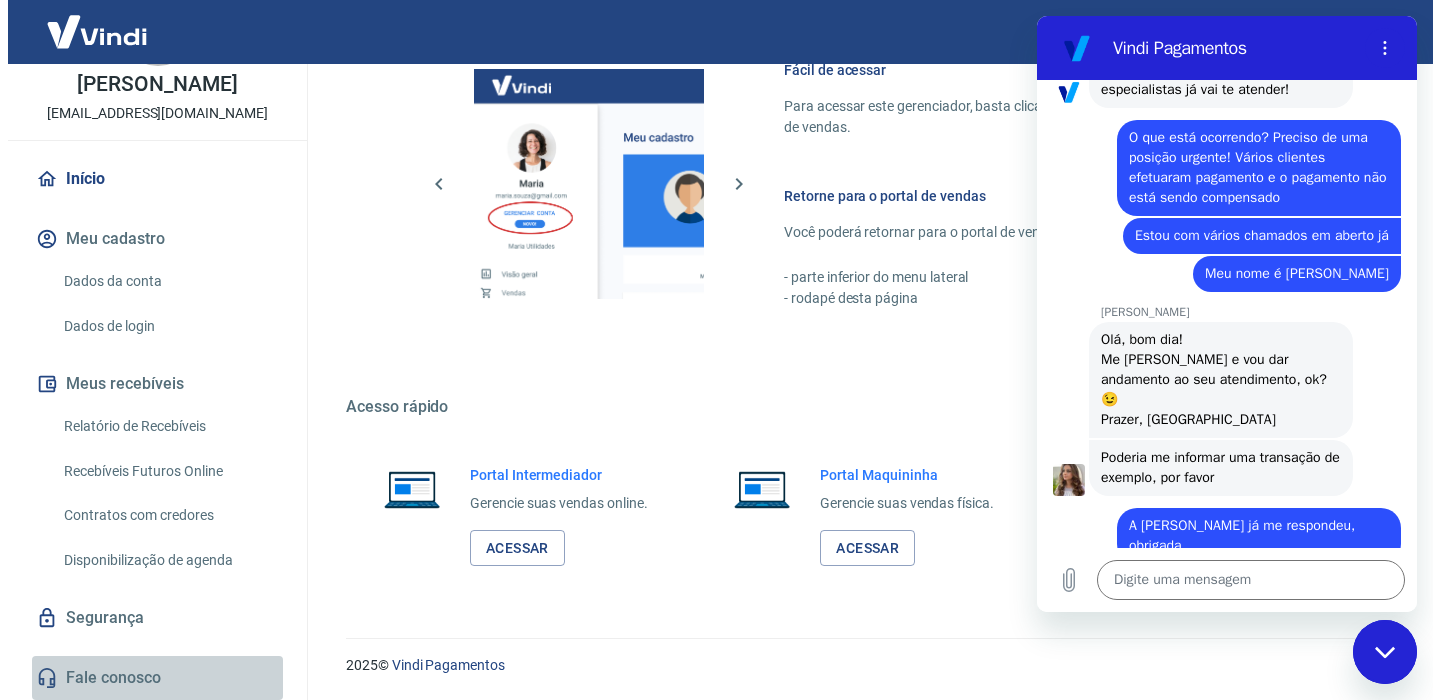 scroll, scrollTop: 0, scrollLeft: 0, axis: both 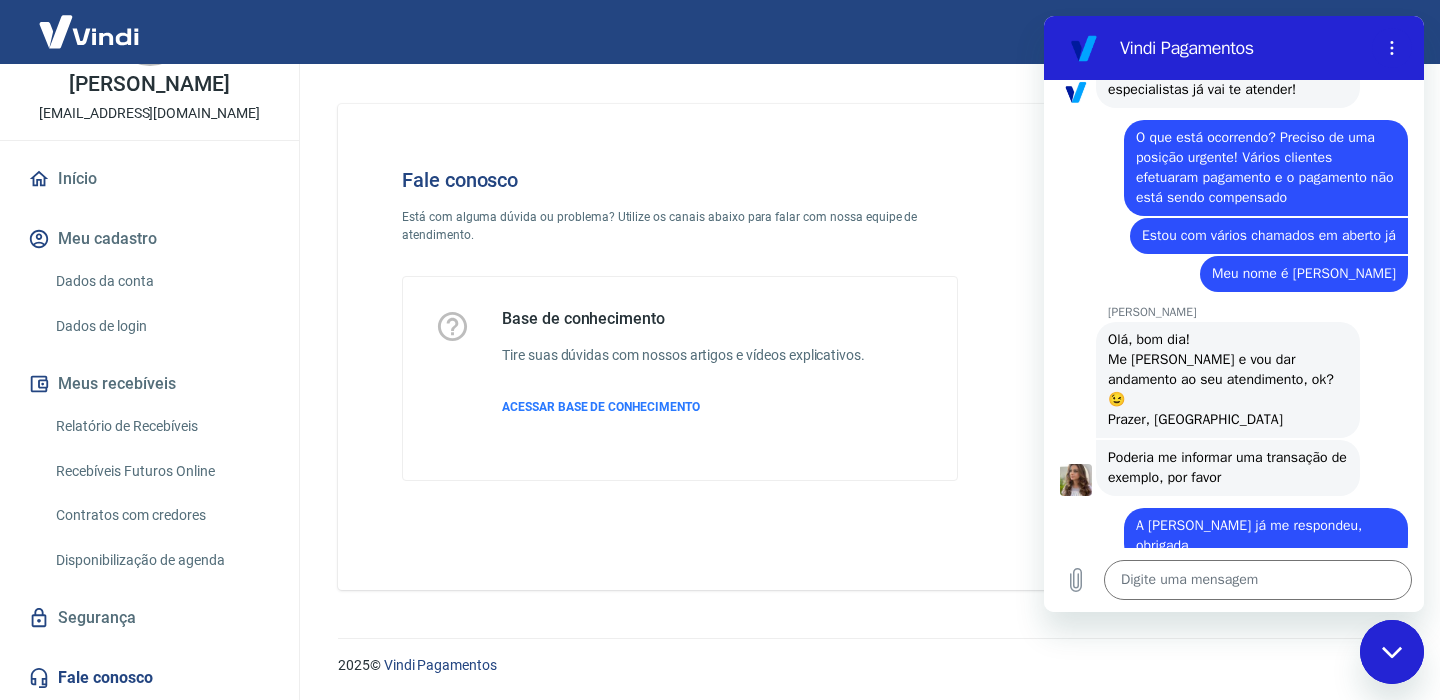 click on "Vindi Pagamentos" at bounding box center [1242, 48] 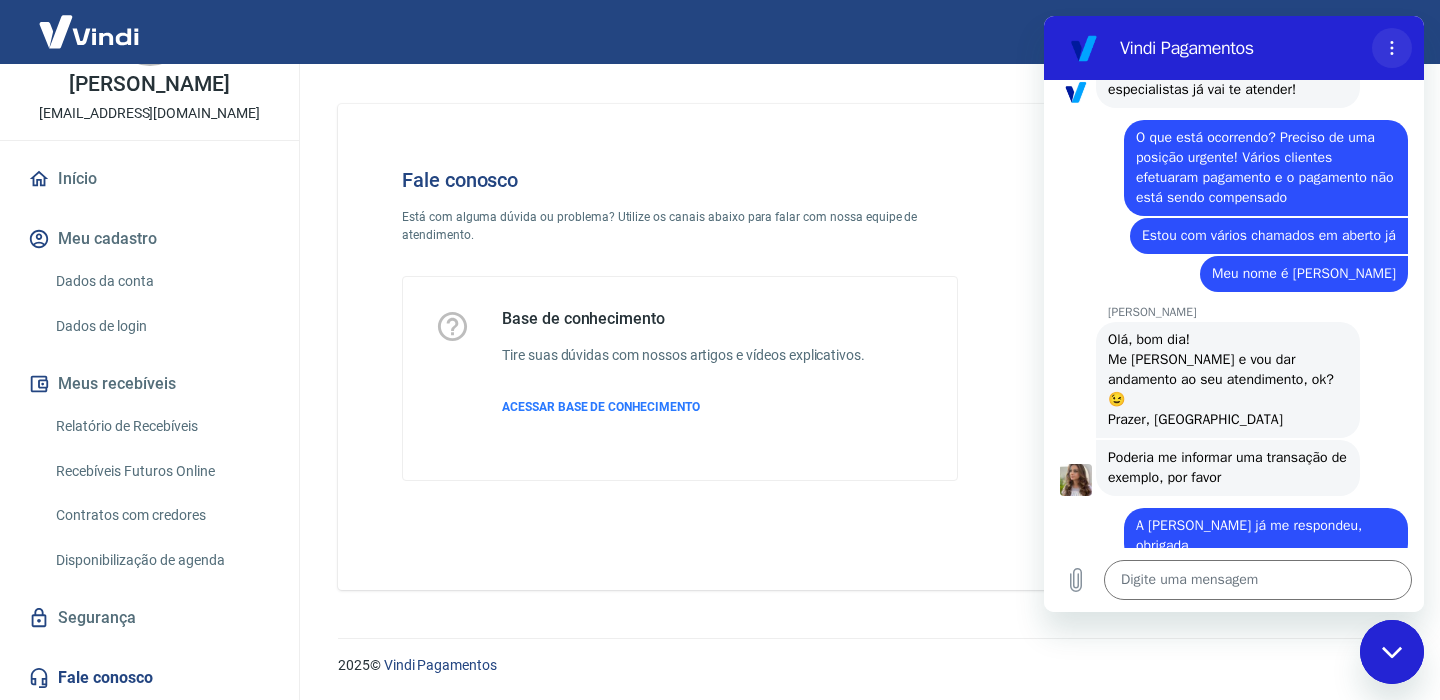 click 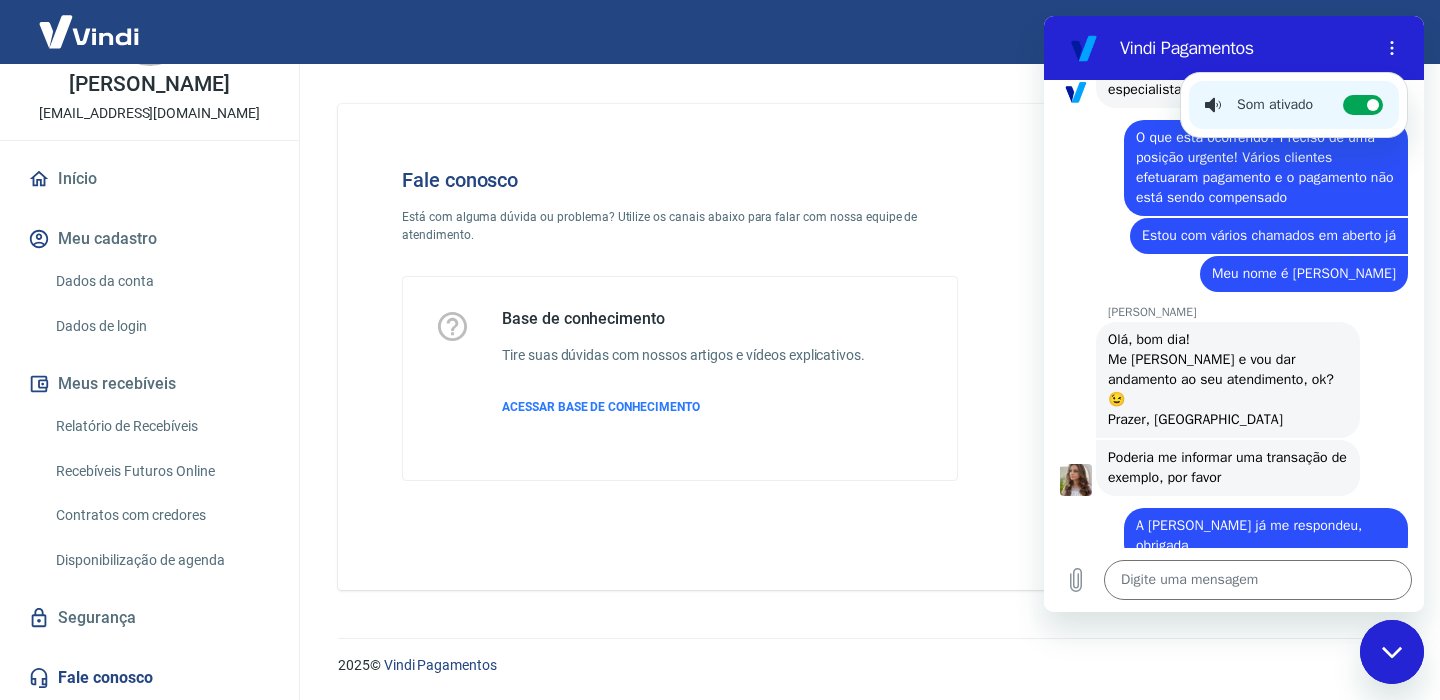 click on "Vindi Pagamentos" at bounding box center [1210, 48] 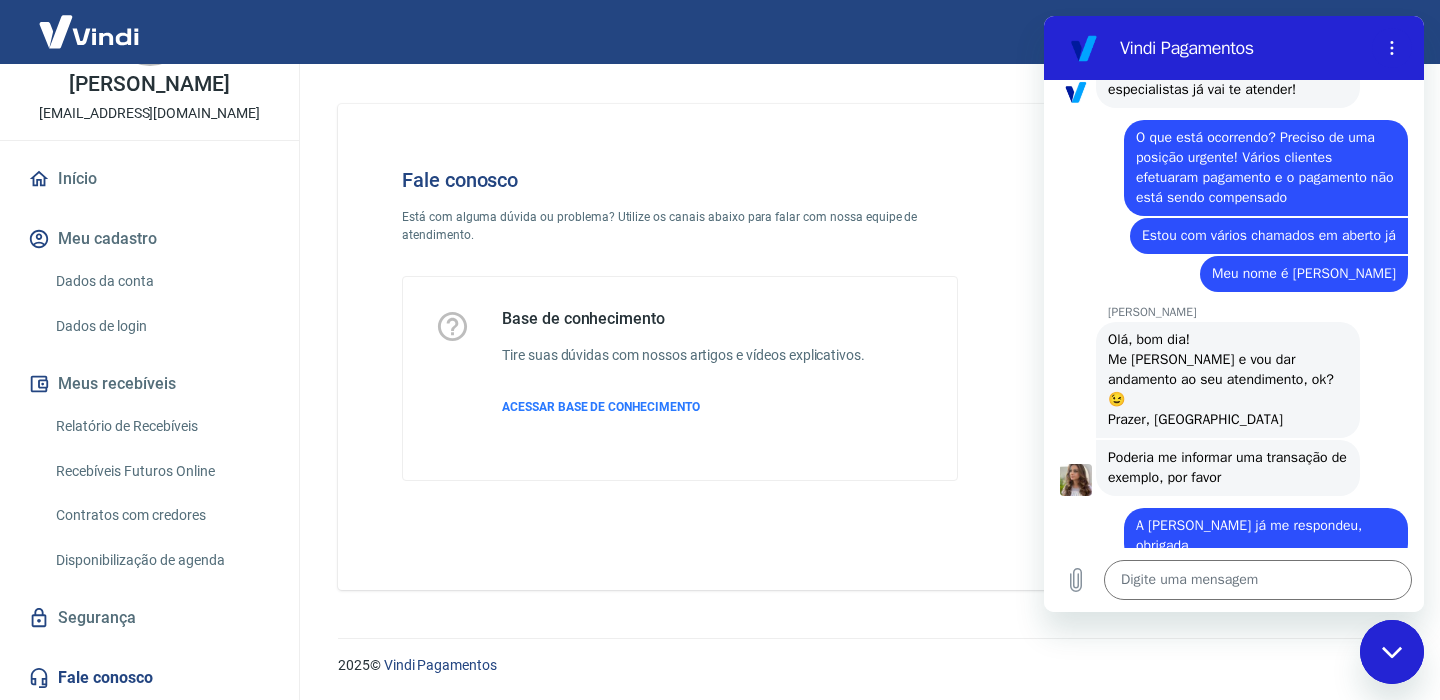 click on "Fale conosco" at bounding box center (680, 180) 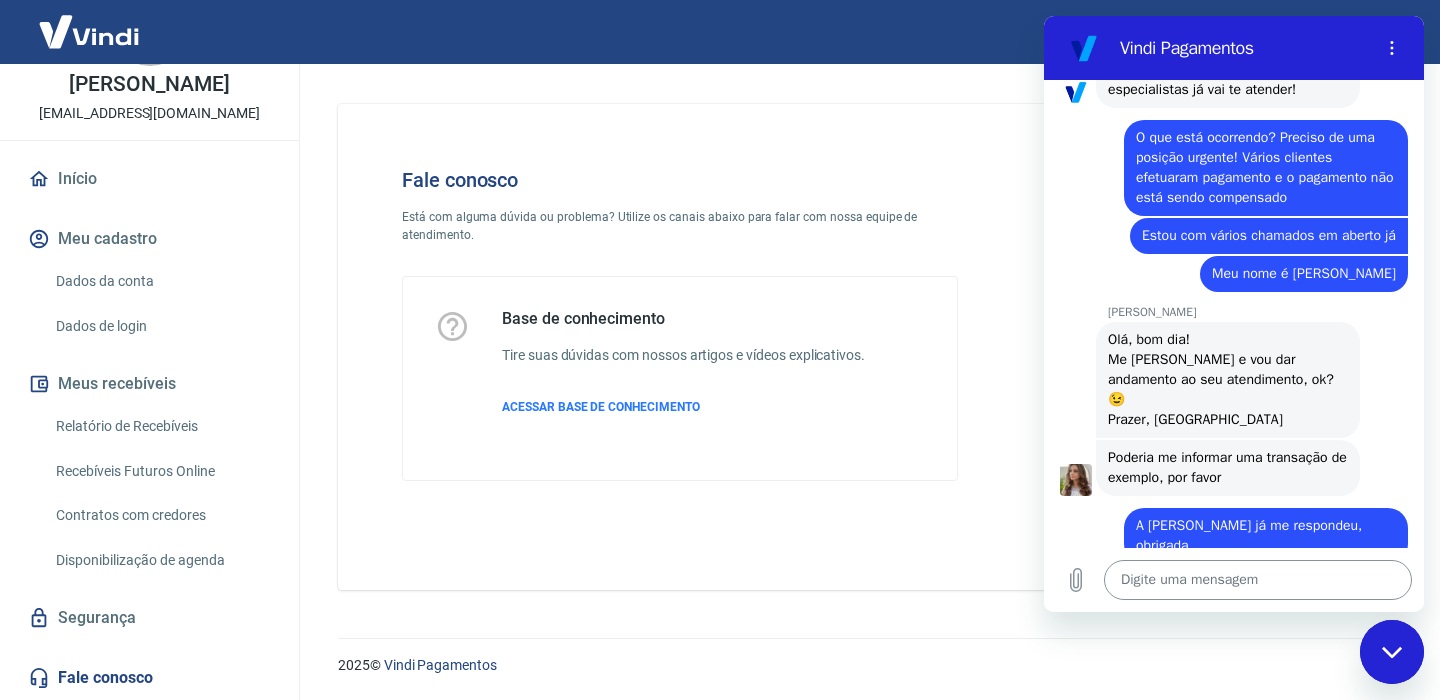click at bounding box center (1258, 580) 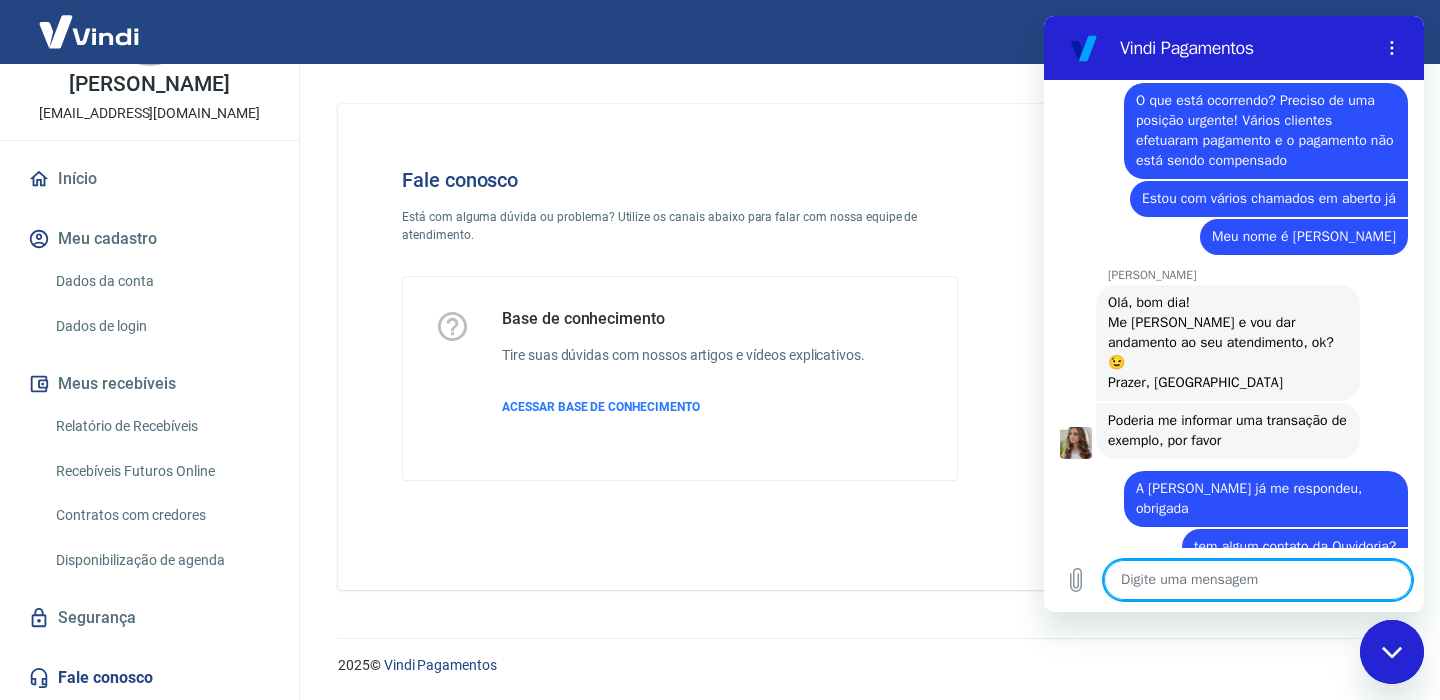 scroll, scrollTop: 1944, scrollLeft: 0, axis: vertical 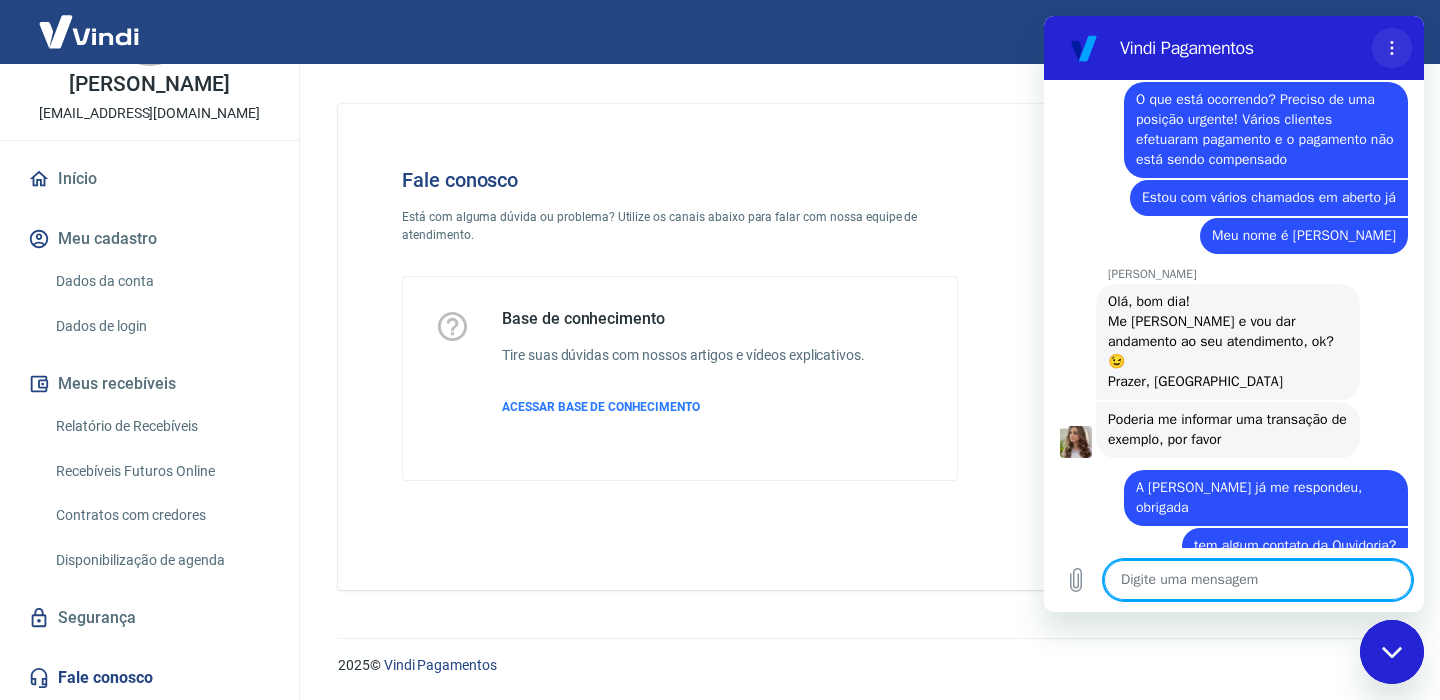 click at bounding box center [1392, 48] 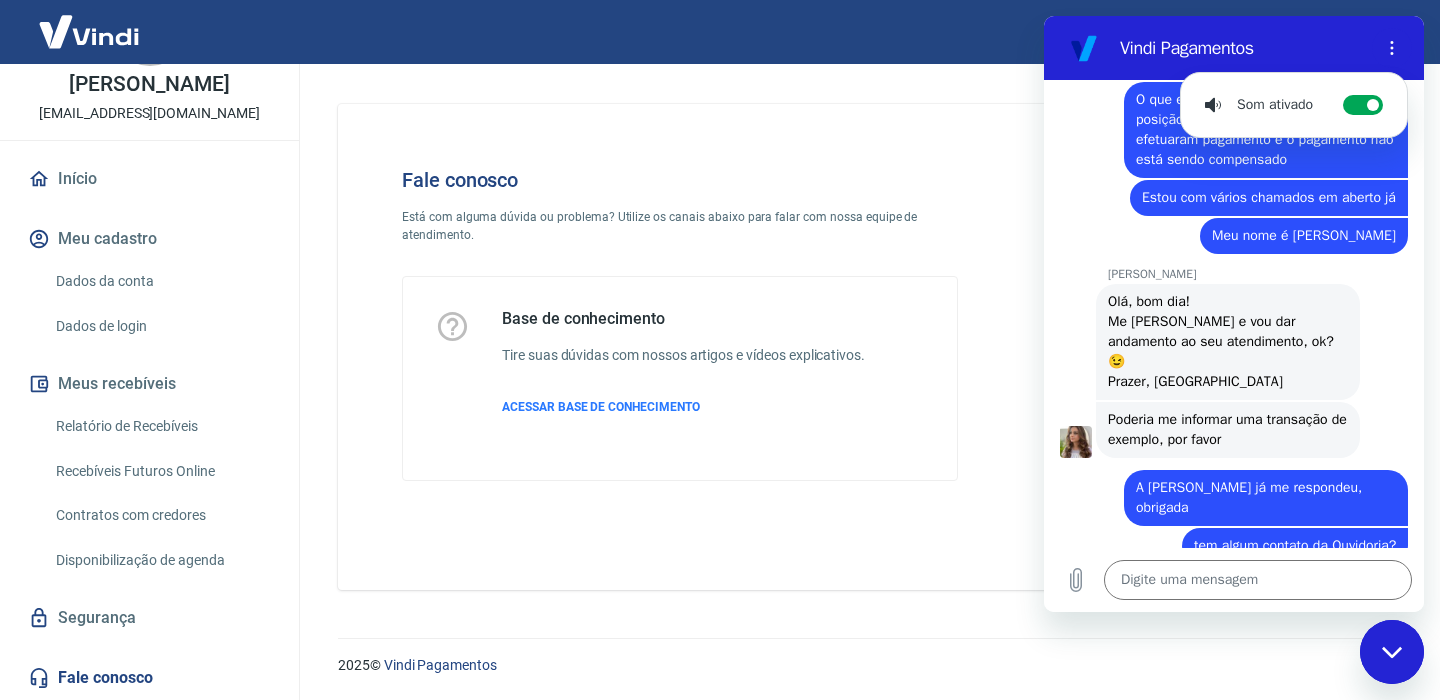 click on "Vindi Pagamentos" at bounding box center (1242, 48) 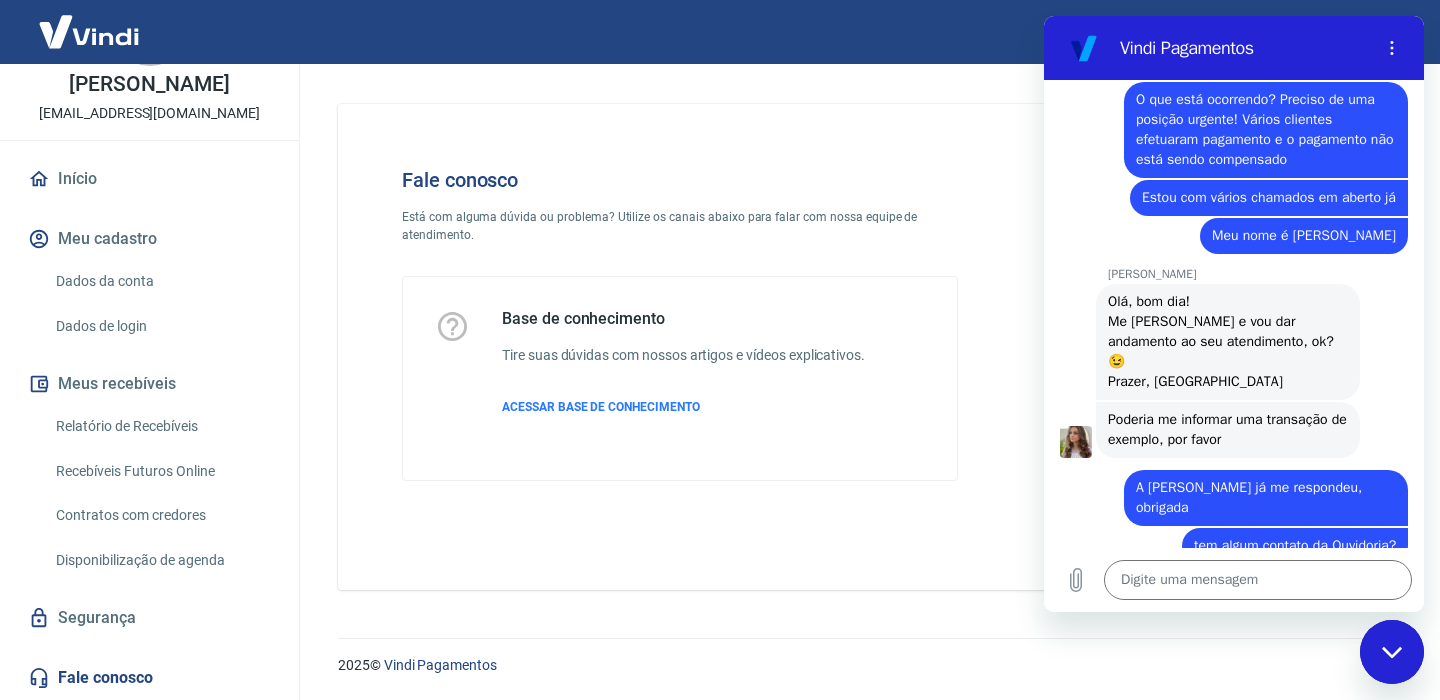 click on "Vindi Pagamentos" at bounding box center (1242, 48) 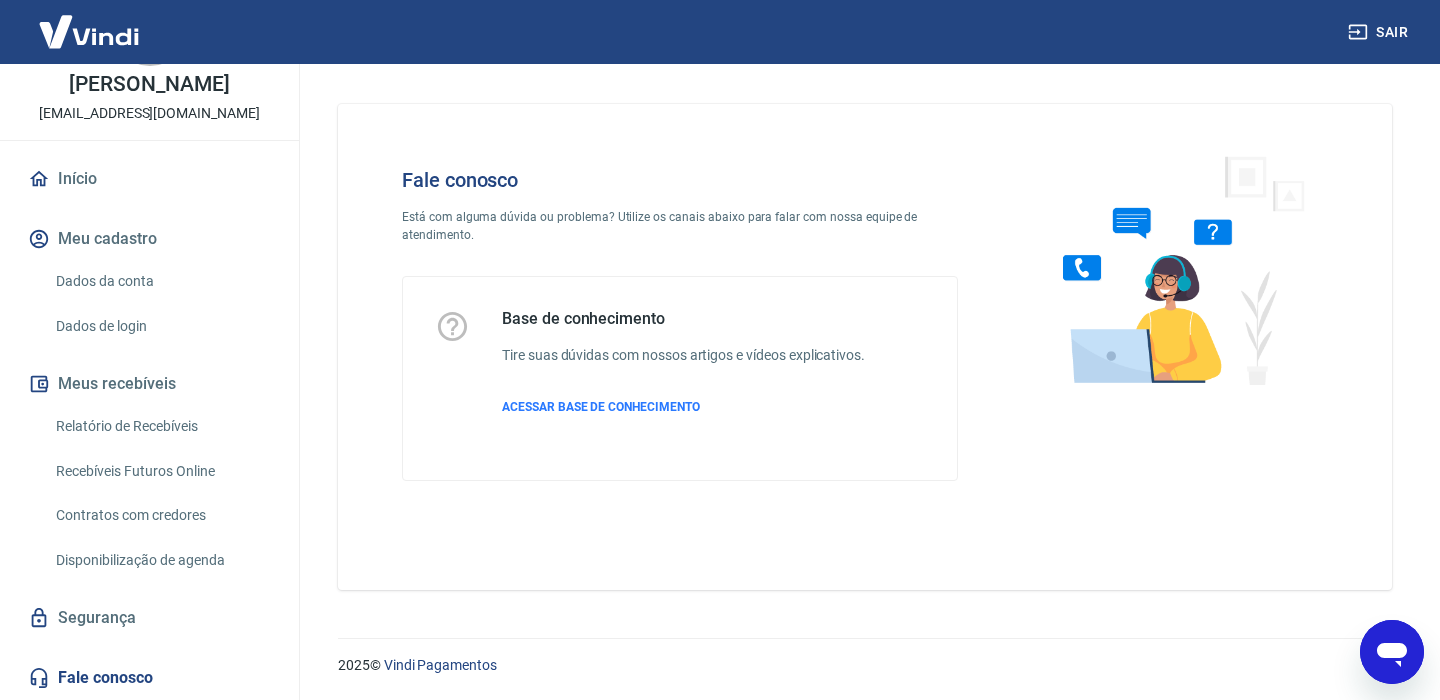 scroll, scrollTop: 1884, scrollLeft: 0, axis: vertical 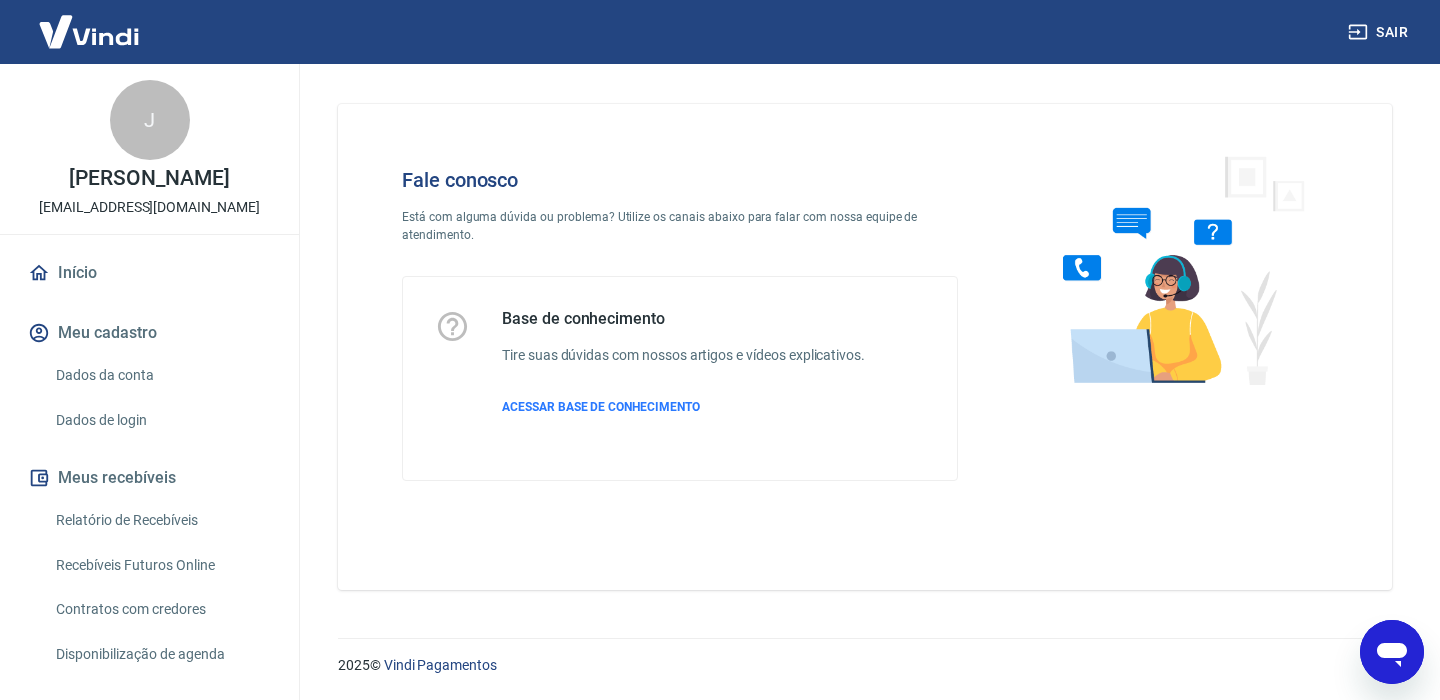 click at bounding box center (89, 31) 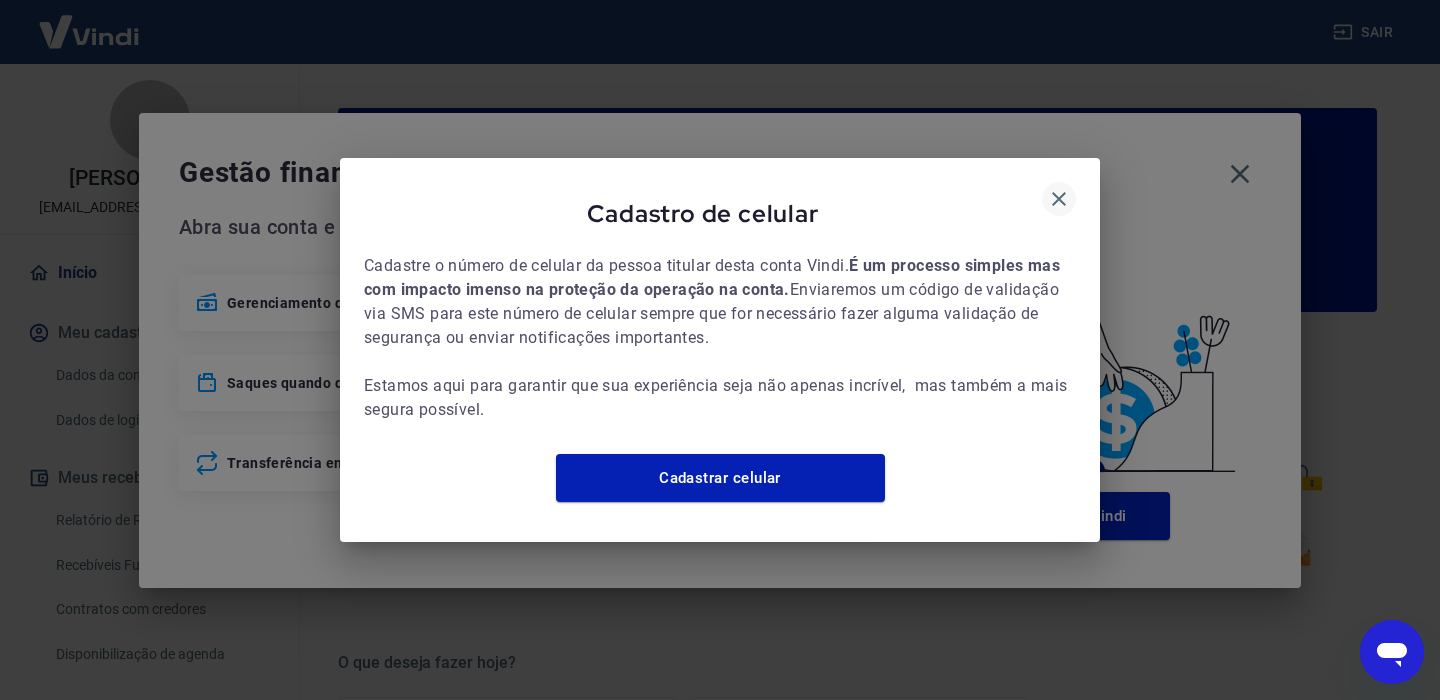 click 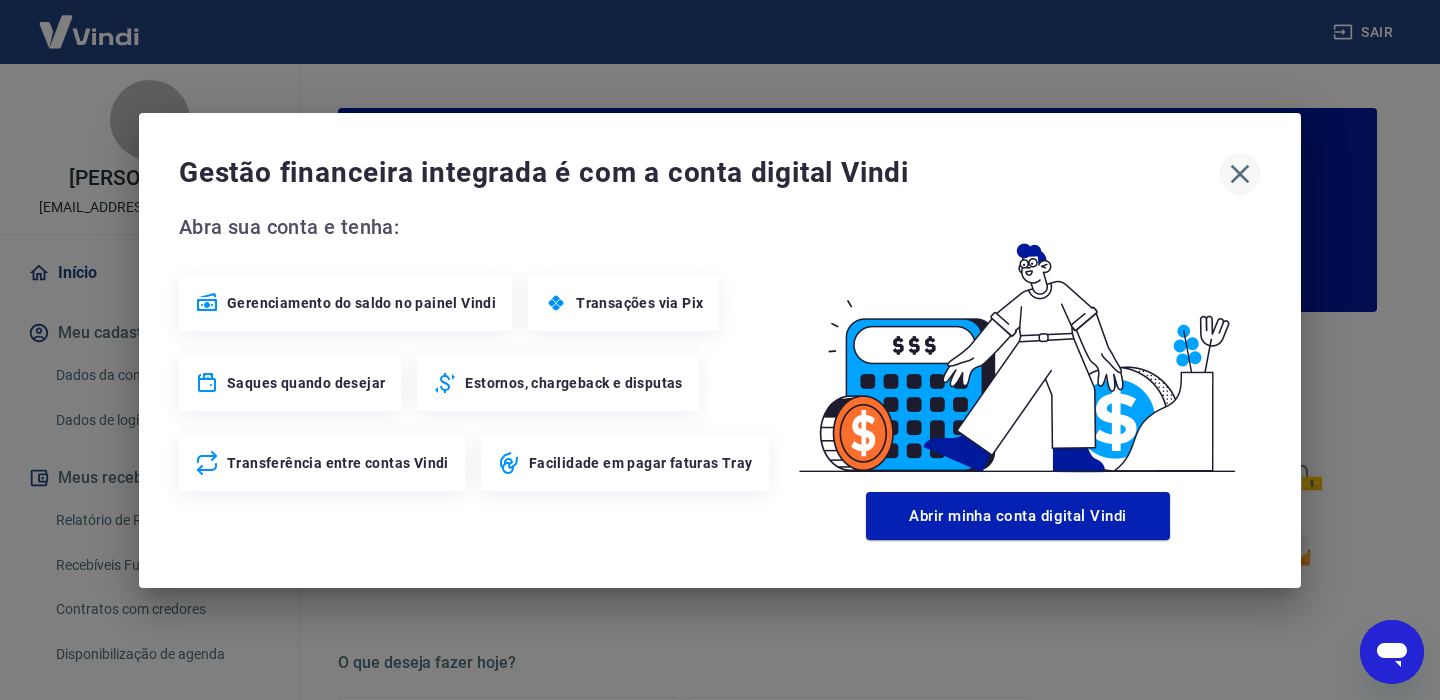 click 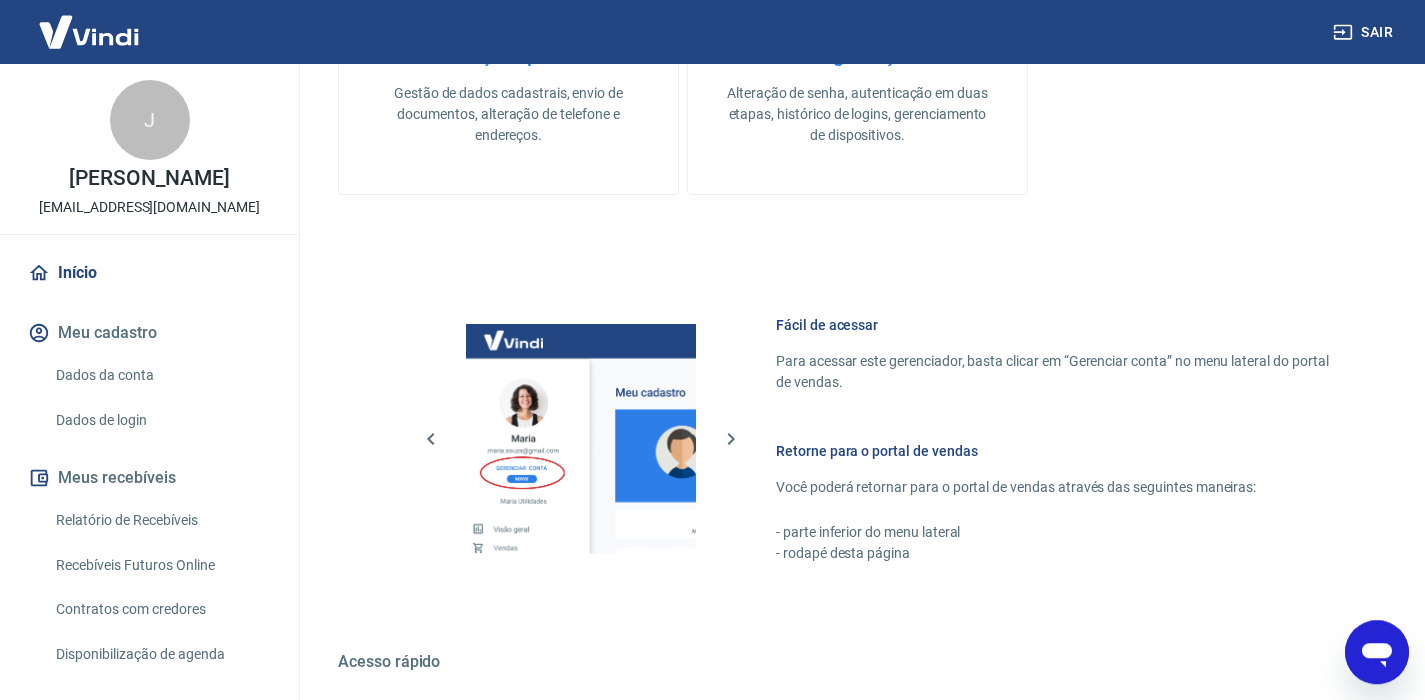 scroll, scrollTop: 1106, scrollLeft: 0, axis: vertical 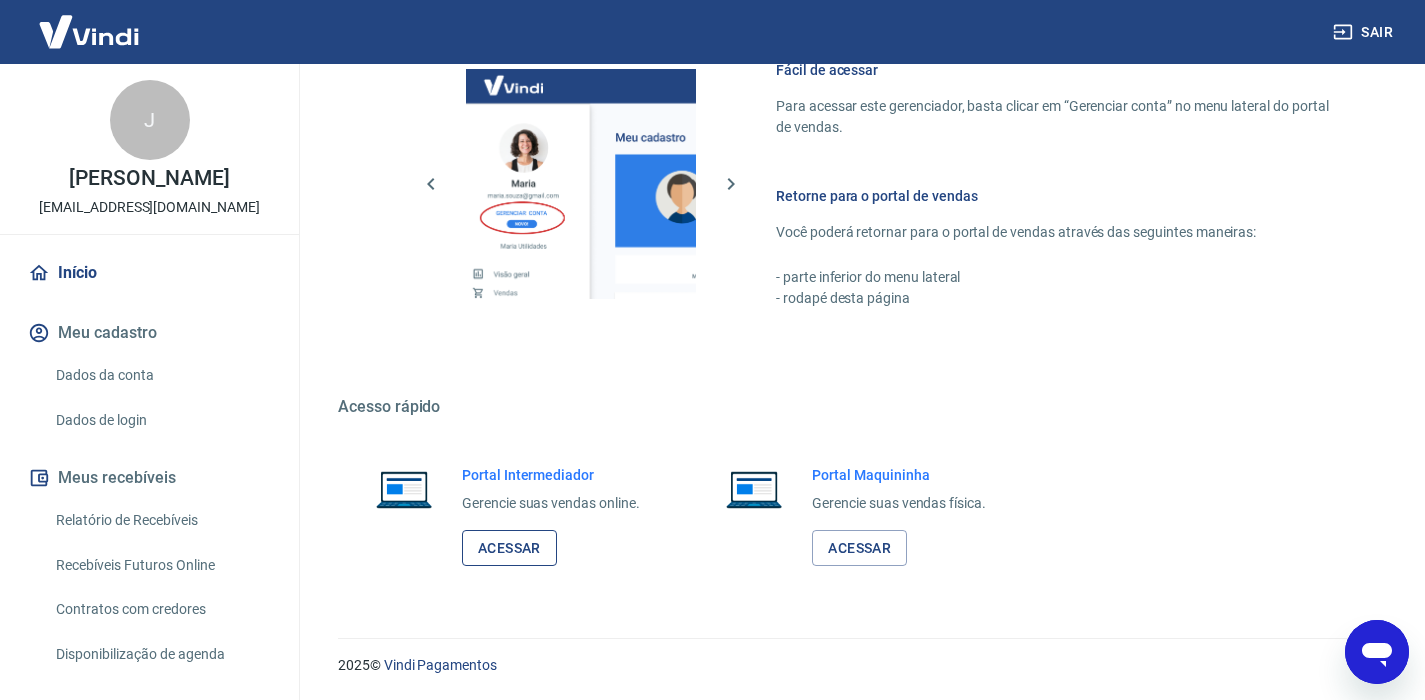 click on "Acessar" at bounding box center [509, 548] 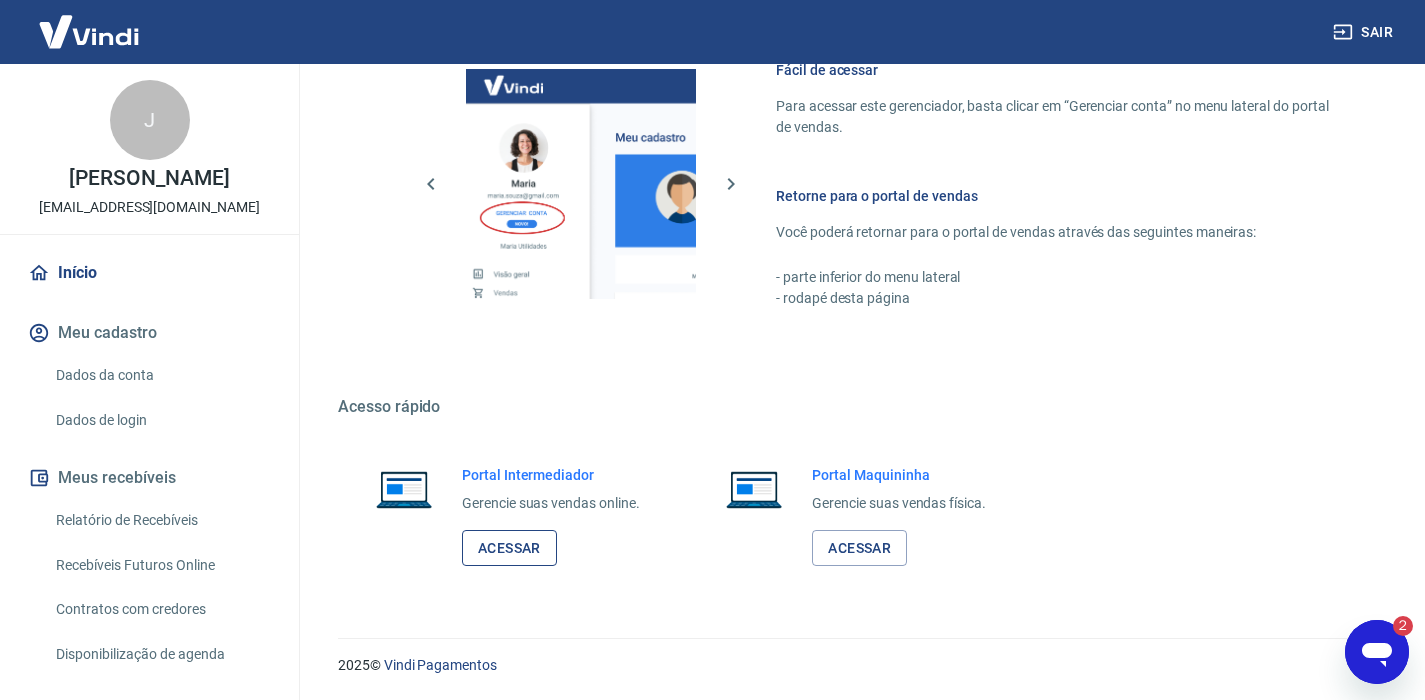 scroll, scrollTop: 0, scrollLeft: 0, axis: both 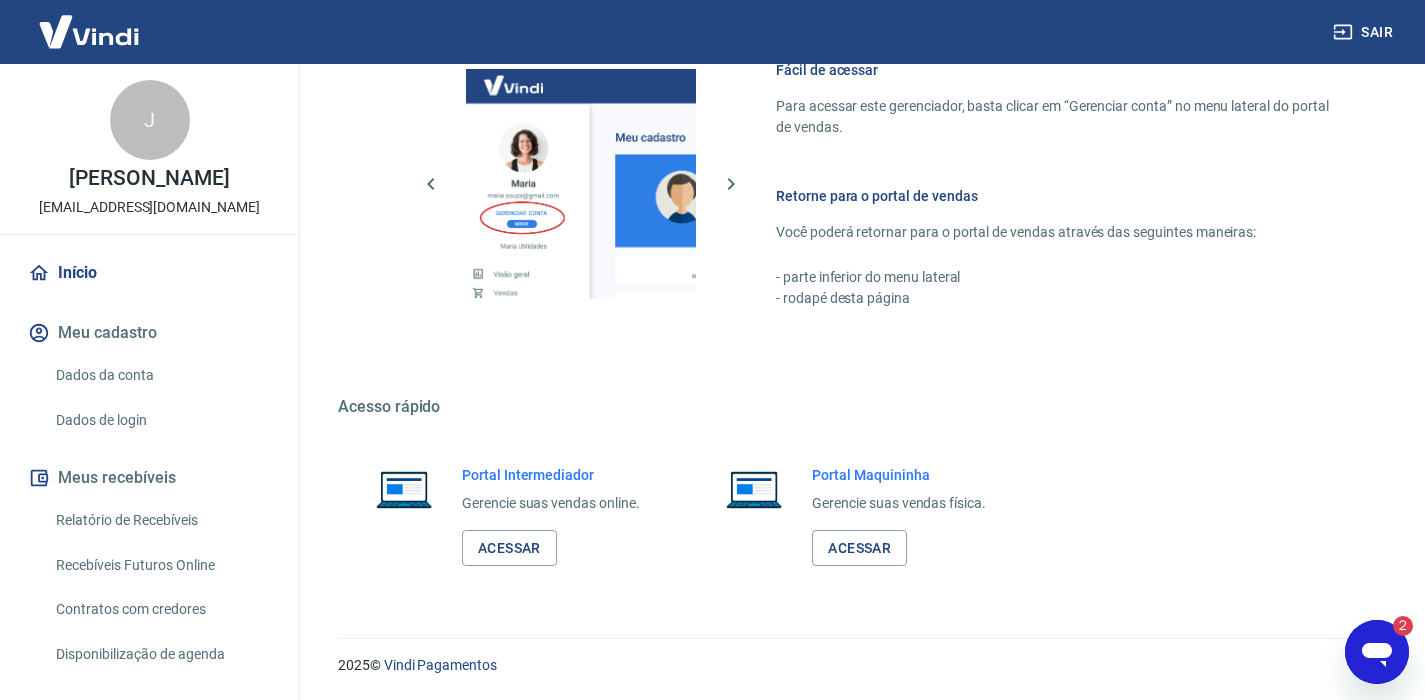 click at bounding box center (1377, 652) 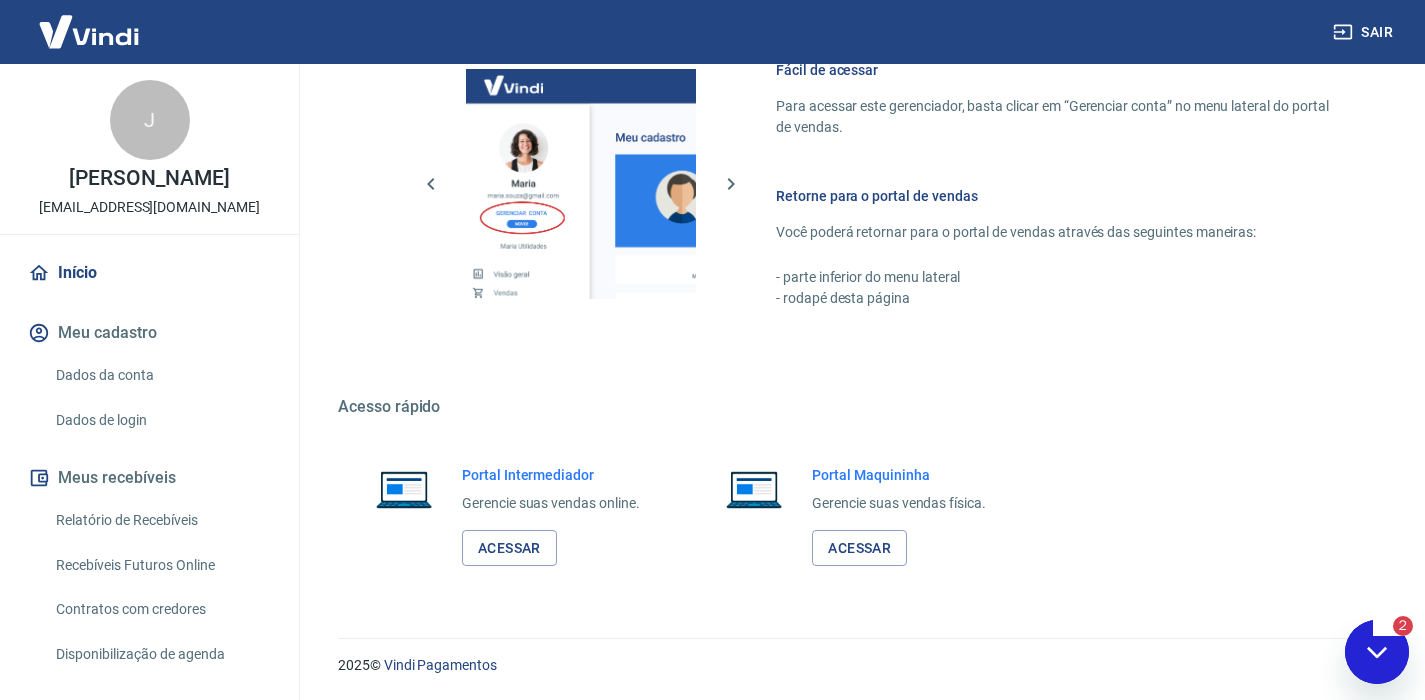 scroll, scrollTop: 0, scrollLeft: 0, axis: both 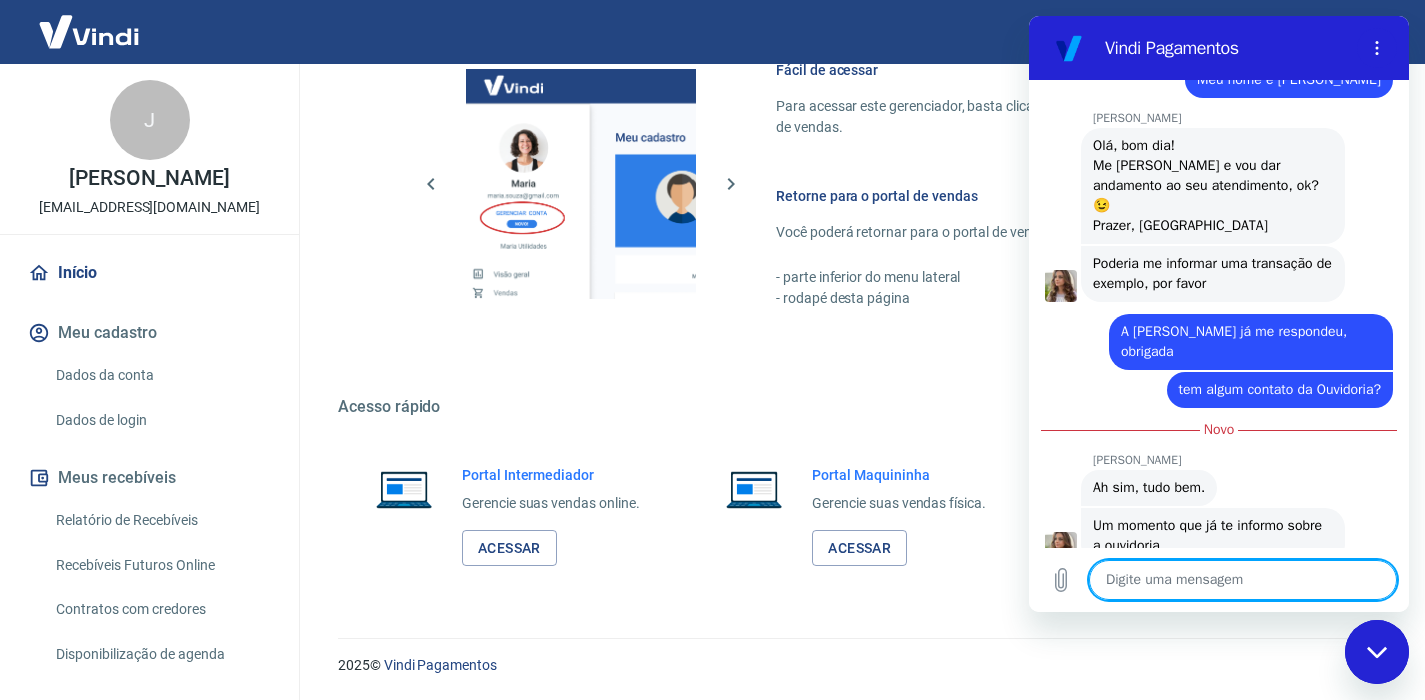 click at bounding box center (1243, 580) 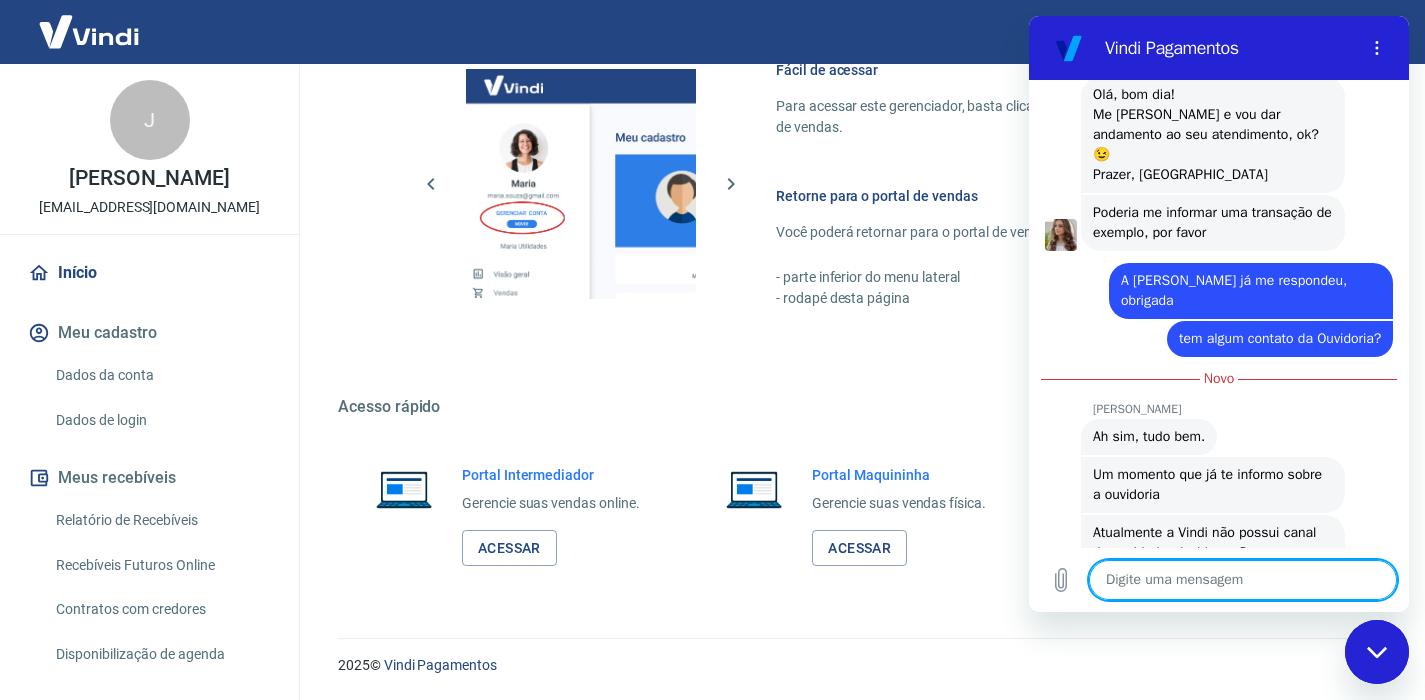 scroll, scrollTop: 2358, scrollLeft: 0, axis: vertical 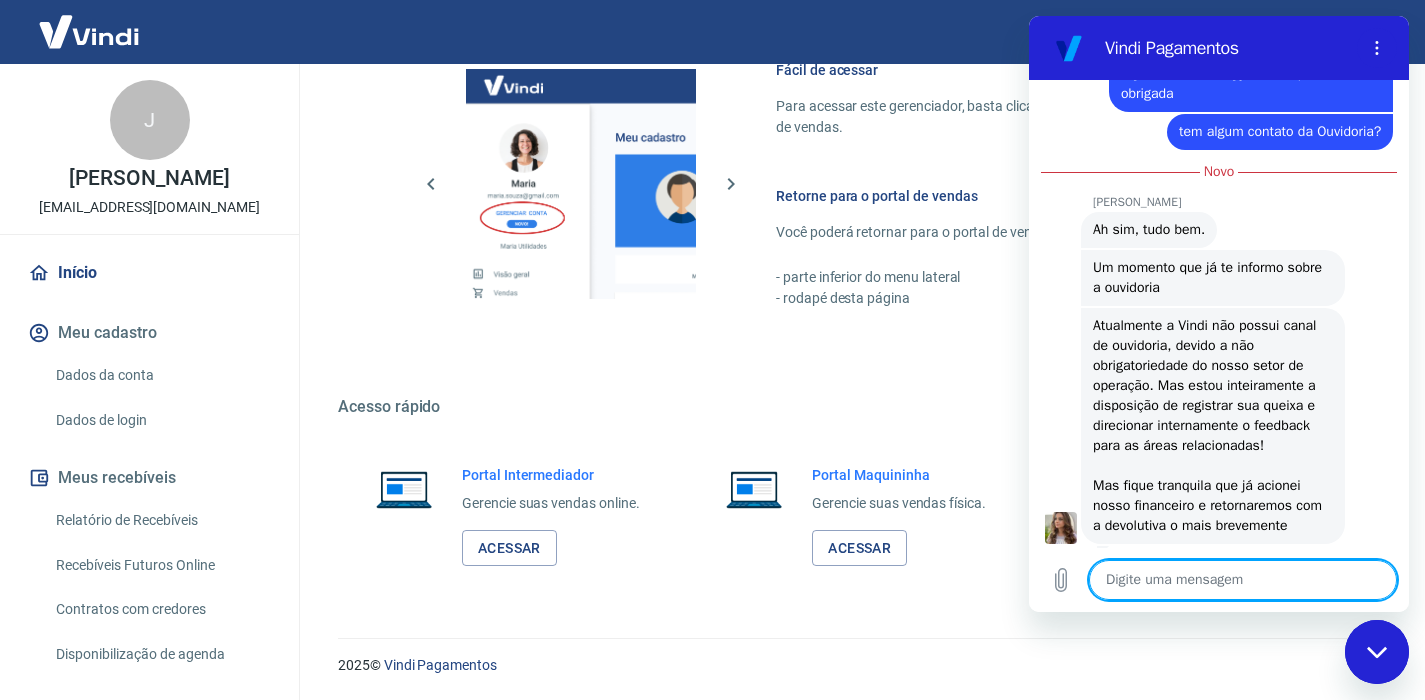 click at bounding box center [1243, 580] 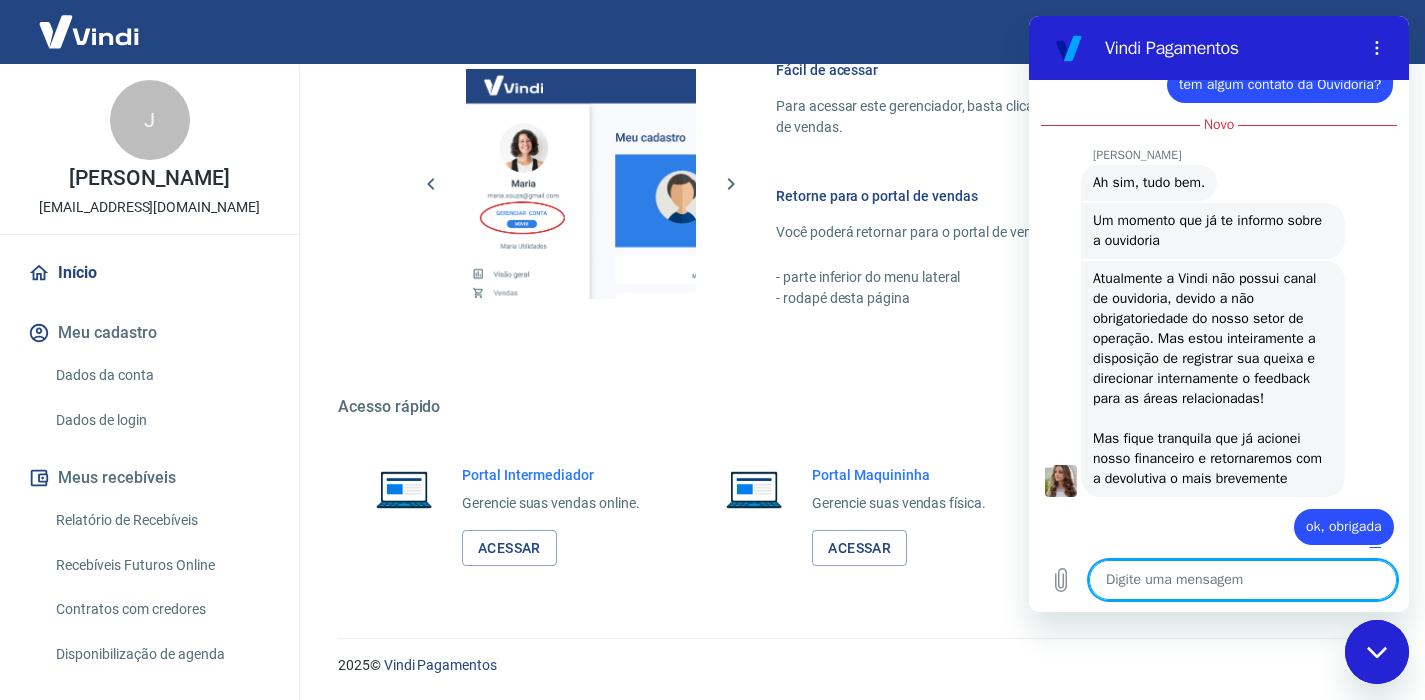 scroll, scrollTop: 2406, scrollLeft: 0, axis: vertical 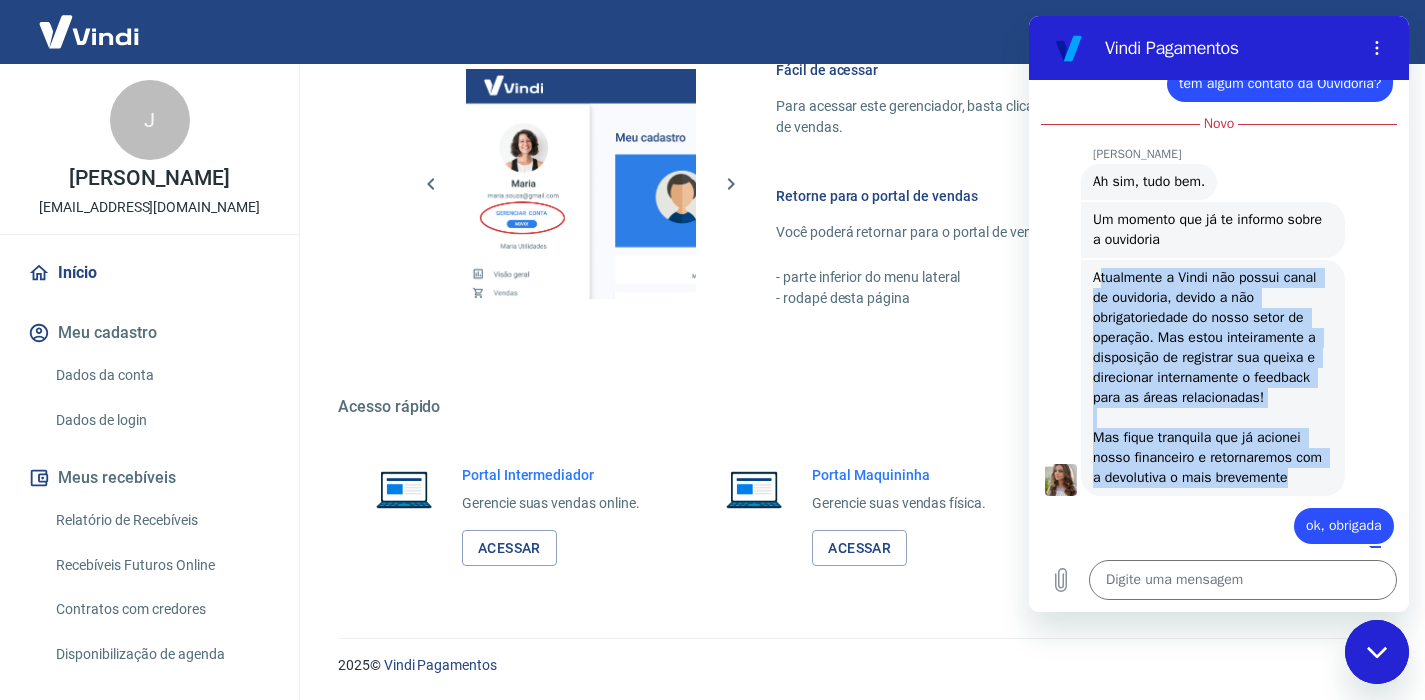 drag, startPoint x: 1200, startPoint y: 462, endPoint x: 1098, endPoint y: 245, distance: 239.77698 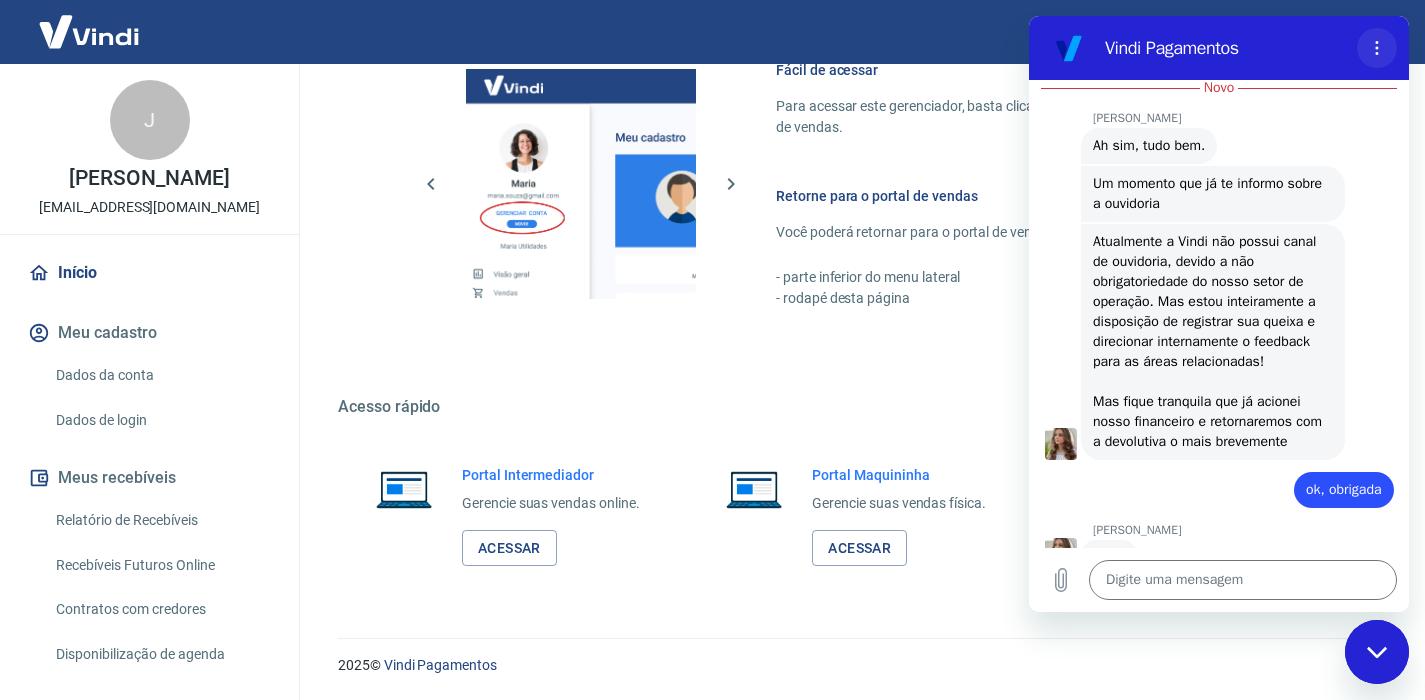 scroll, scrollTop: 2444, scrollLeft: 0, axis: vertical 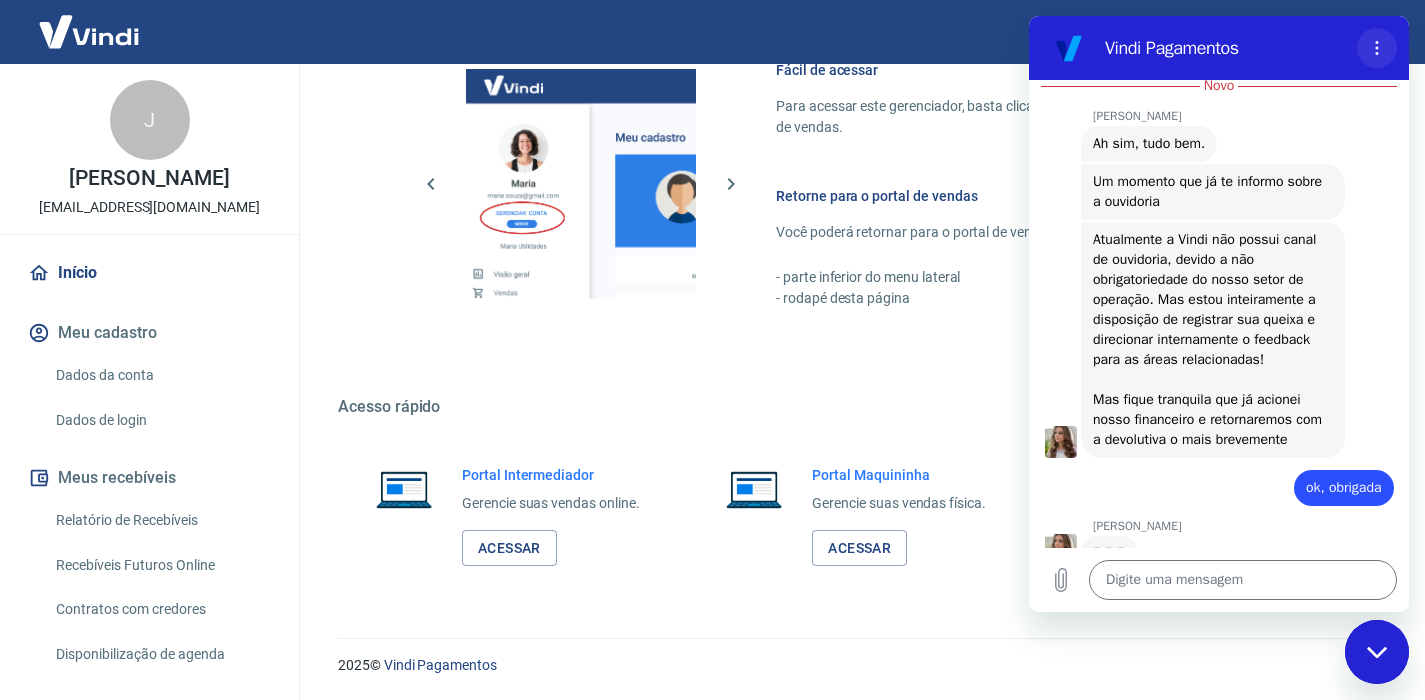 click 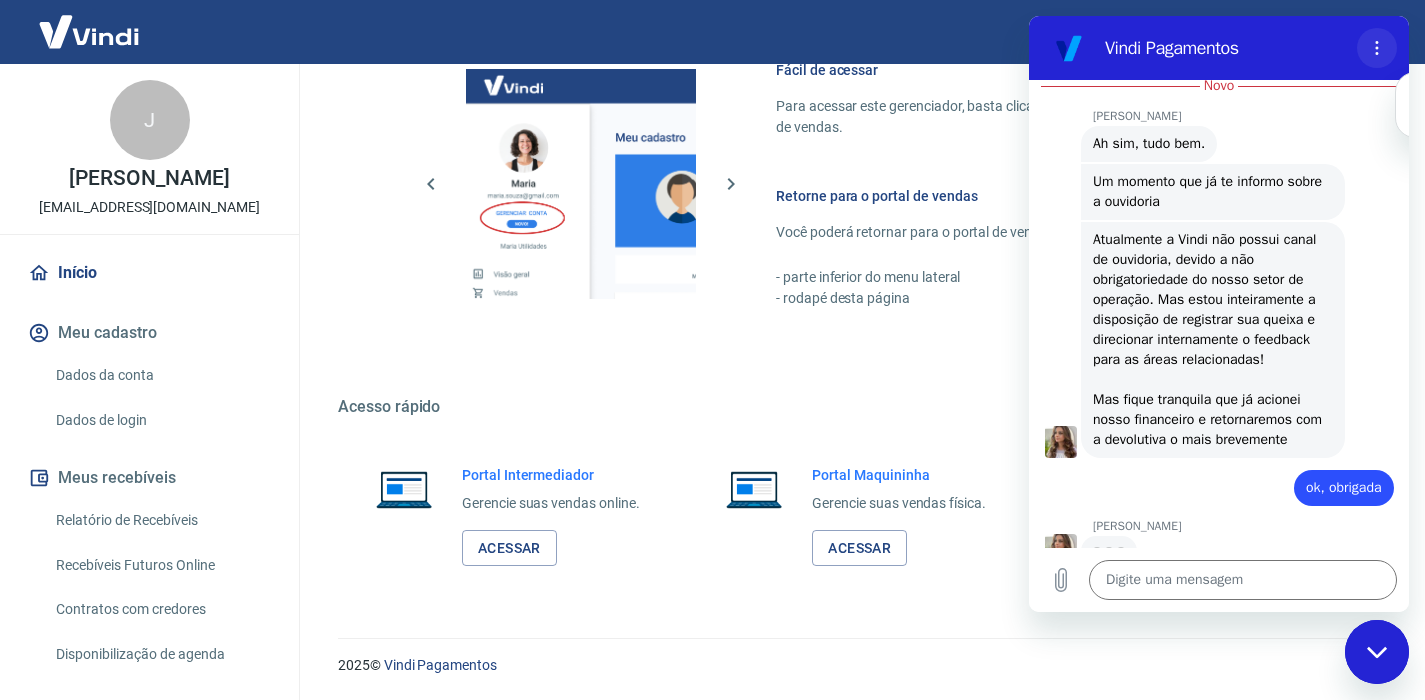 click 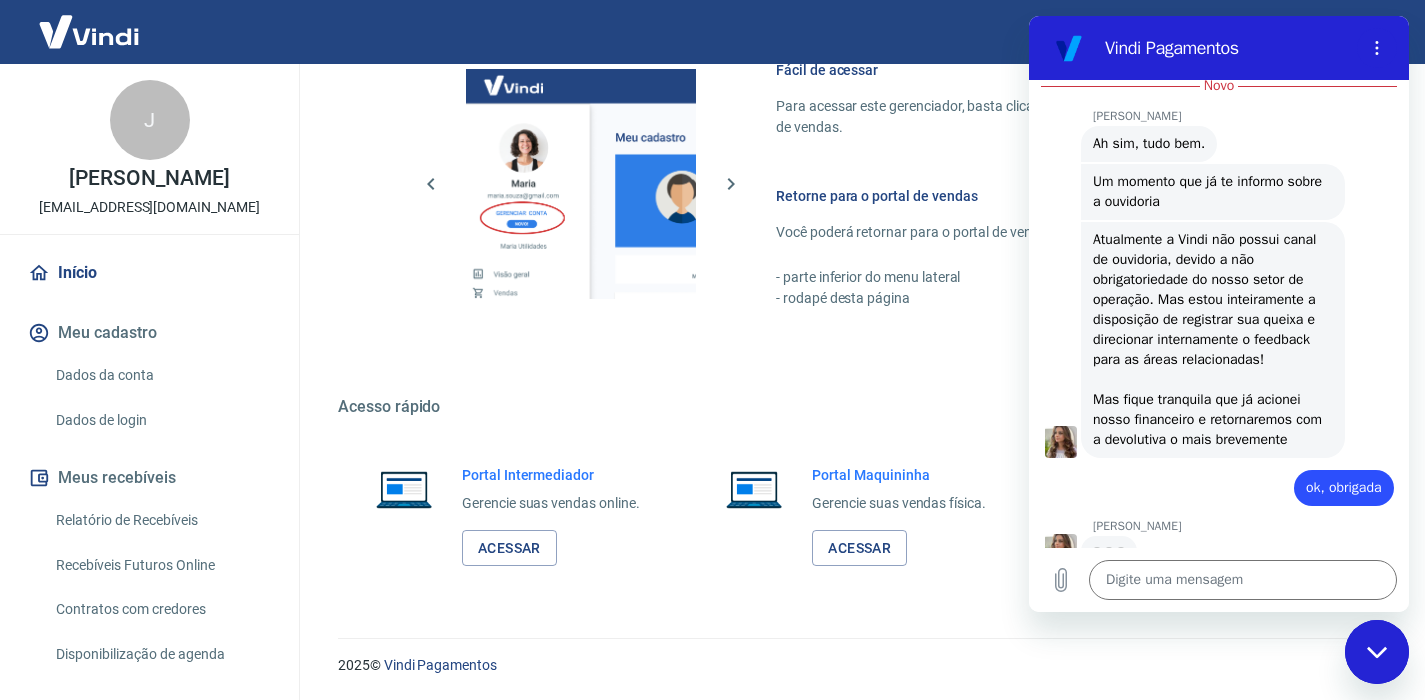 click on "[PERSON_NAME] diz:  Atualmente a Vindi não possui canal de ouvidoria, devido a não obrigatoriedade do nosso setor de operação. Mas estou inteiramente a disposição de registrar sua queixa e direcionar internamente o feedback para as áreas relacionadas!
Mas fique tranquila que já acionei nosso financeiro e retornaremos com a devolutiva o mais brevemente" at bounding box center (1213, 340) 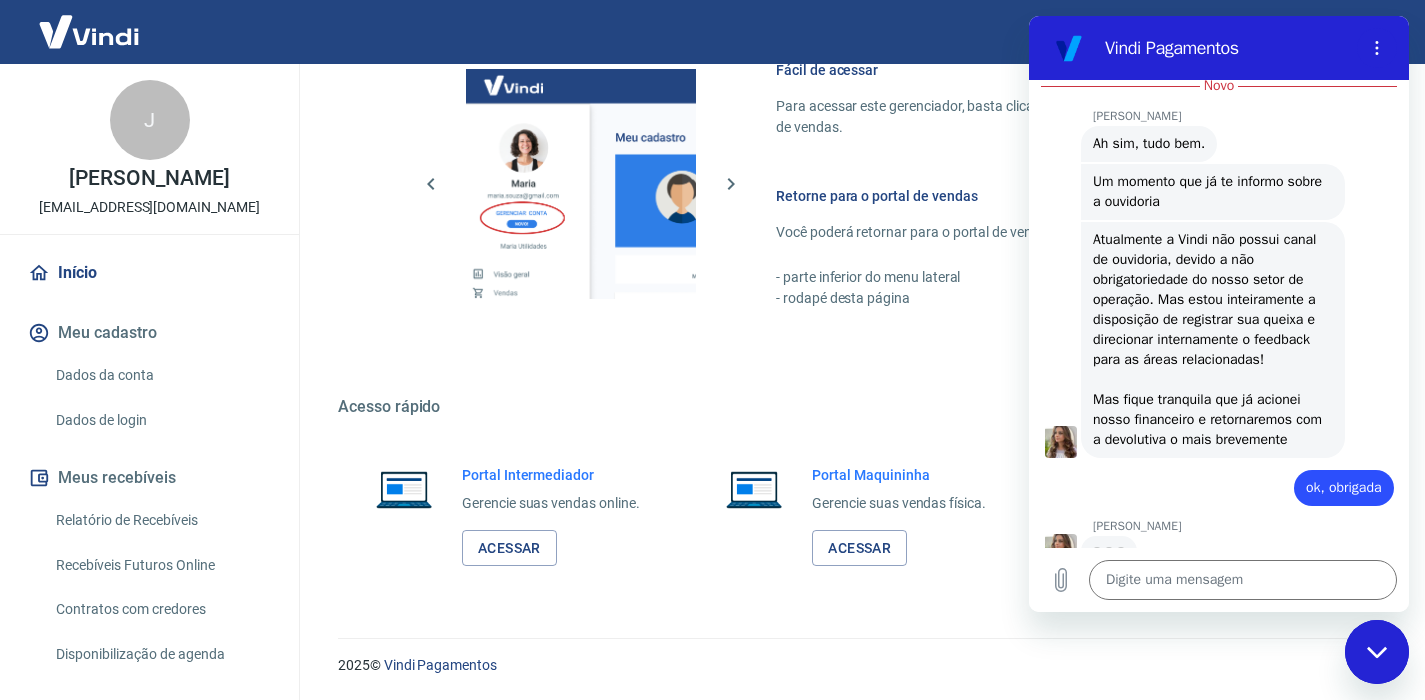 click at bounding box center (1377, 652) 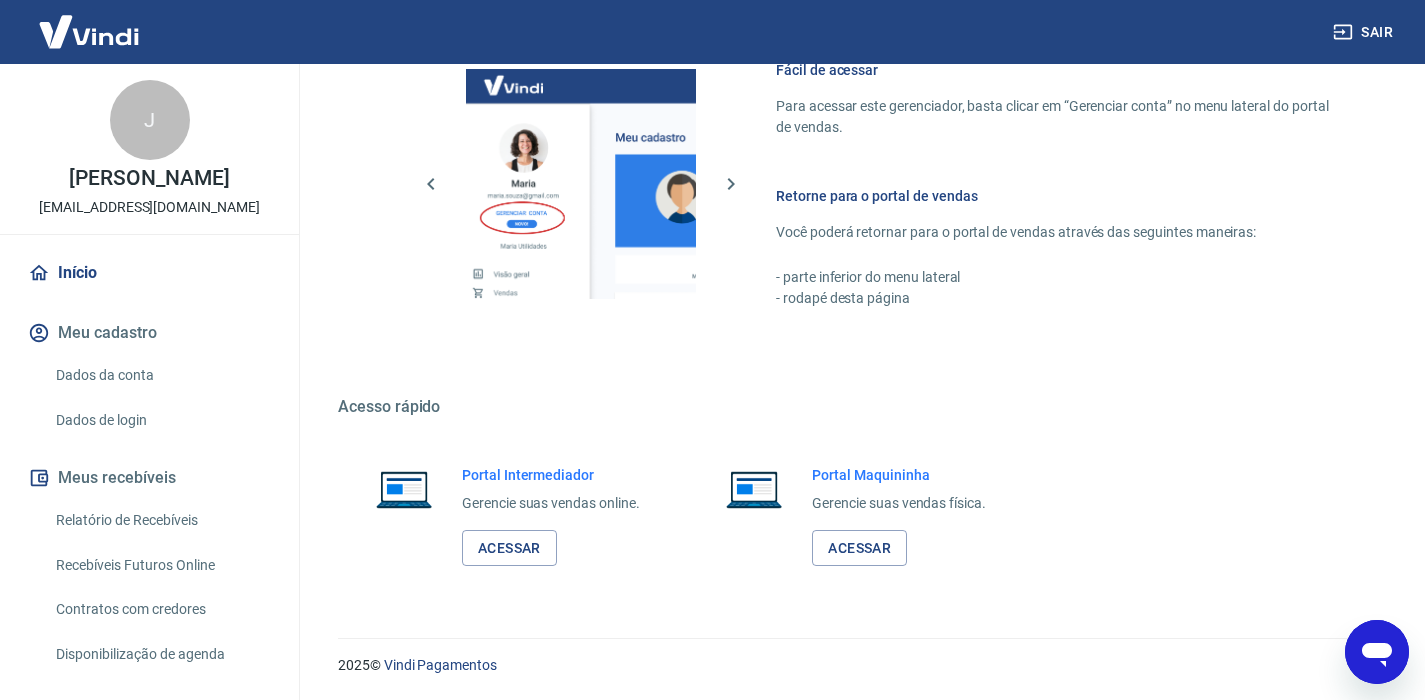 scroll, scrollTop: 2384, scrollLeft: 0, axis: vertical 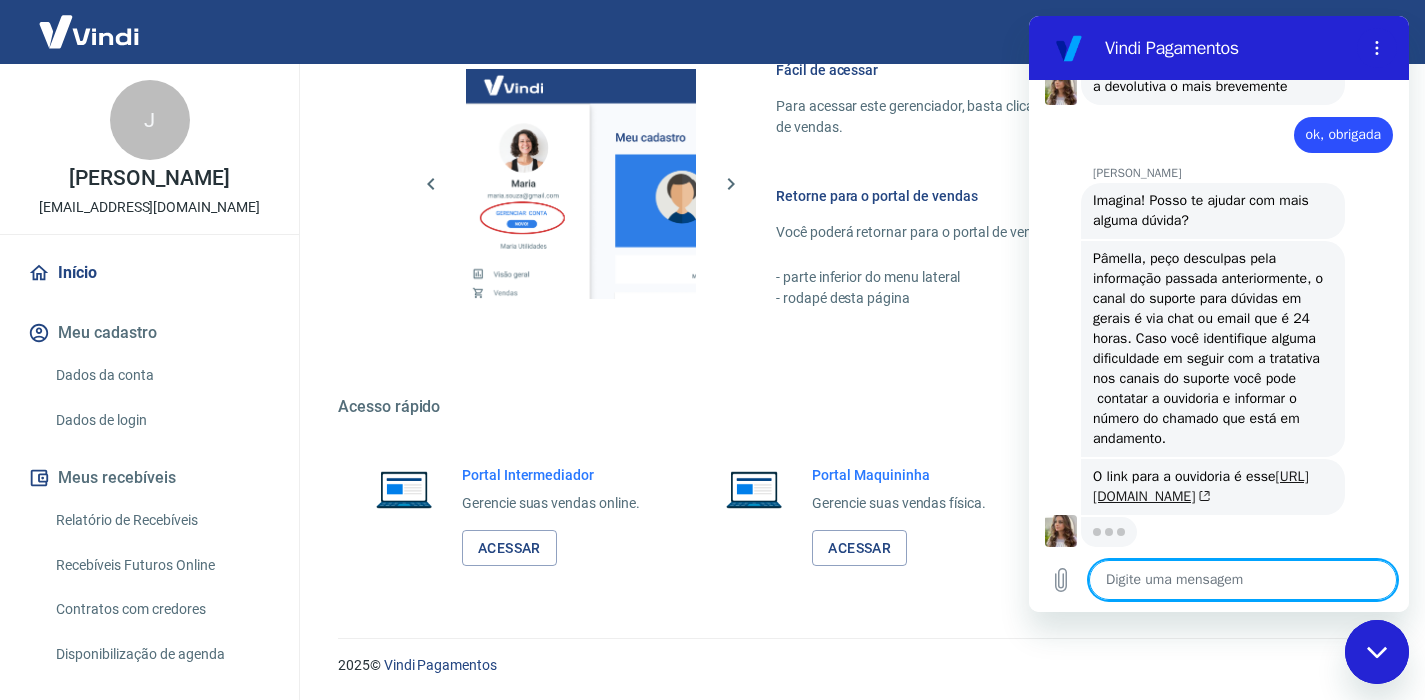 click on "[URL][DOMAIN_NAME]" at bounding box center (1201, 486) 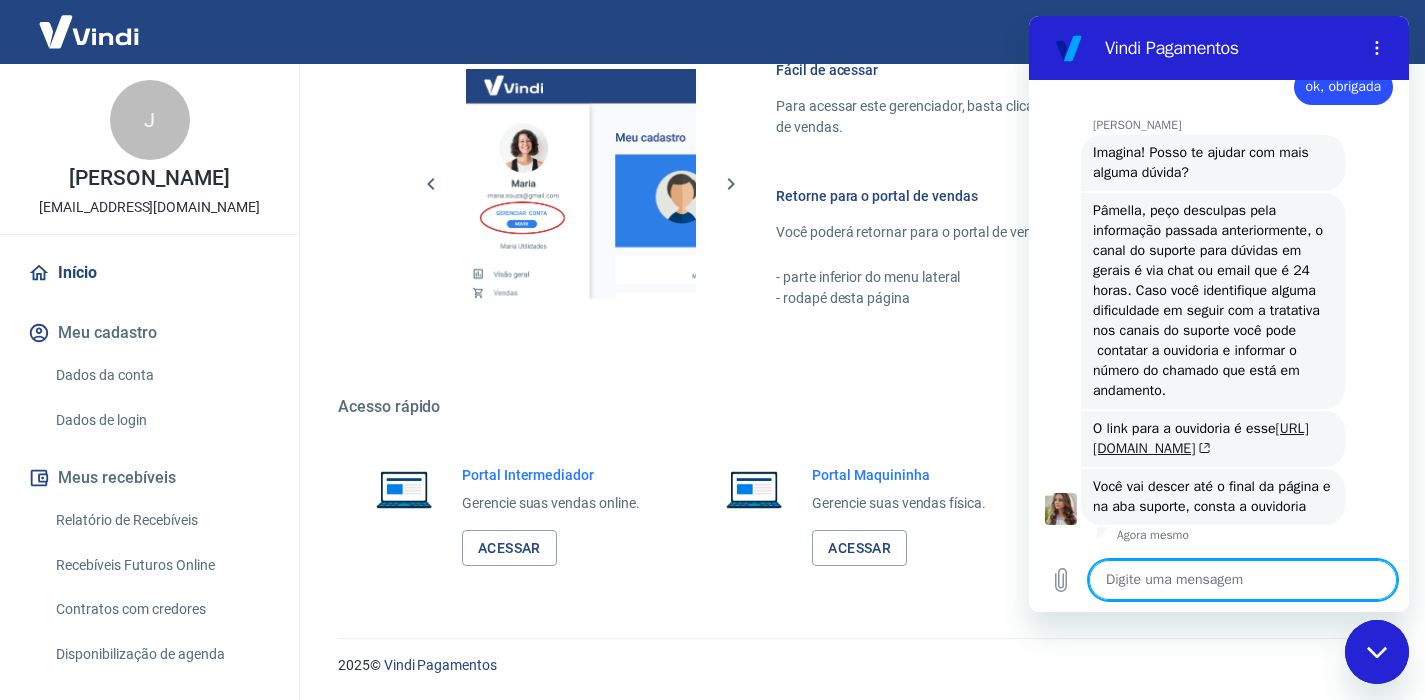 scroll, scrollTop: 3074, scrollLeft: 0, axis: vertical 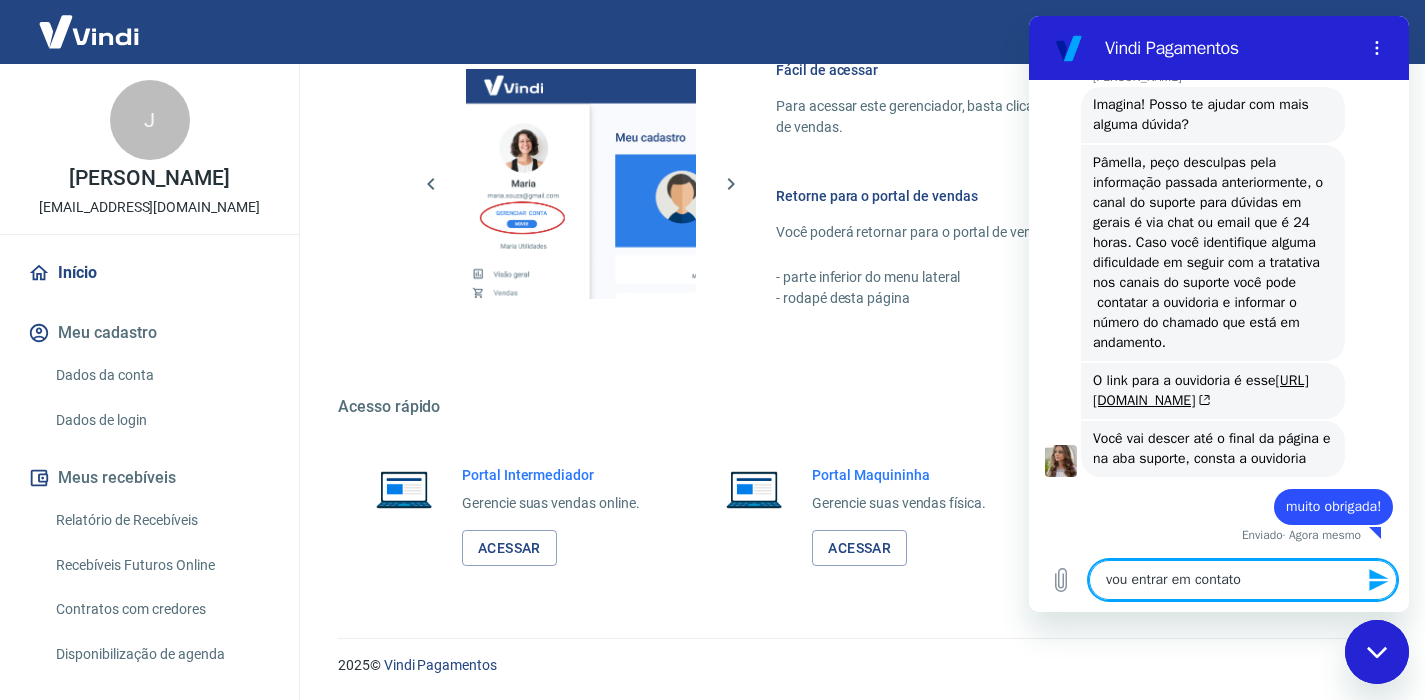 click on "vou entrar em contato" at bounding box center [1243, 580] 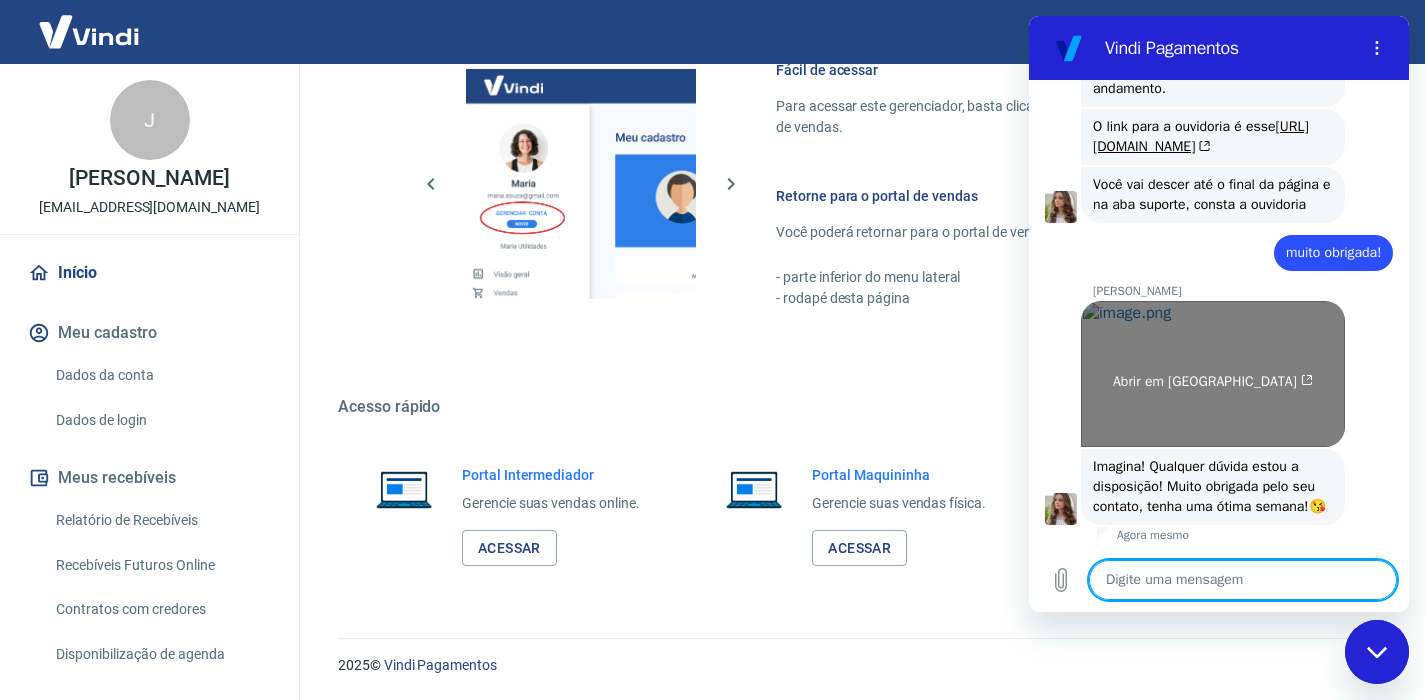 scroll, scrollTop: 3396, scrollLeft: 0, axis: vertical 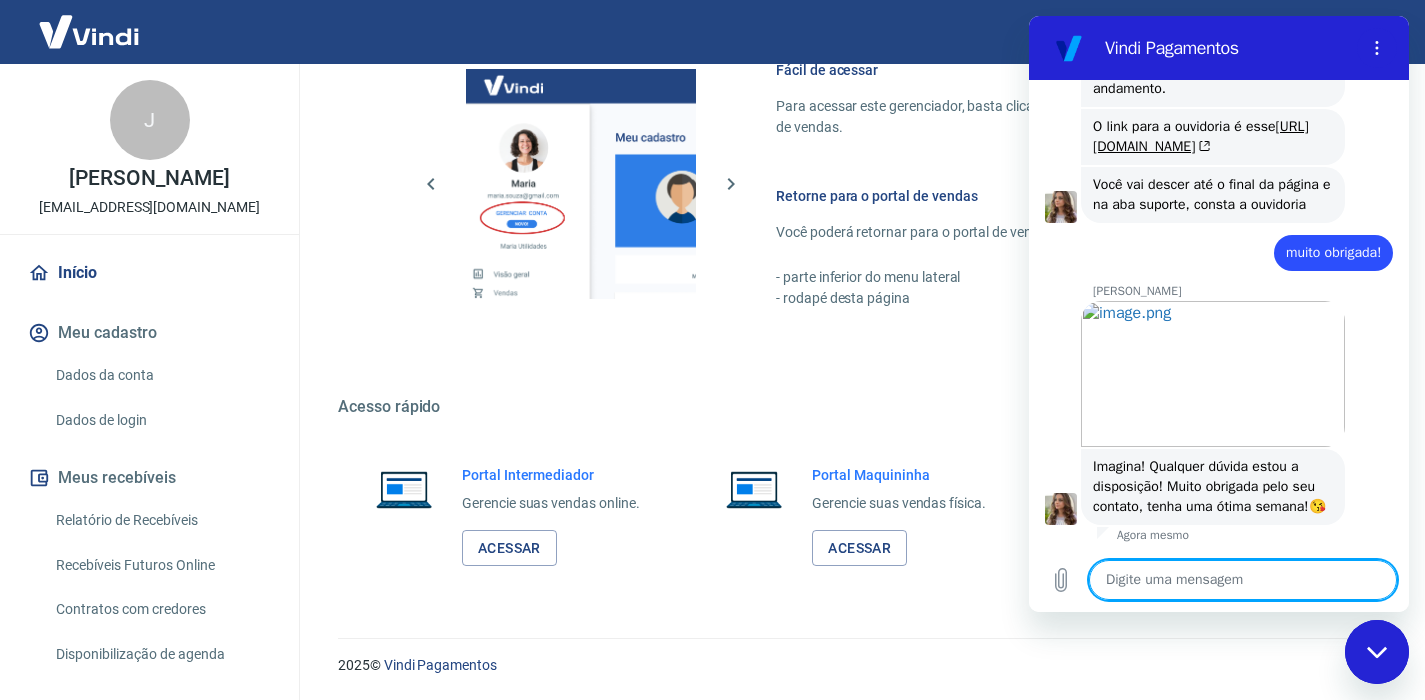 click at bounding box center (1243, 580) 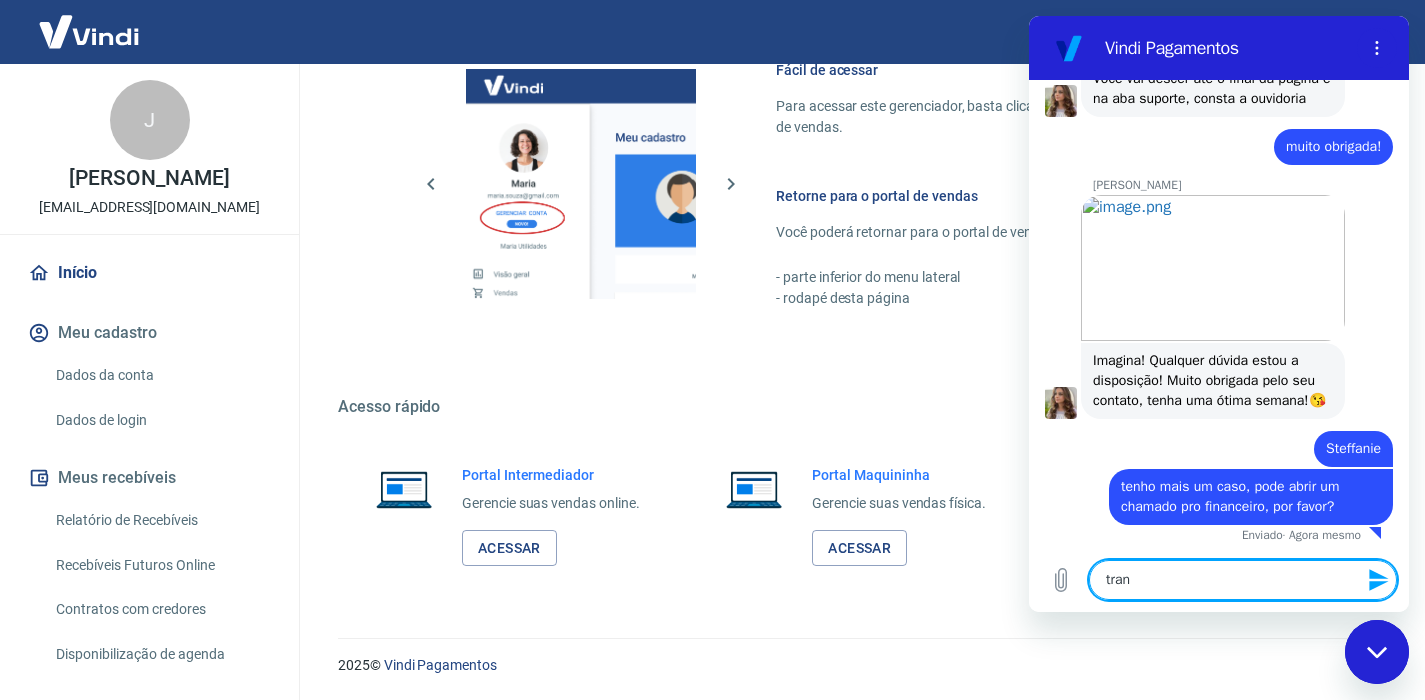 scroll, scrollTop: 3502, scrollLeft: 0, axis: vertical 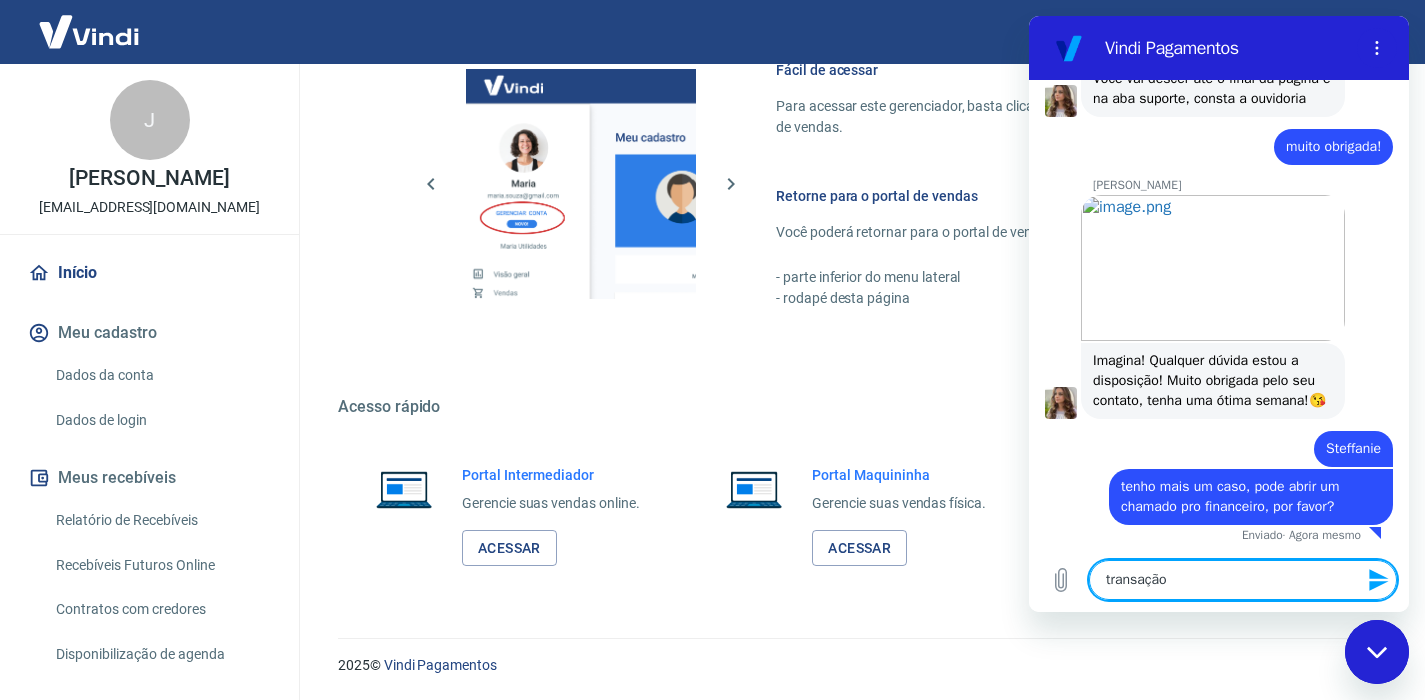 paste on "214748562" 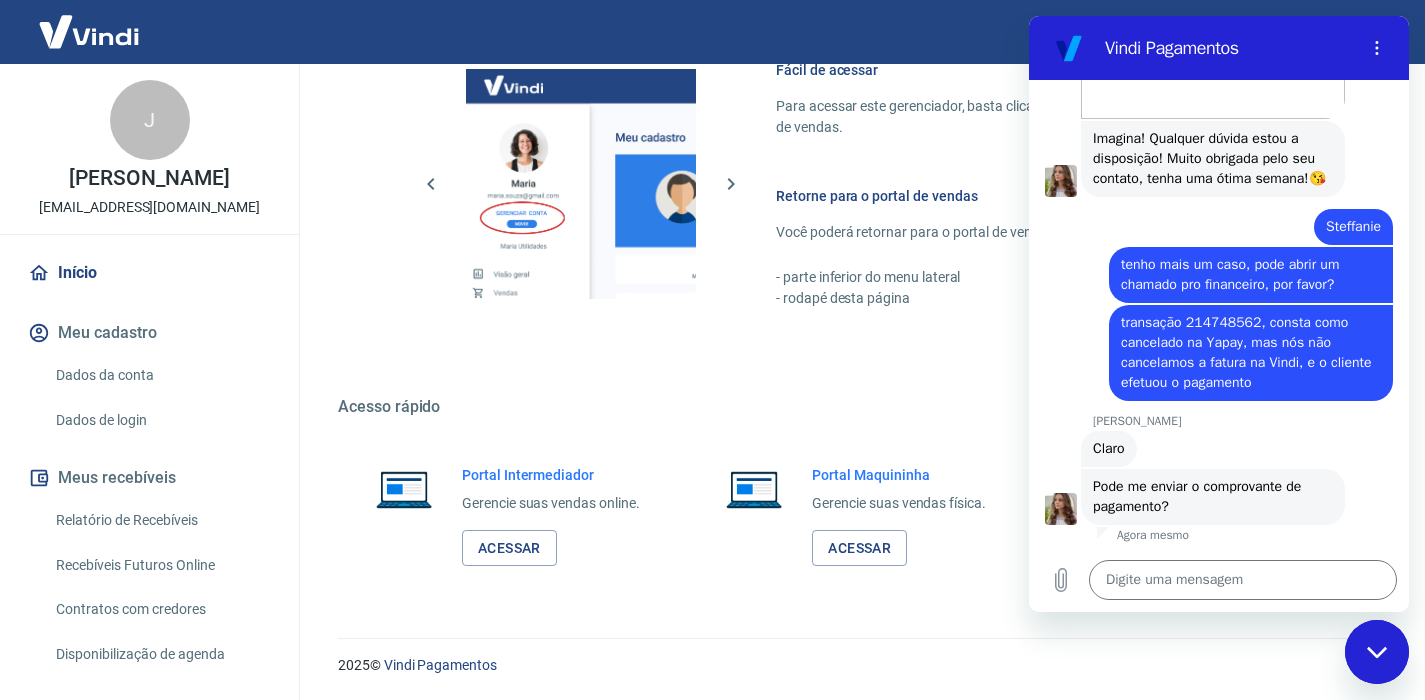 scroll, scrollTop: 3648, scrollLeft: 0, axis: vertical 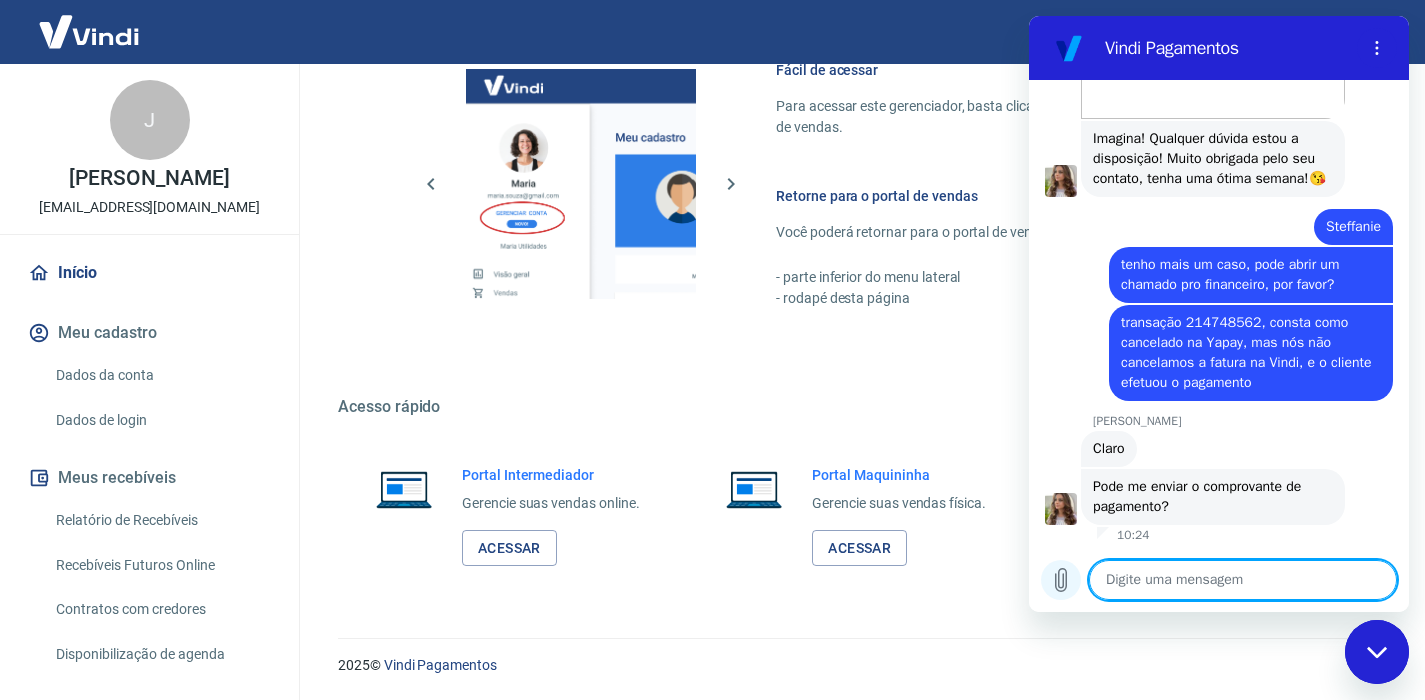 click 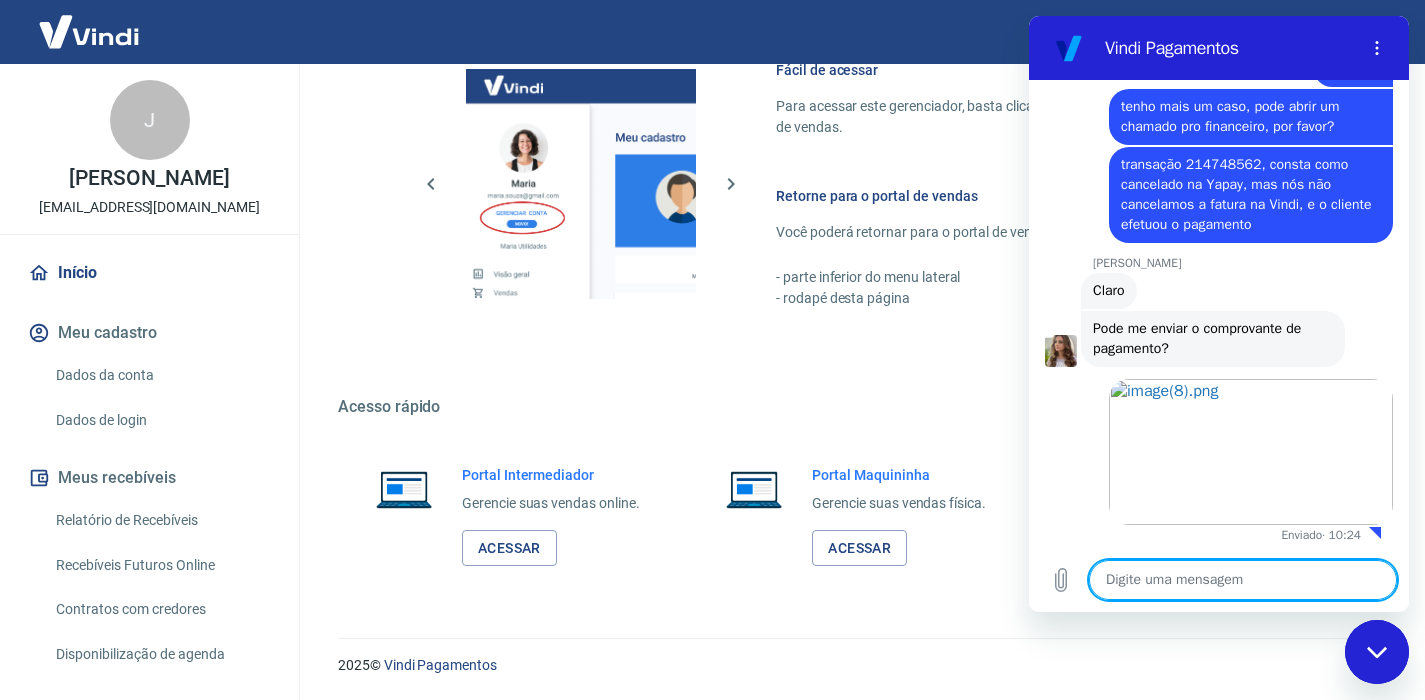 scroll, scrollTop: 3882, scrollLeft: 0, axis: vertical 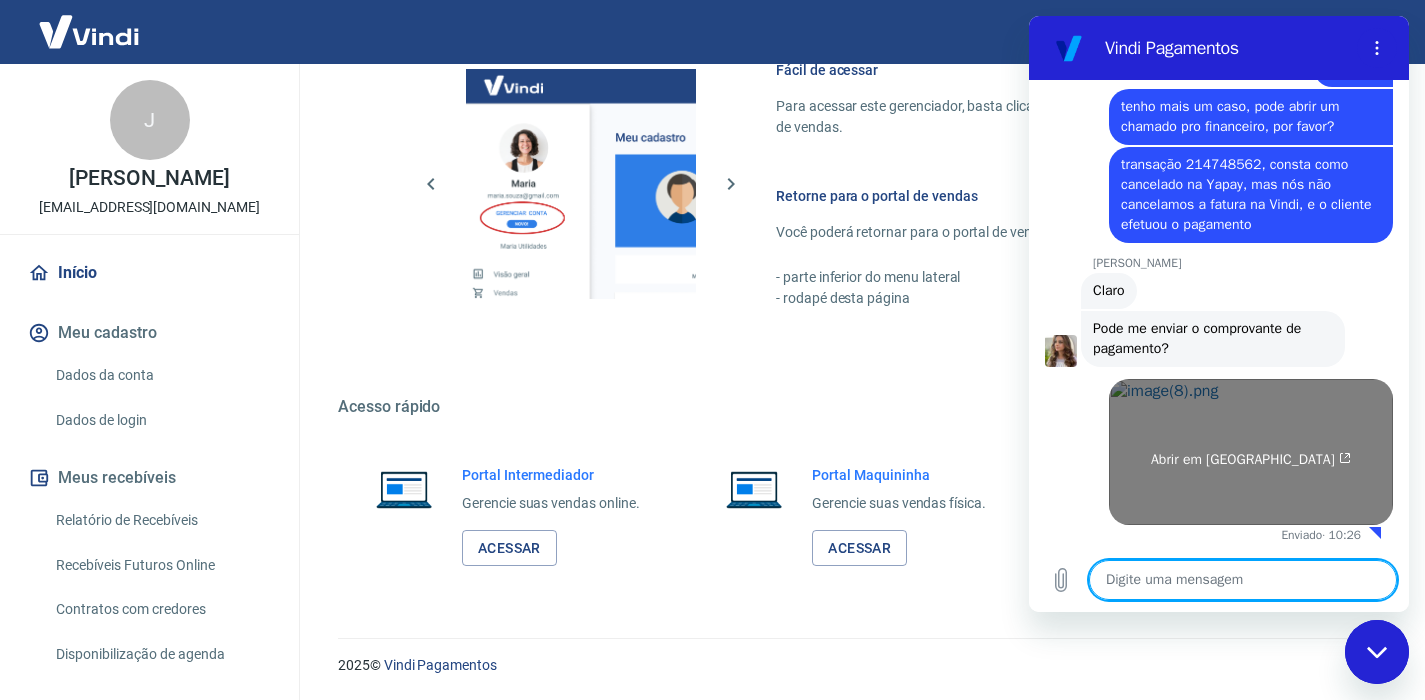click at bounding box center (1251, 452) 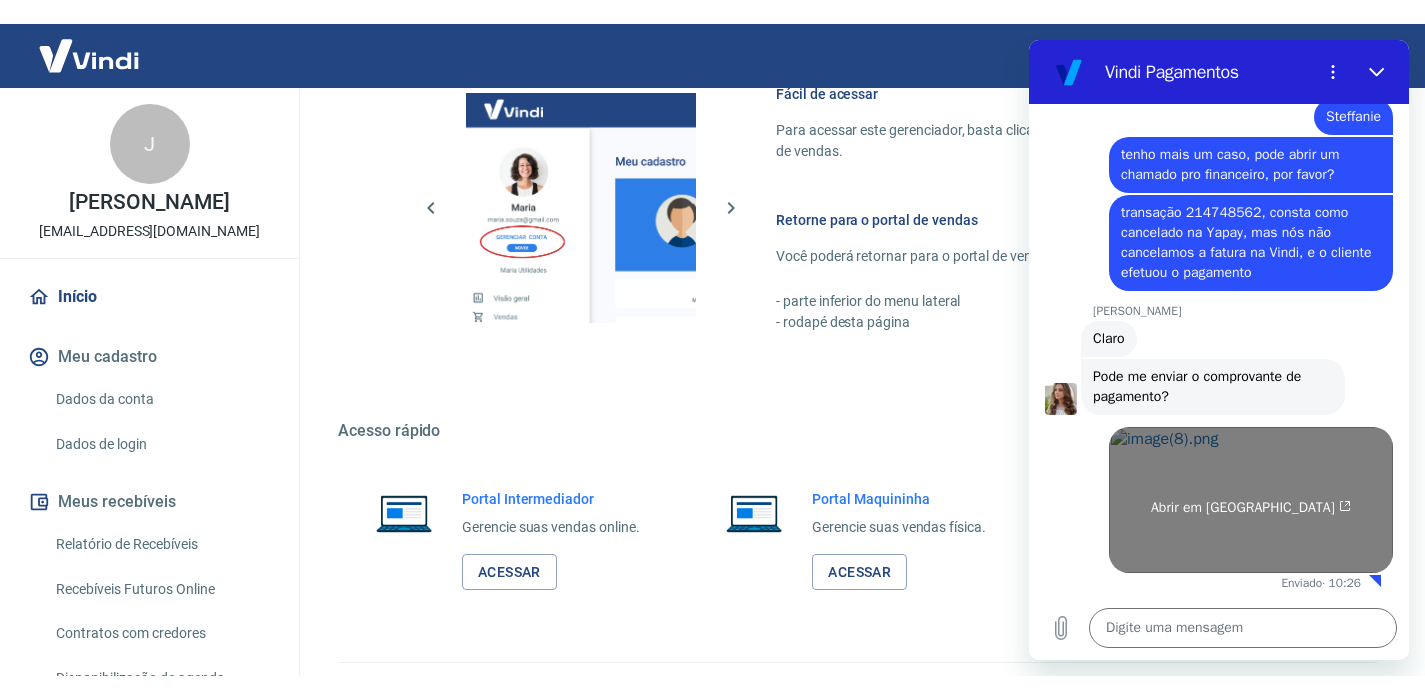 scroll, scrollTop: 3858, scrollLeft: 0, axis: vertical 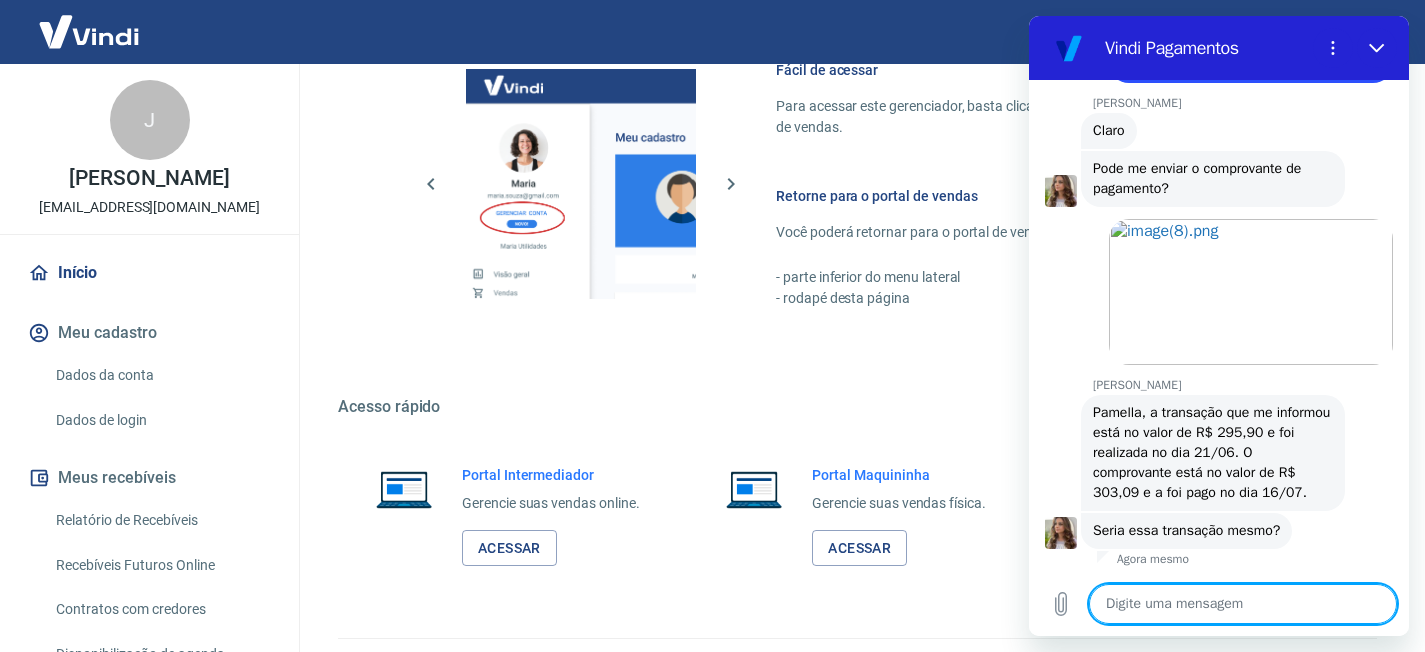 click at bounding box center (1243, 604) 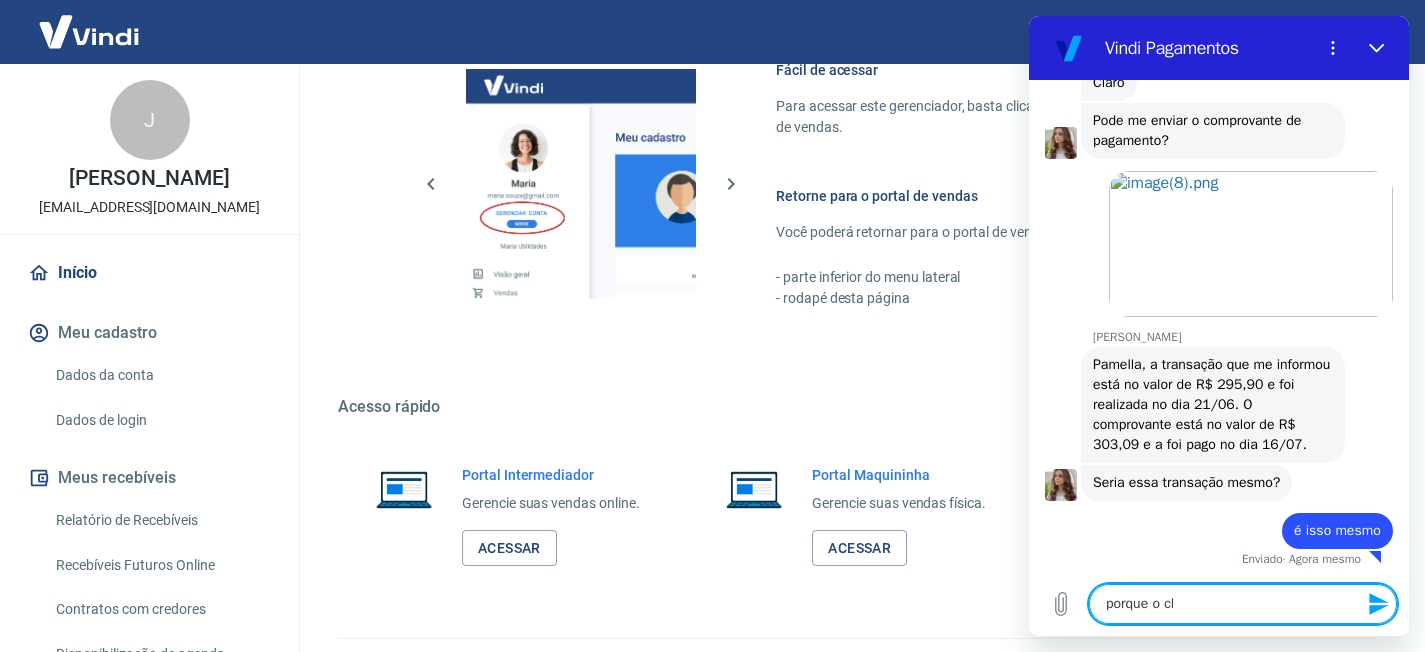 scroll, scrollTop: 4110, scrollLeft: 0, axis: vertical 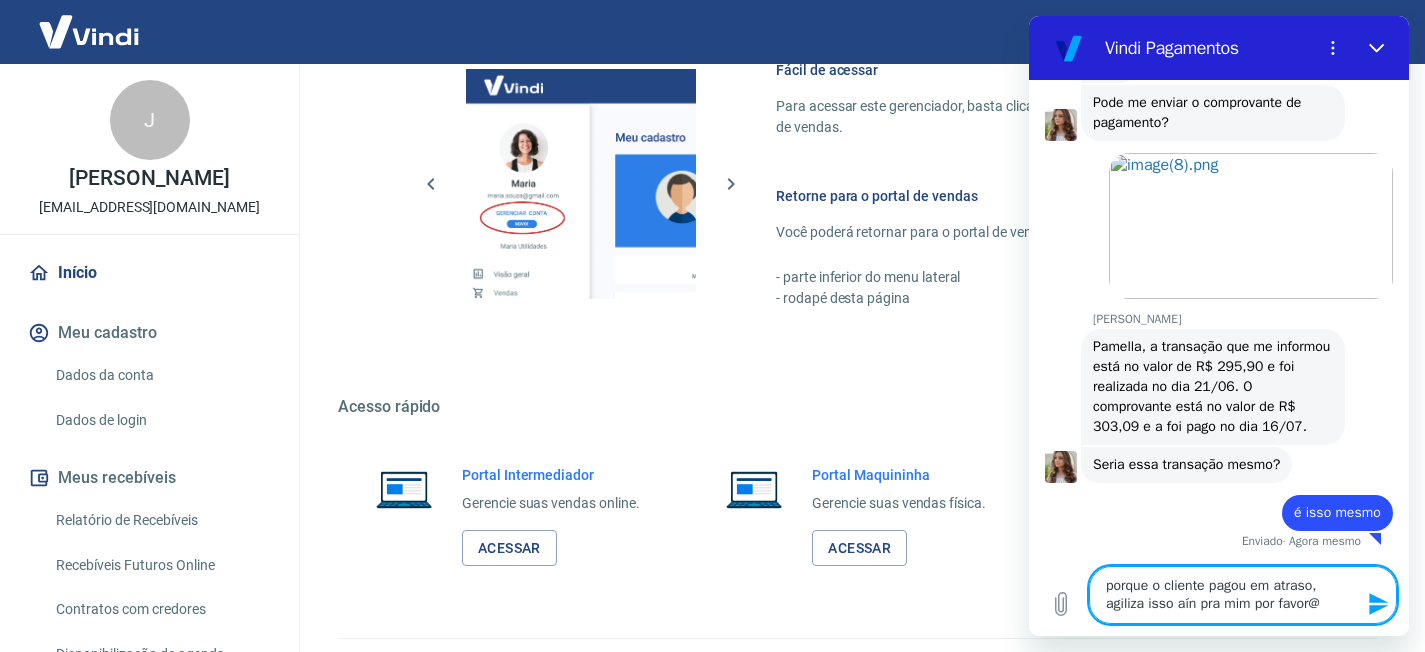 click on "porque o cliente pagou em atraso, agiliza isso aín pra mim por favor@" at bounding box center (1243, 595) 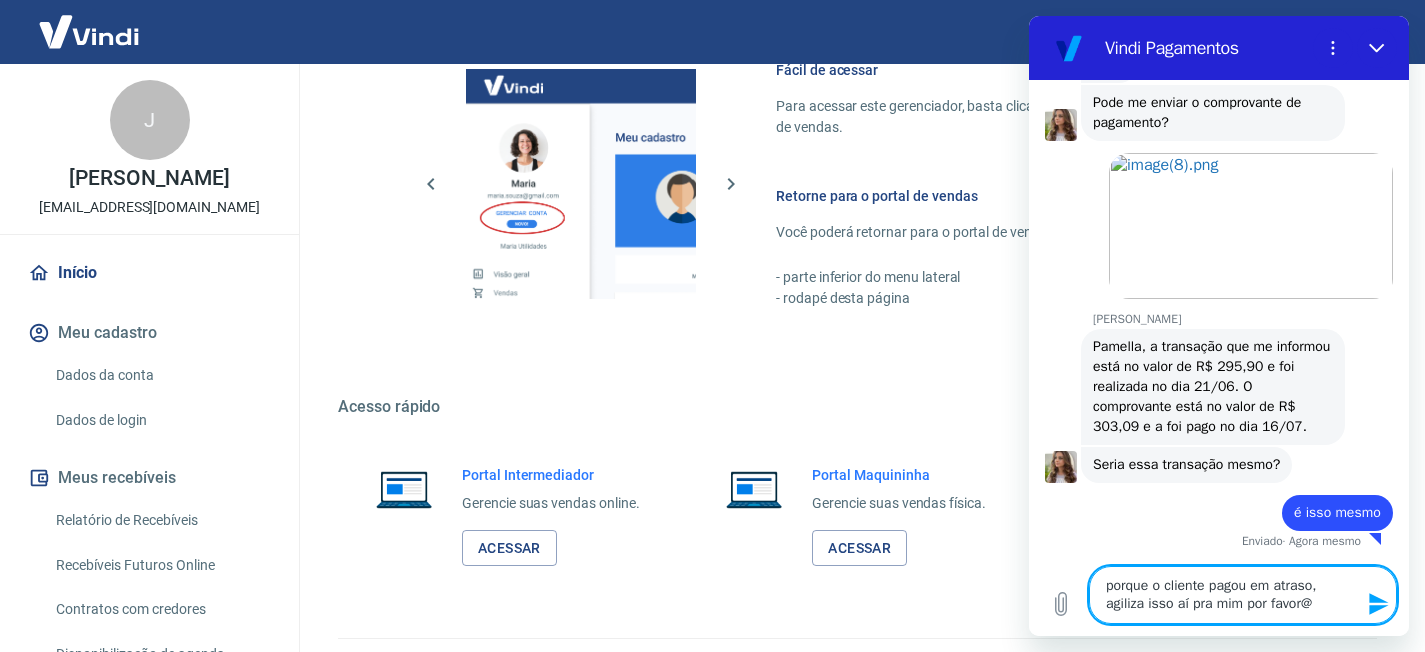 click on "porque o cliente pagou em atraso, agiliza isso aí pra mim por favor@" at bounding box center [1243, 595] 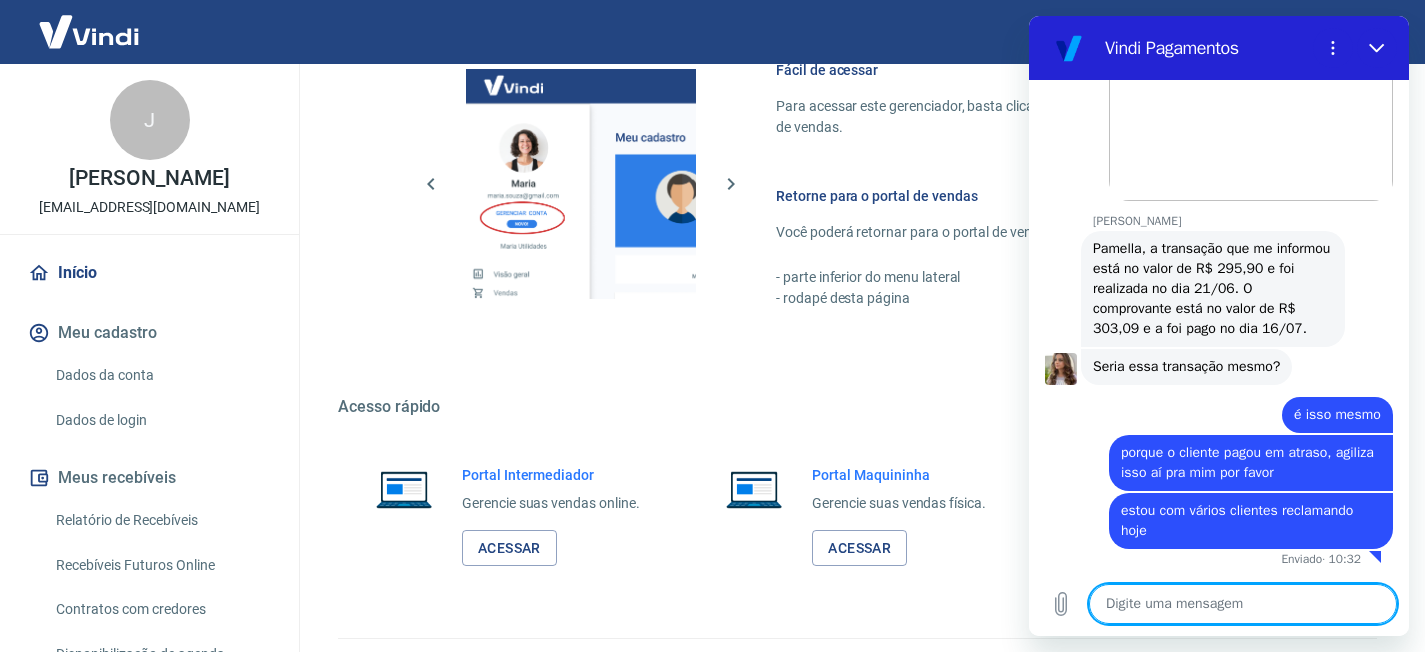 scroll, scrollTop: 4226, scrollLeft: 0, axis: vertical 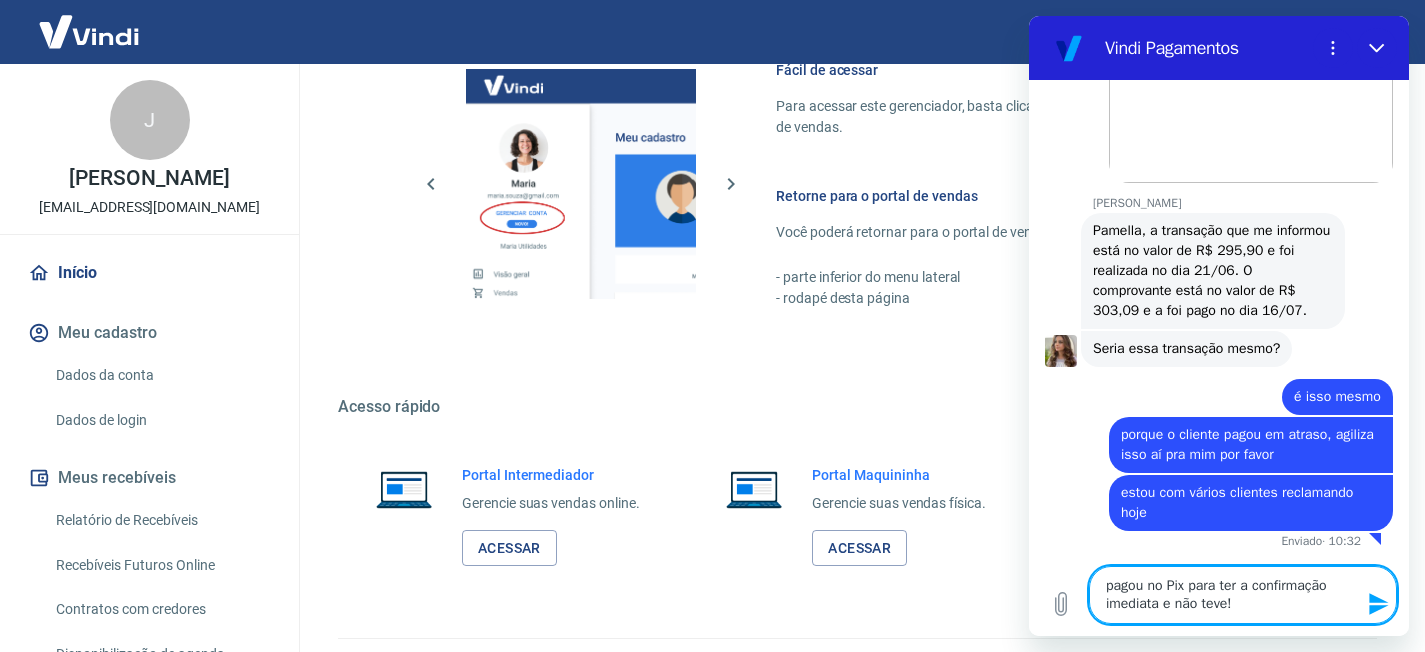 click on "pagou no Pix para ter a confirmação imediata e não teve!" at bounding box center (1243, 595) 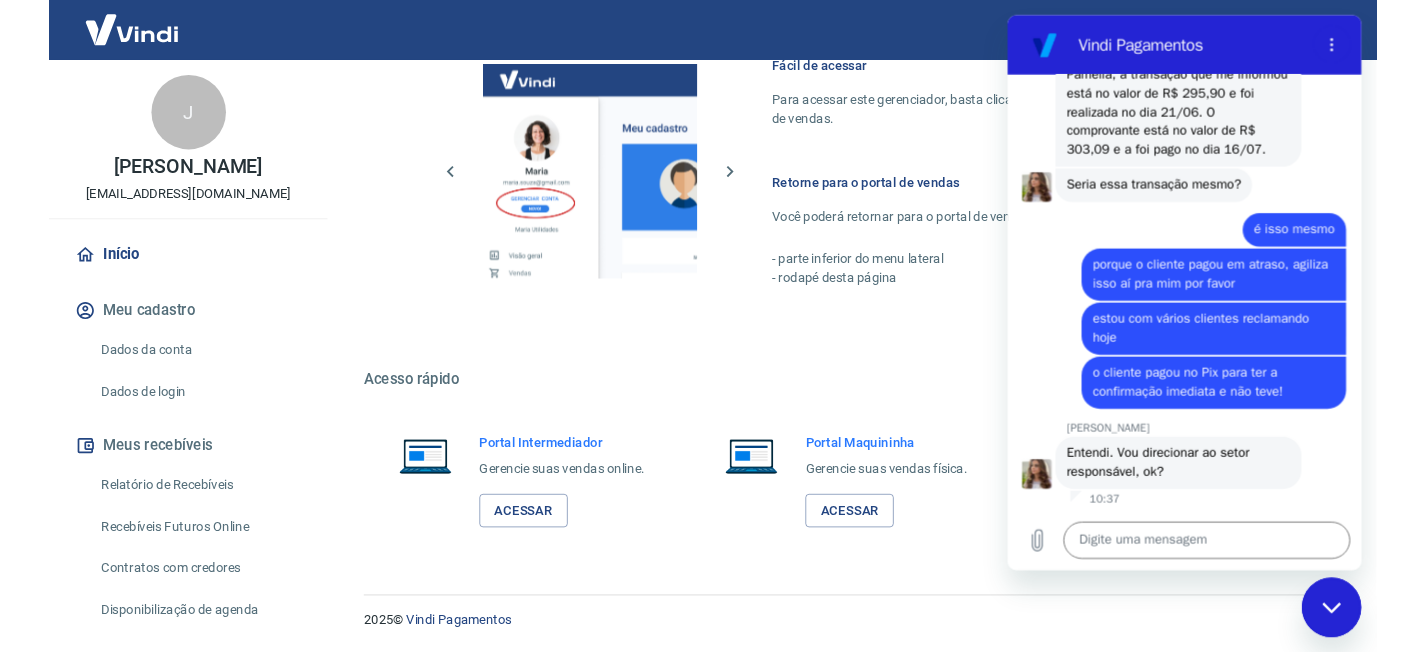scroll, scrollTop: 4290, scrollLeft: 0, axis: vertical 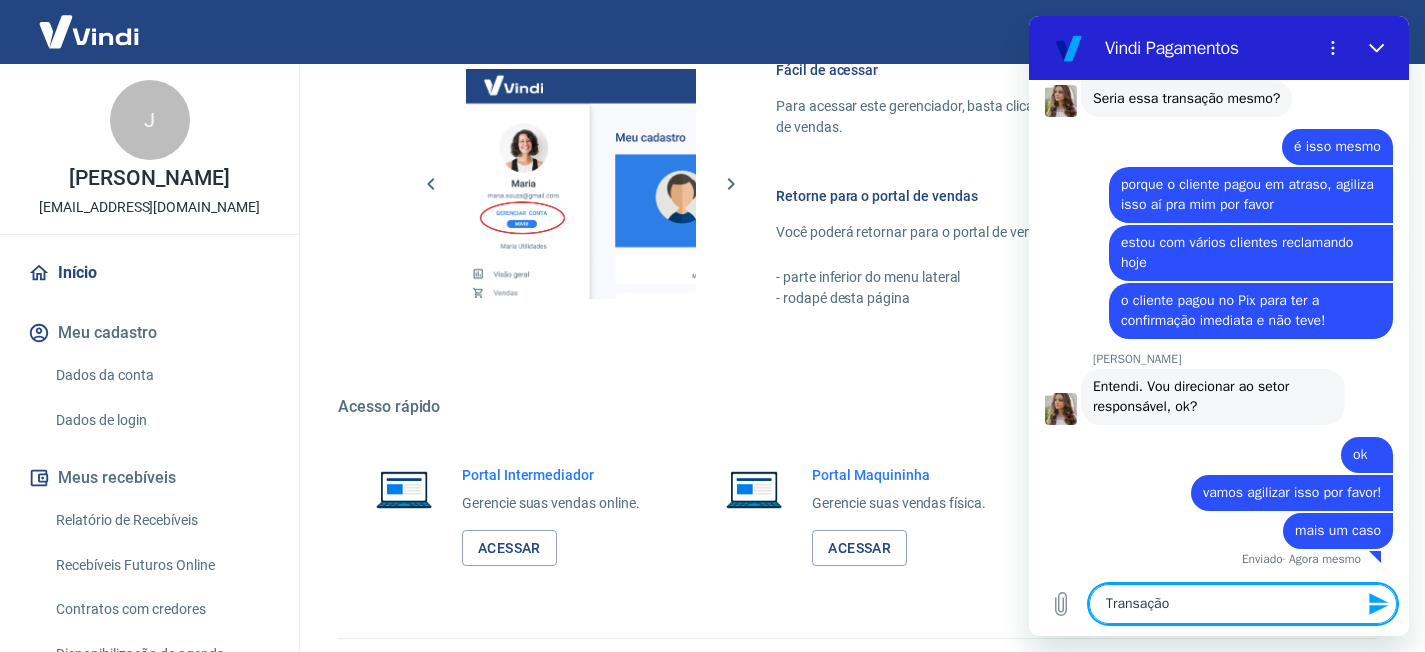 paste on "215100777" 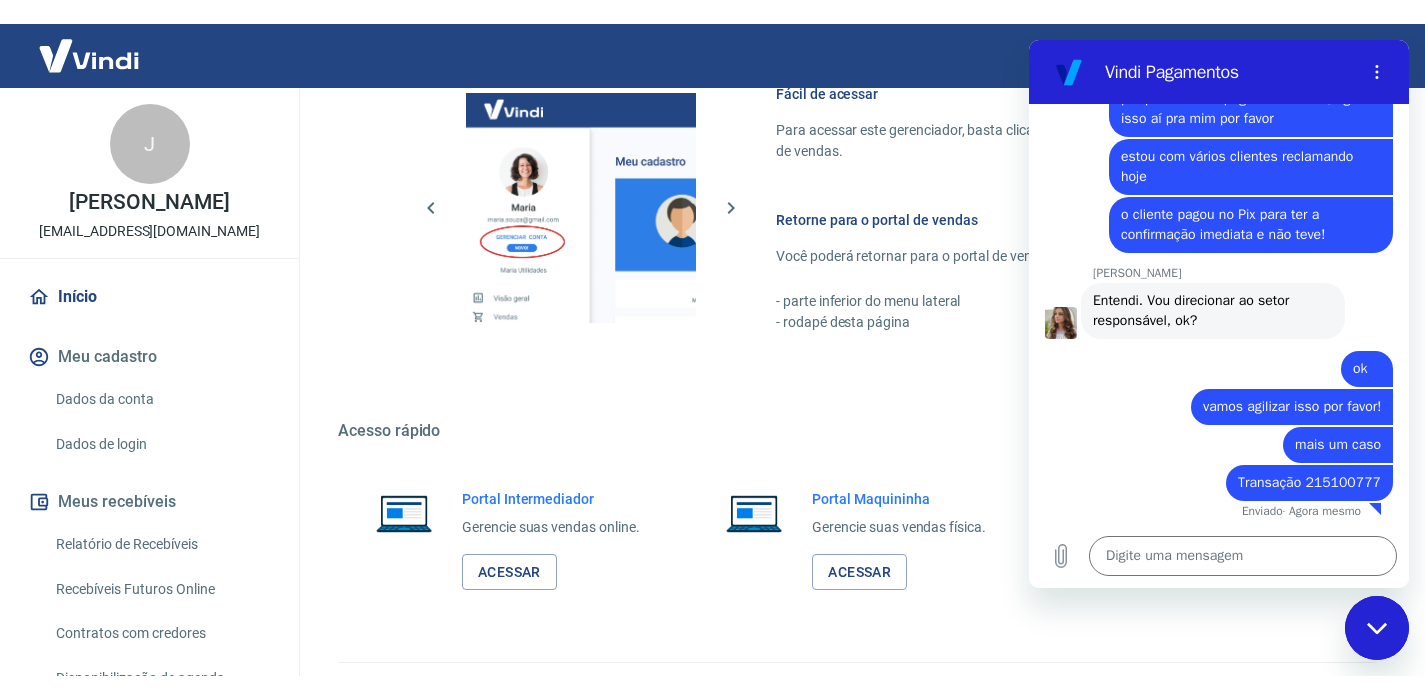 scroll, scrollTop: 4556, scrollLeft: 0, axis: vertical 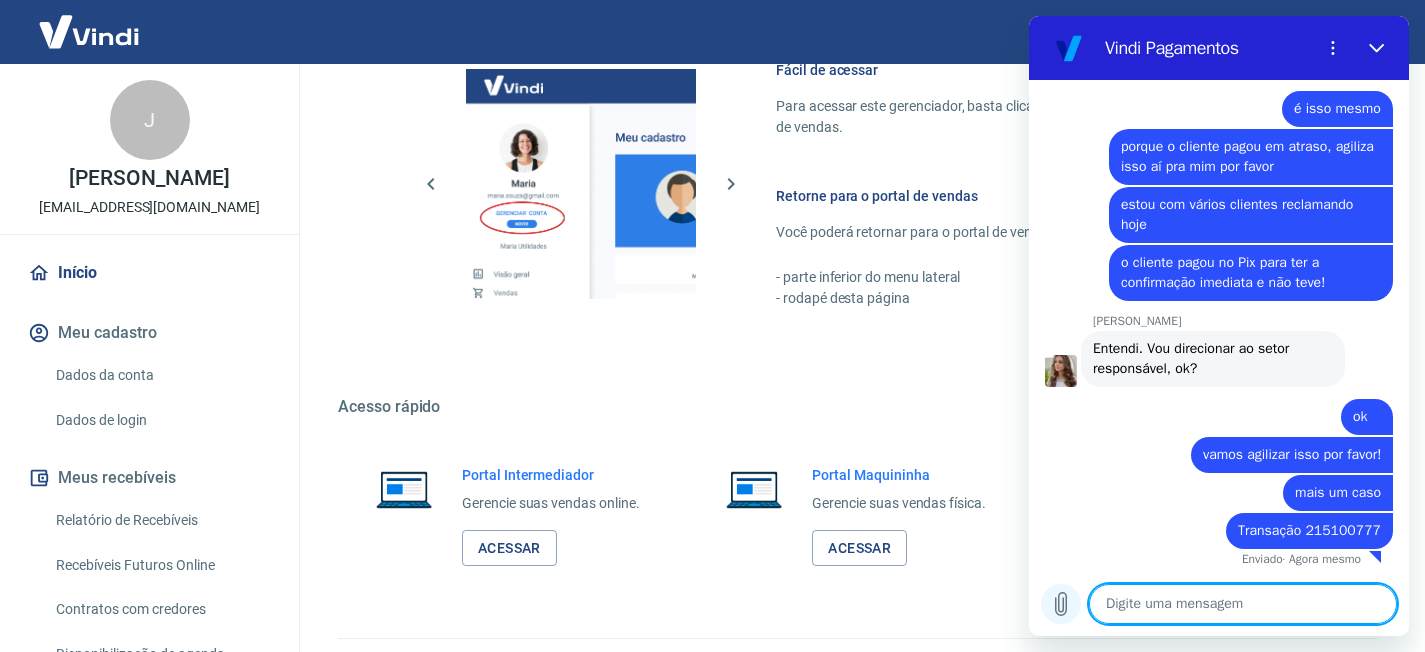 click 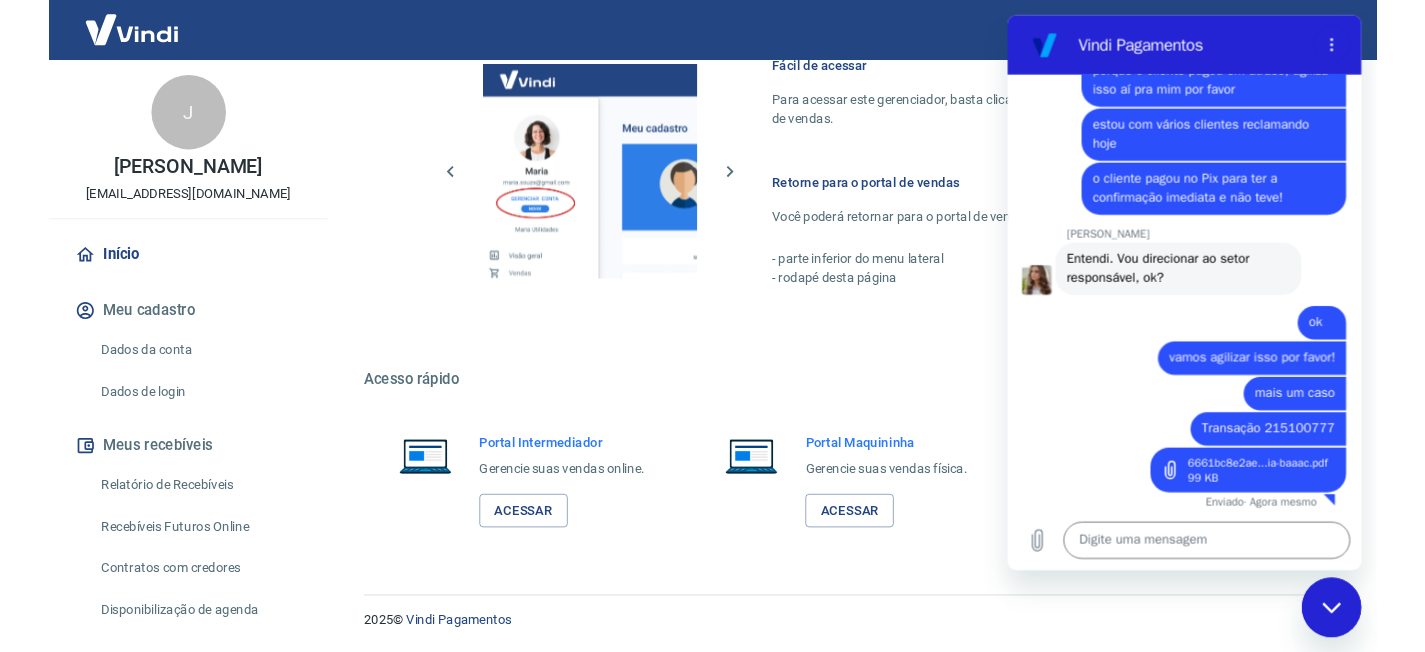 scroll, scrollTop: 4602, scrollLeft: 0, axis: vertical 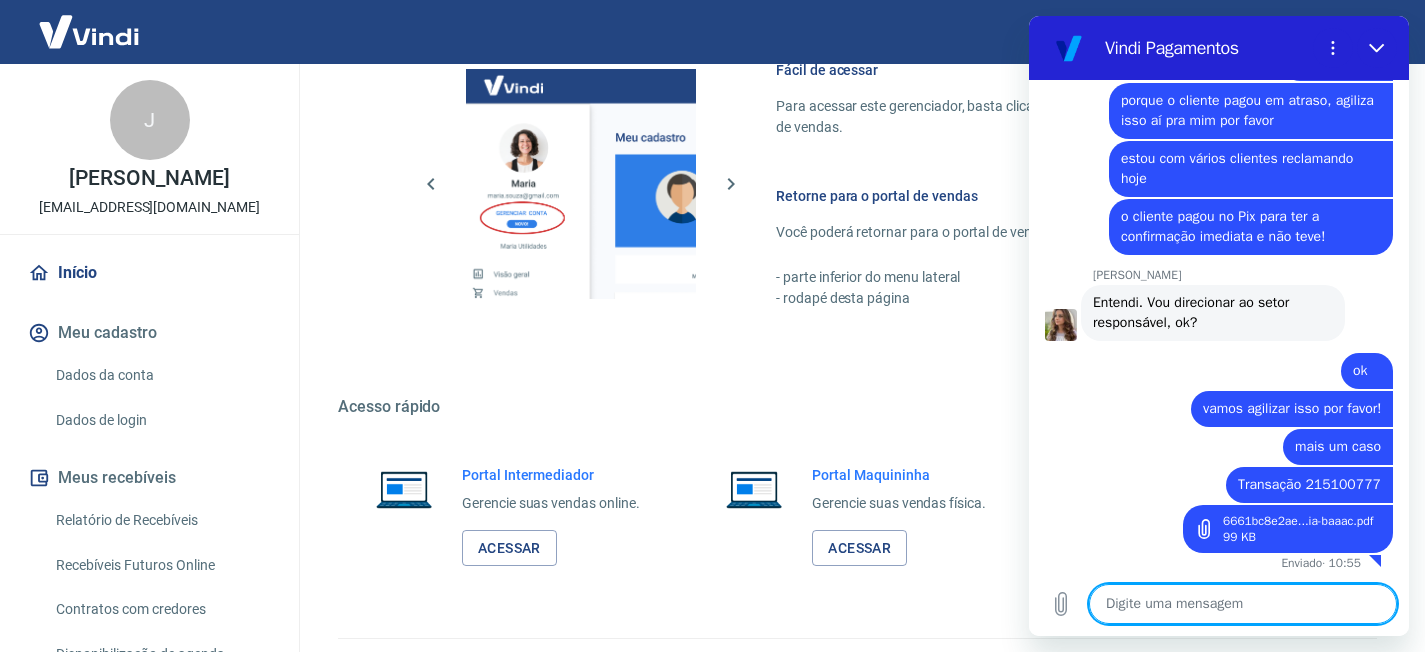 click at bounding box center [1243, 604] 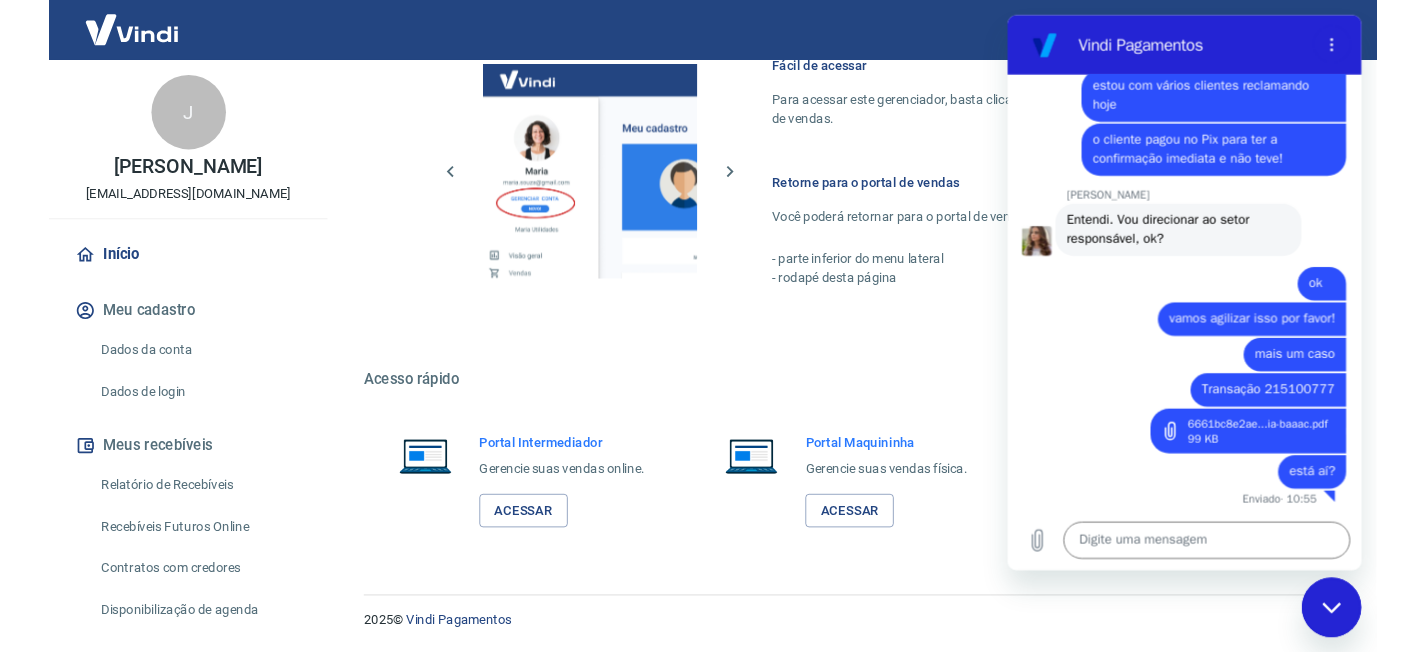 scroll, scrollTop: 4644, scrollLeft: 0, axis: vertical 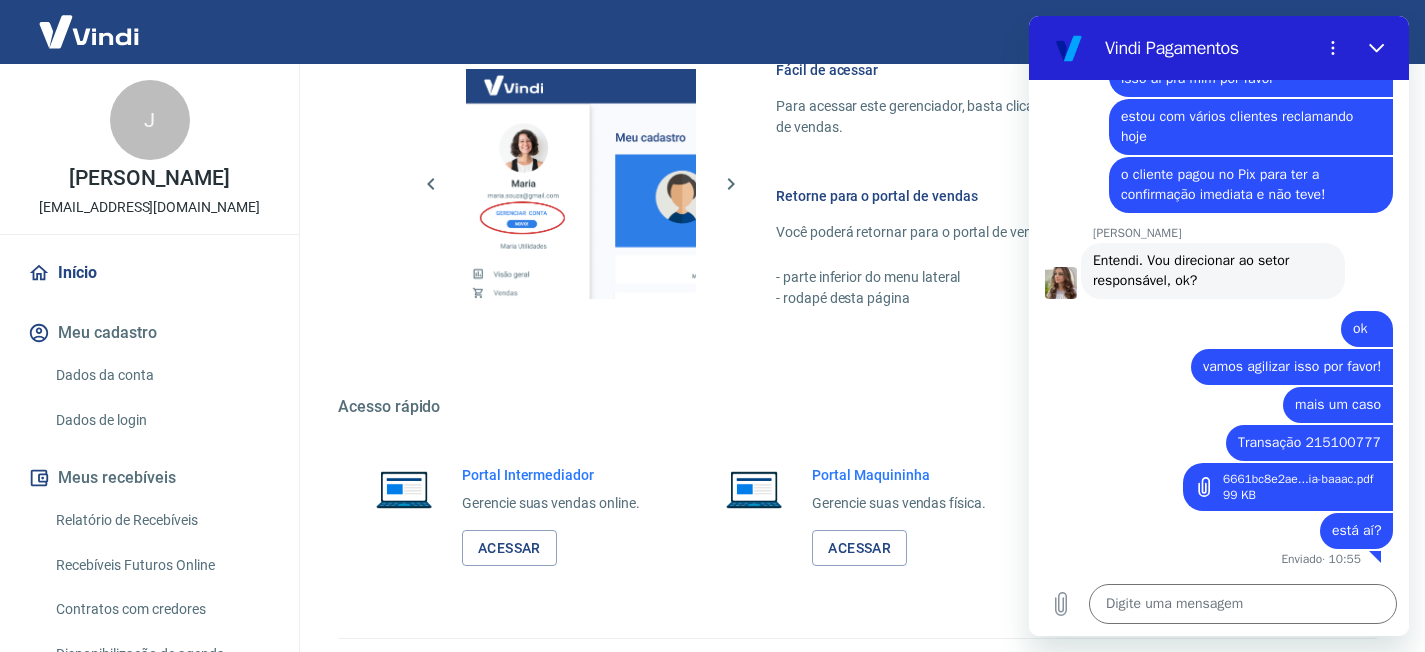 click on "Transação 215100777" at bounding box center [1309, 442] 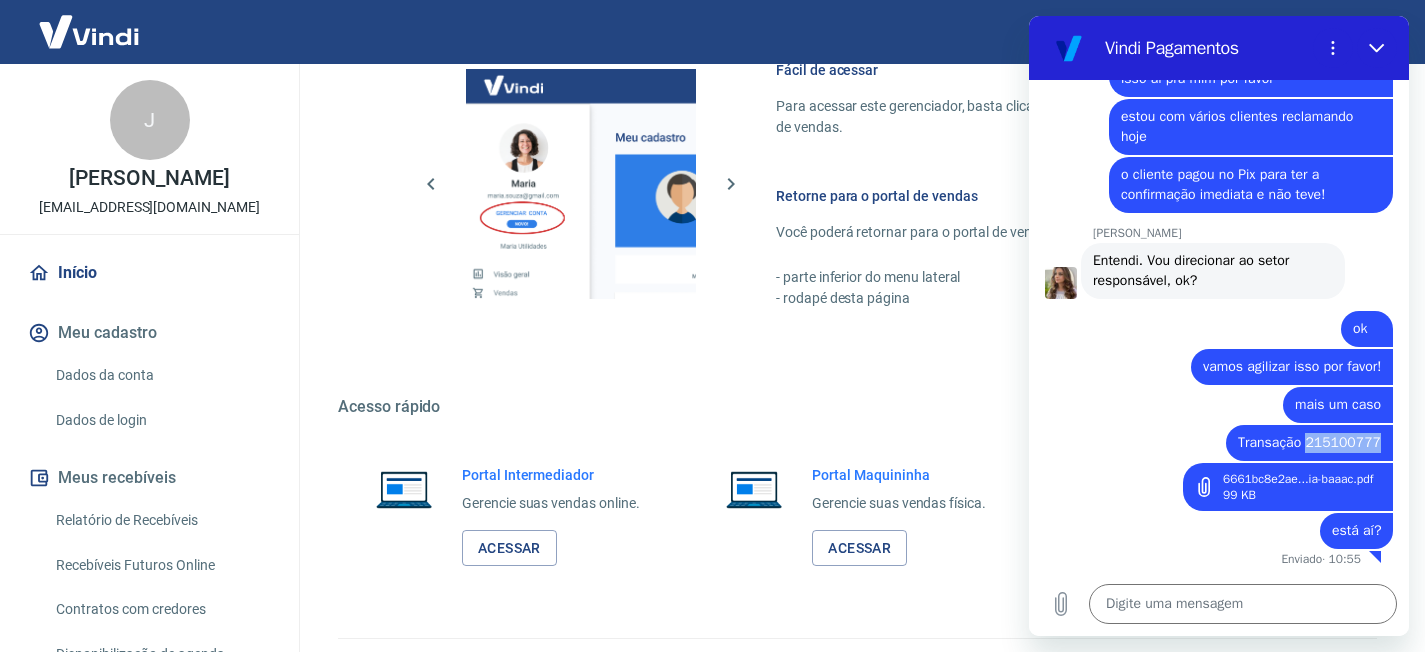 click on "Transação 215100777" at bounding box center (1309, 442) 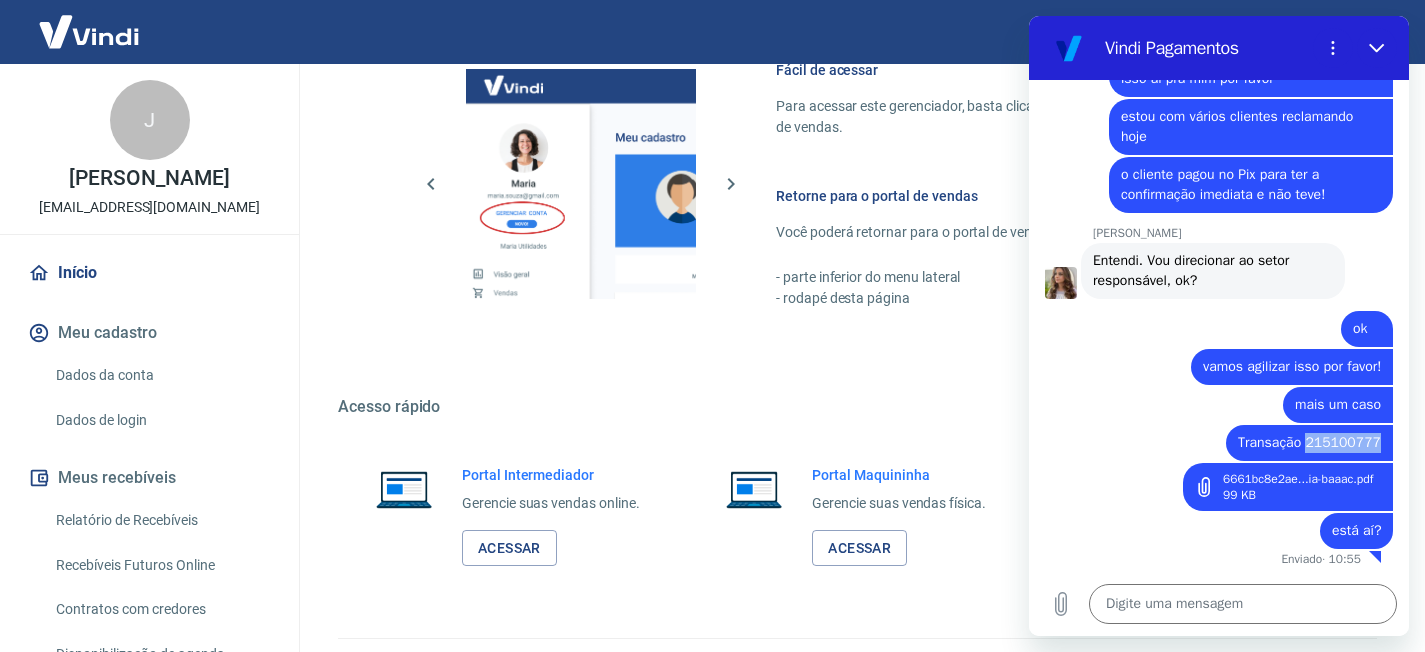 copy on "215100777" 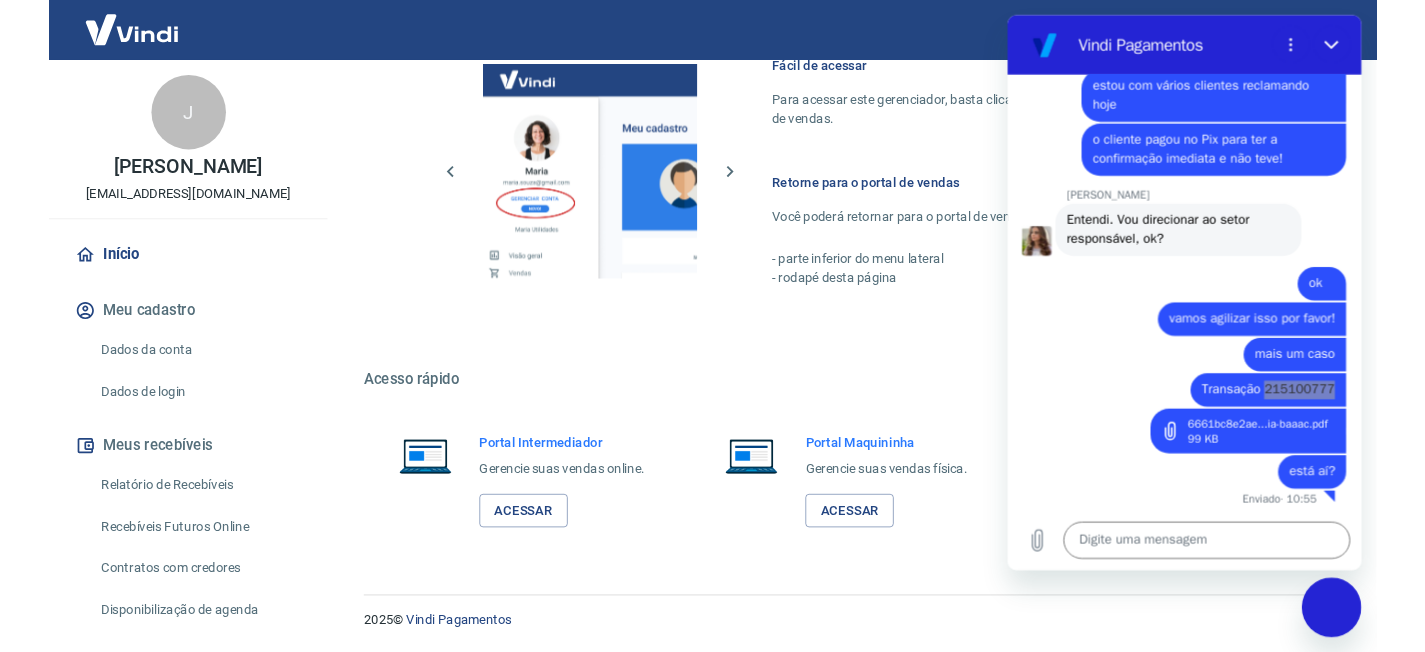 scroll, scrollTop: 4644, scrollLeft: 0, axis: vertical 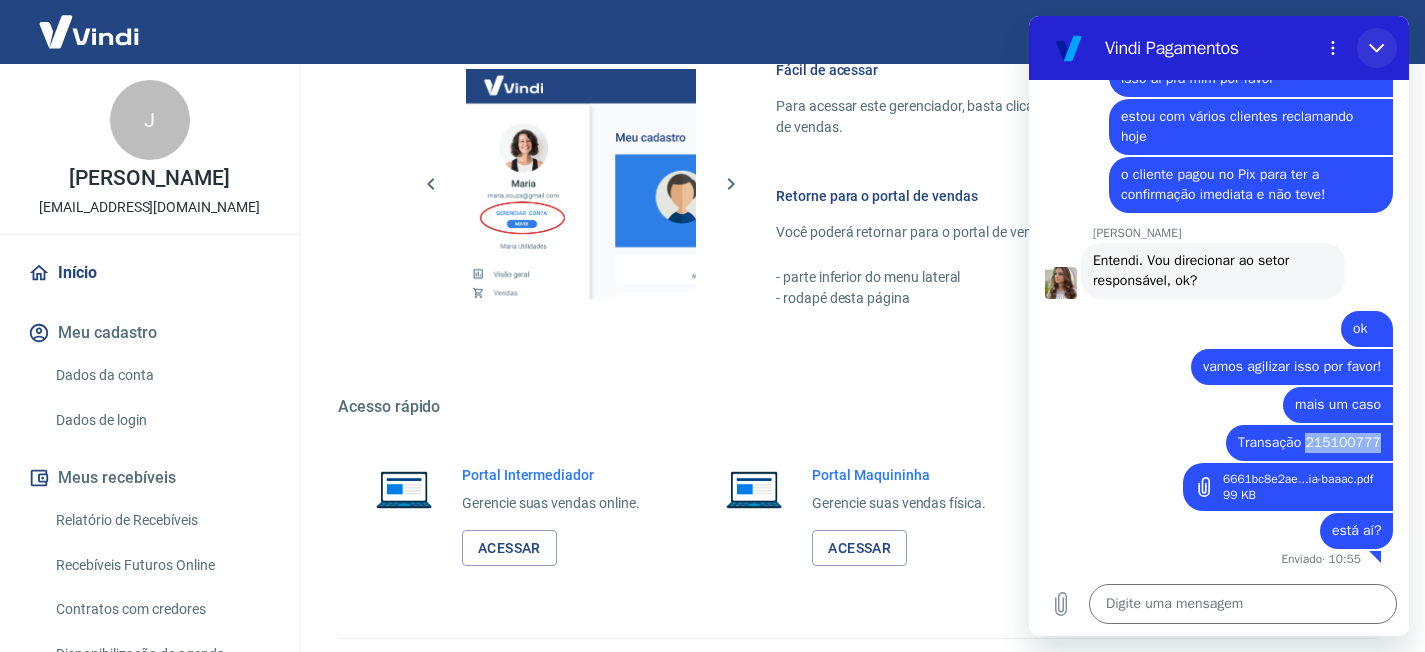 click at bounding box center (1377, 48) 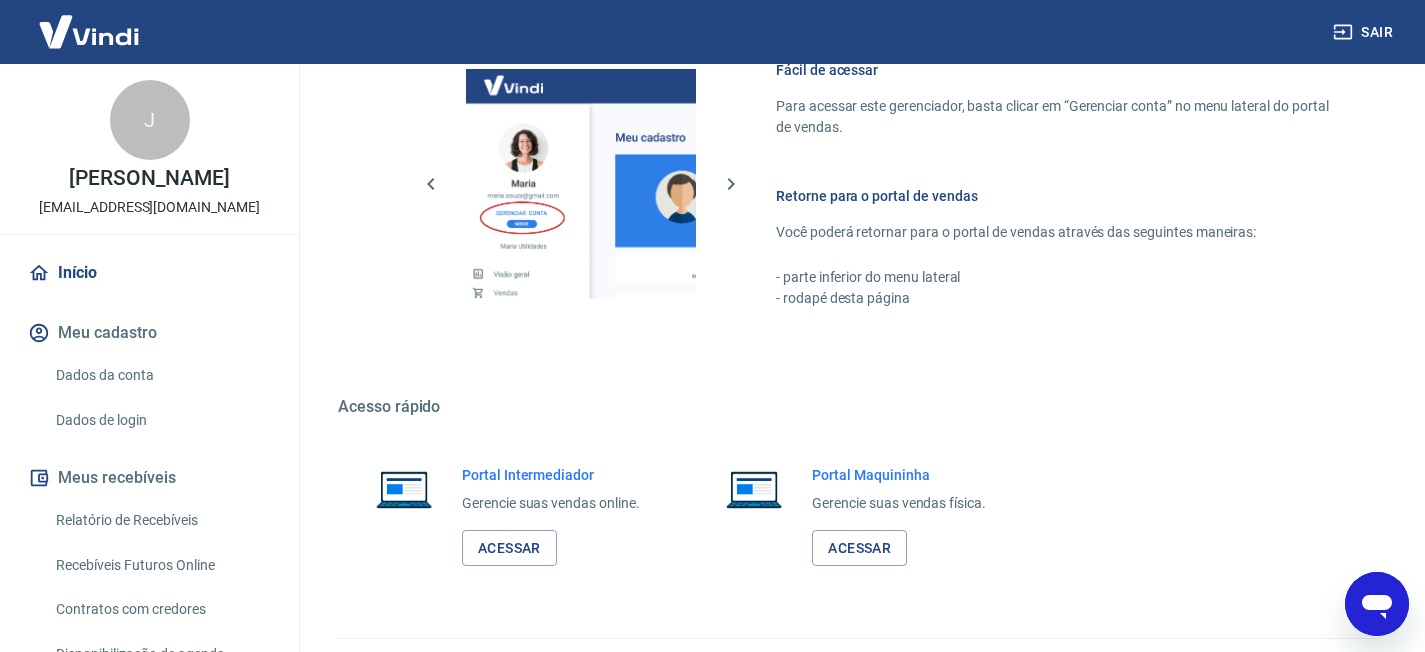 scroll, scrollTop: 4440, scrollLeft: 0, axis: vertical 